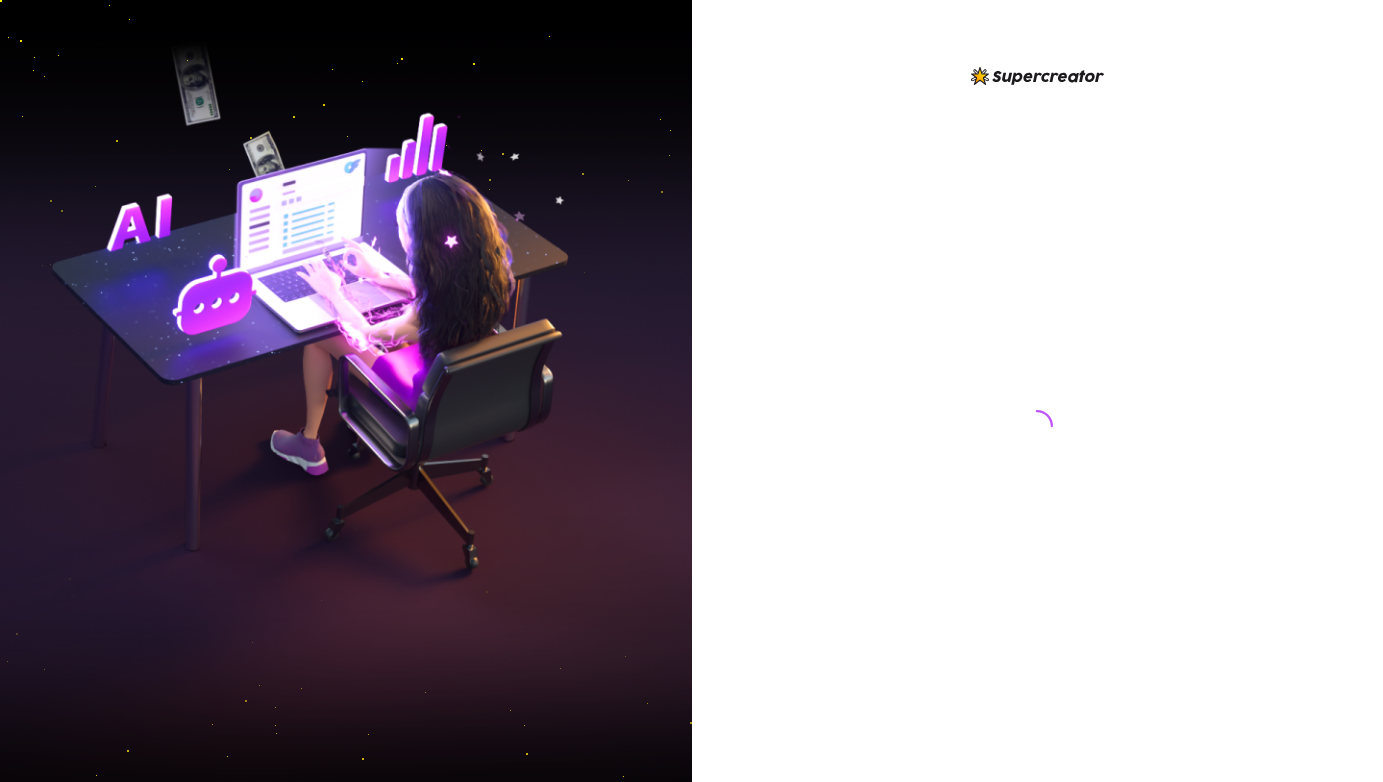 scroll, scrollTop: 0, scrollLeft: 0, axis: both 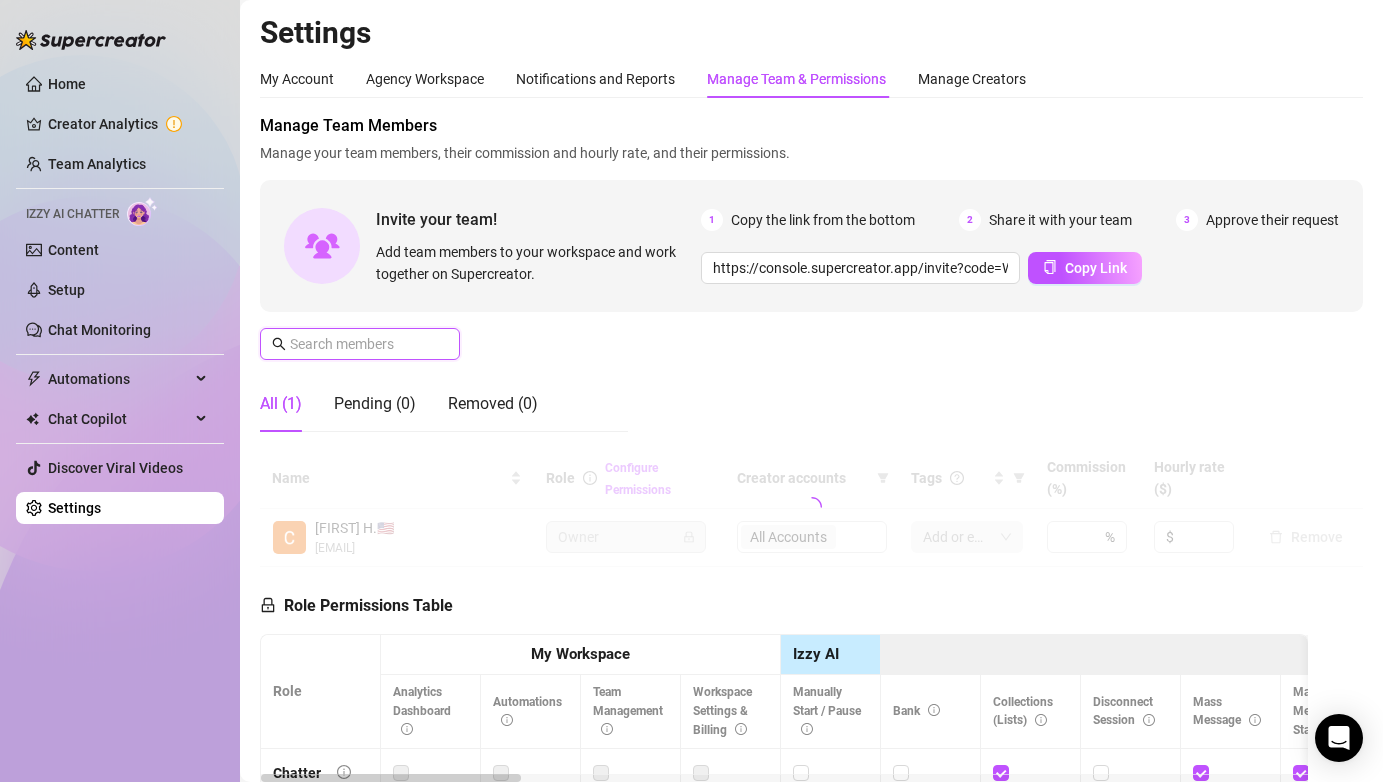 click at bounding box center (361, 344) 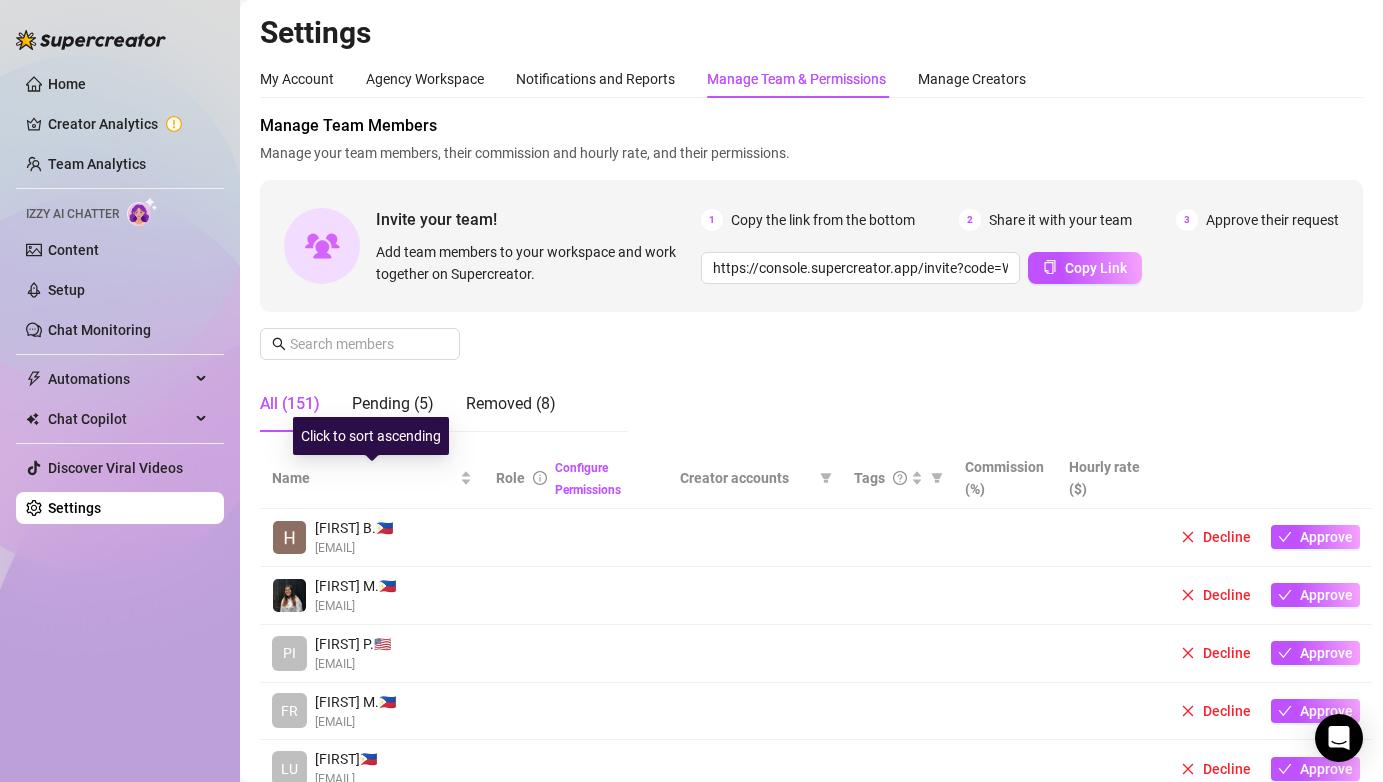 click on "Click to sort ascending" at bounding box center [371, 436] 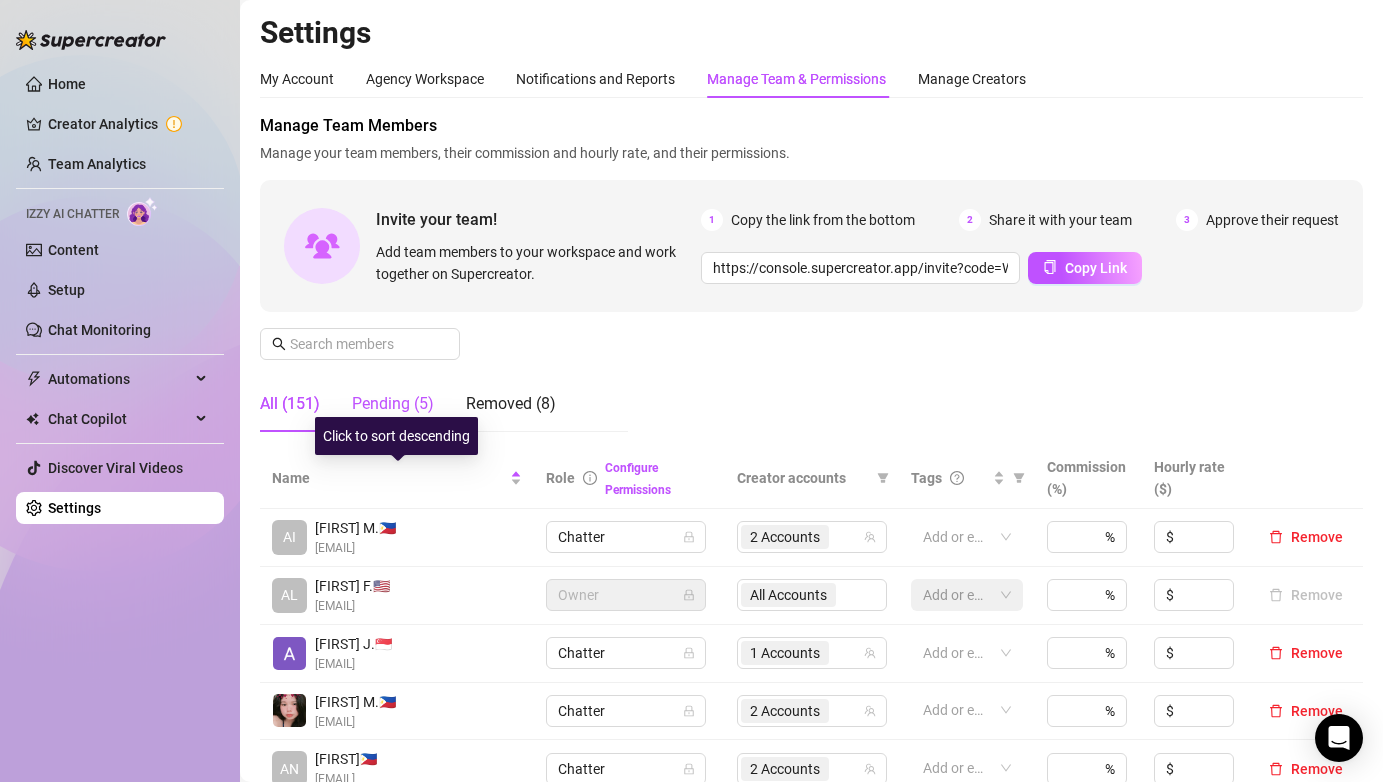 click on "Pending (5)" at bounding box center [393, 404] 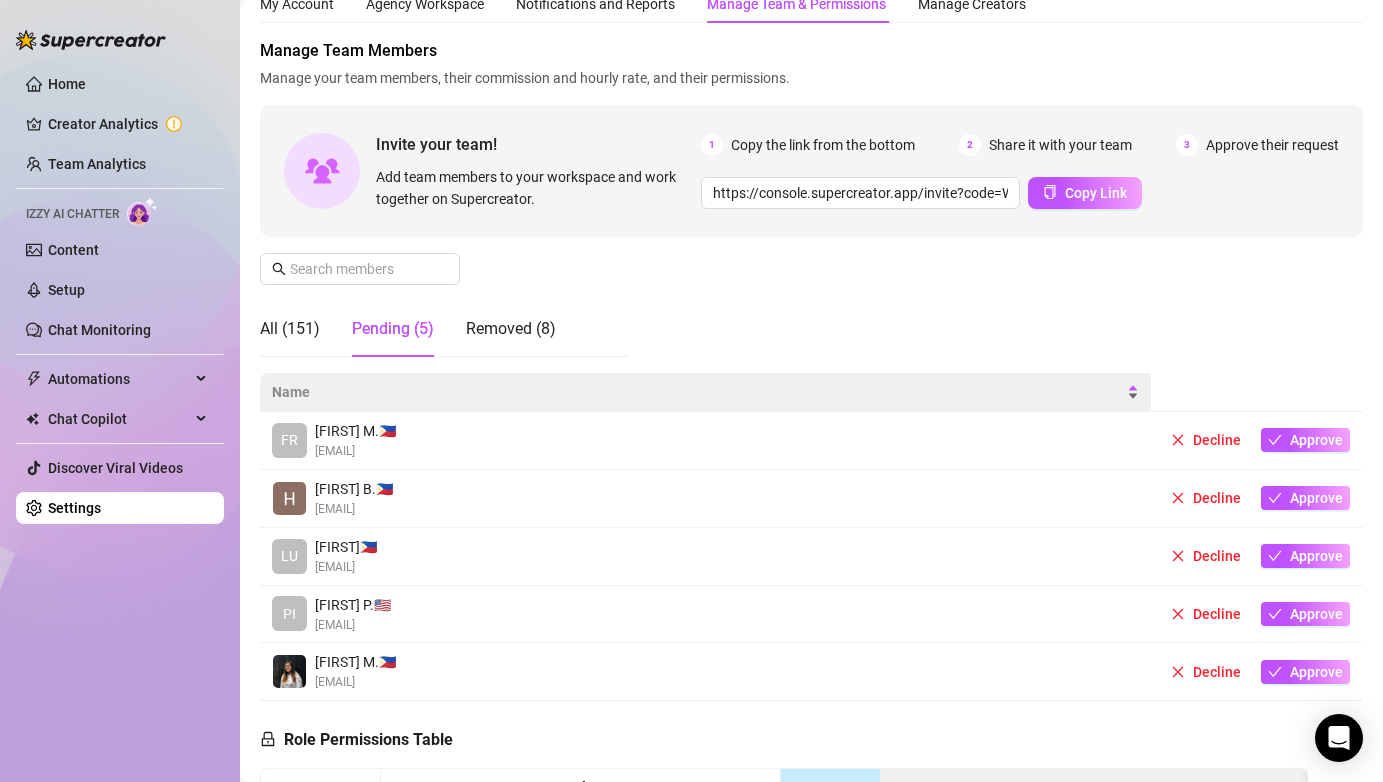 scroll, scrollTop: 80, scrollLeft: 0, axis: vertical 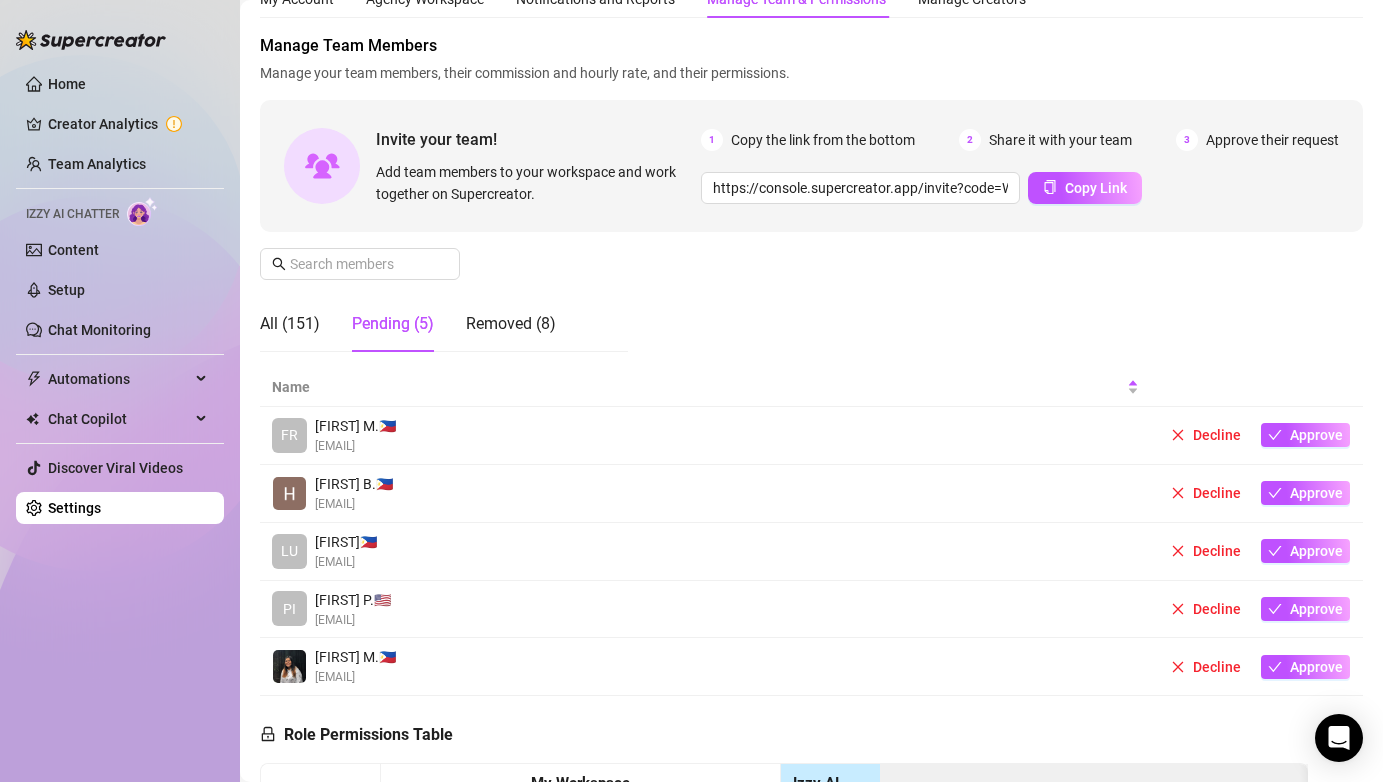 click on "All (151) Pending (5) Removed (8)" at bounding box center [408, 324] 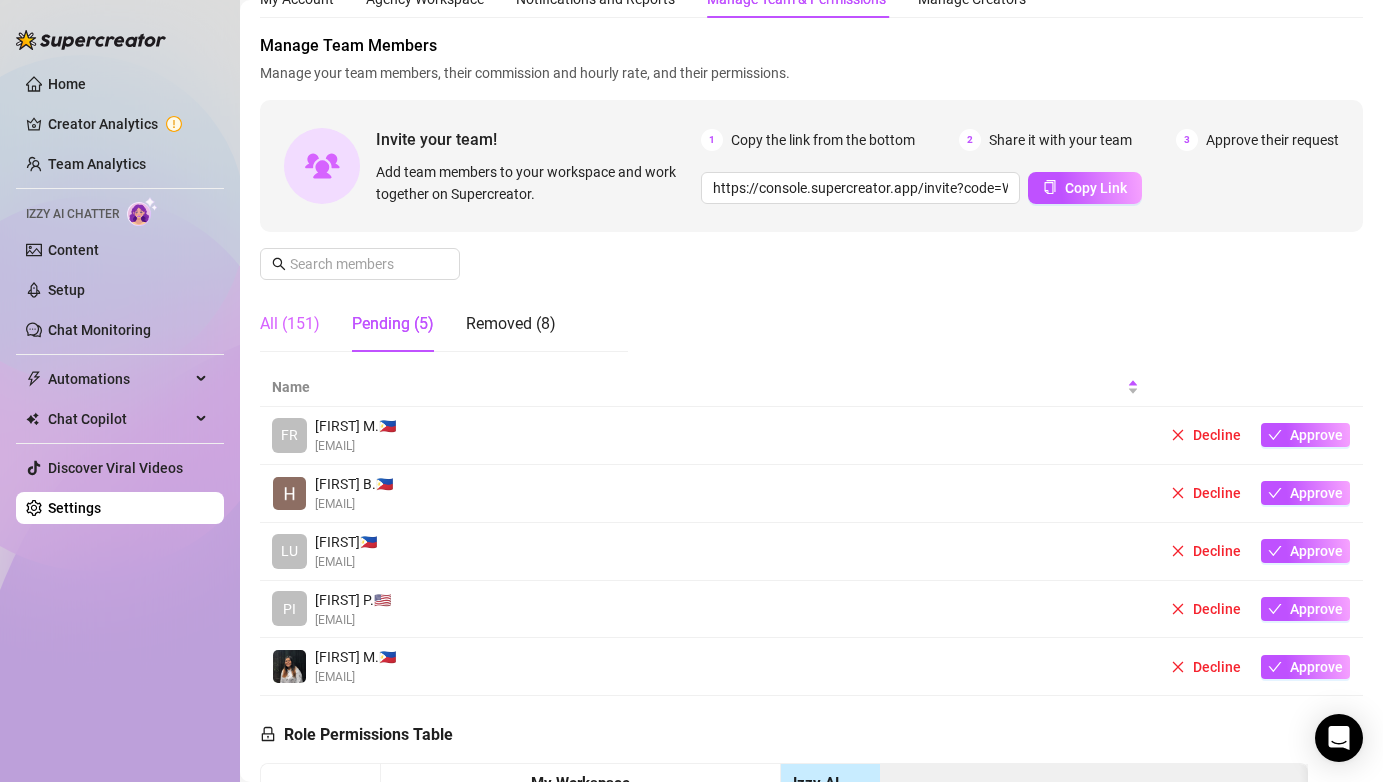 click on "All (151)" at bounding box center (290, 324) 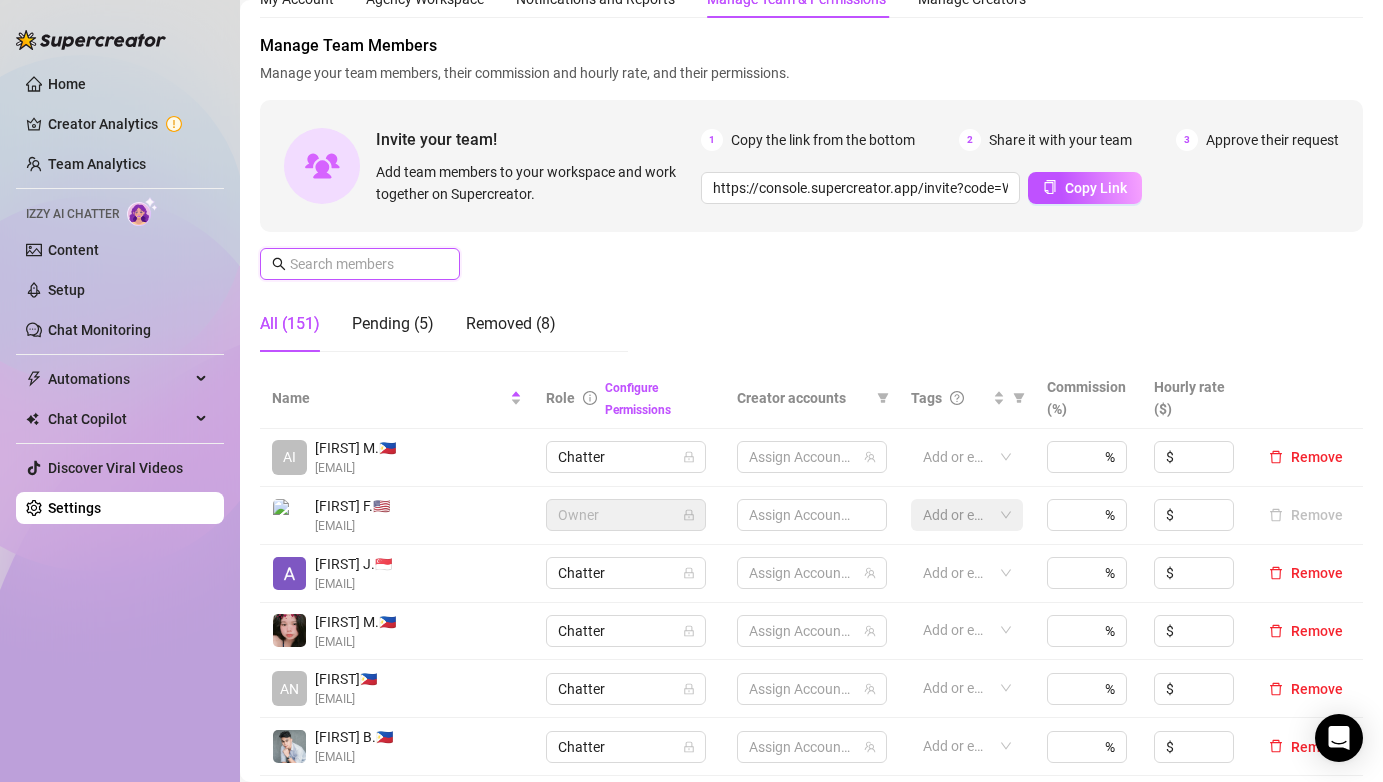 click at bounding box center [361, 264] 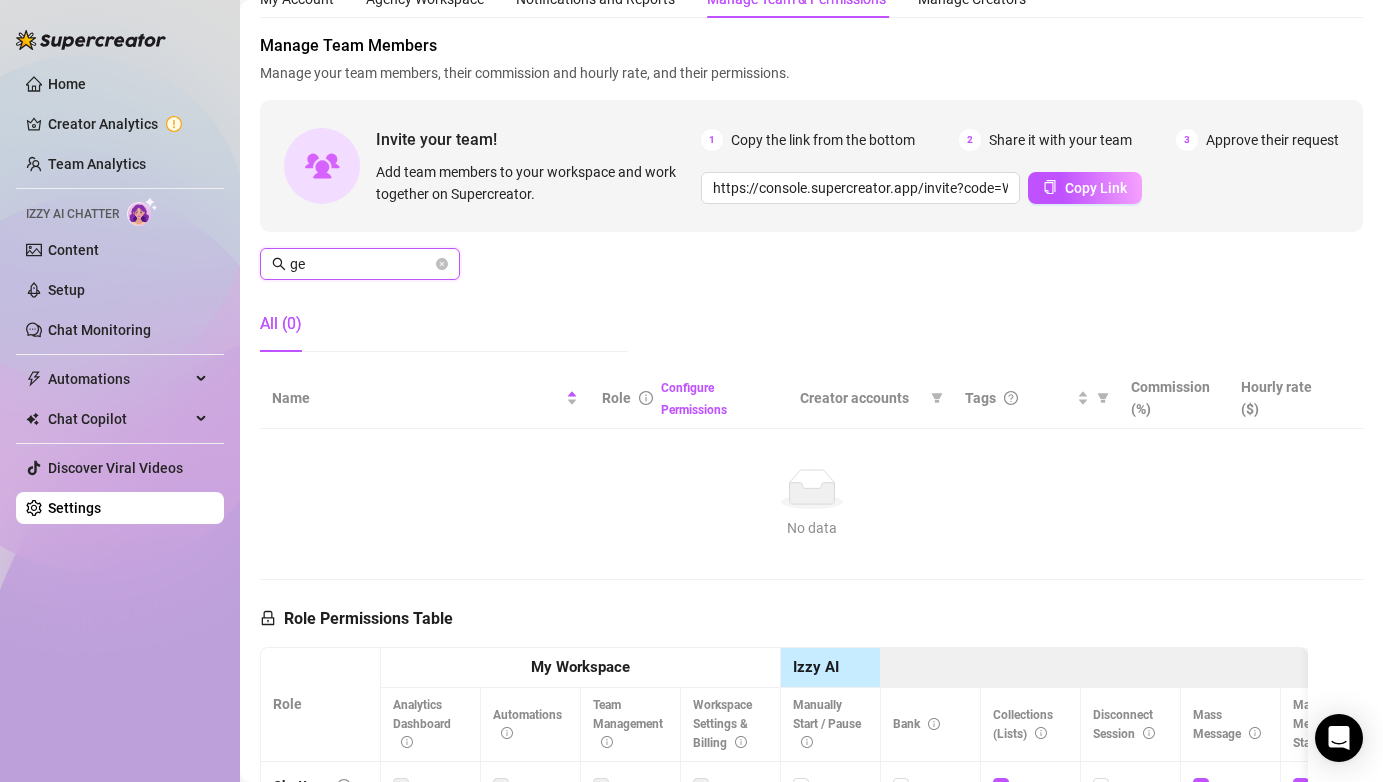 type on "g" 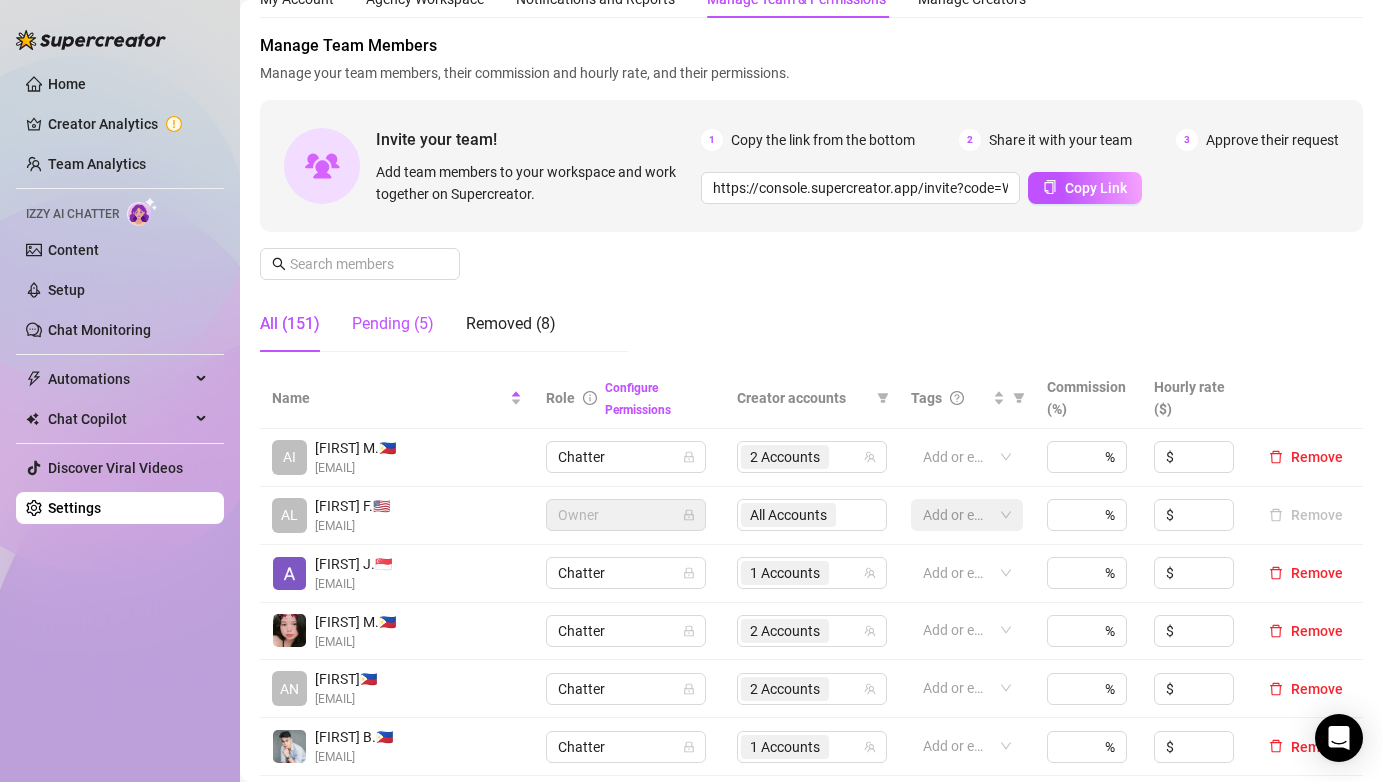 click on "Pending (5)" at bounding box center (393, 324) 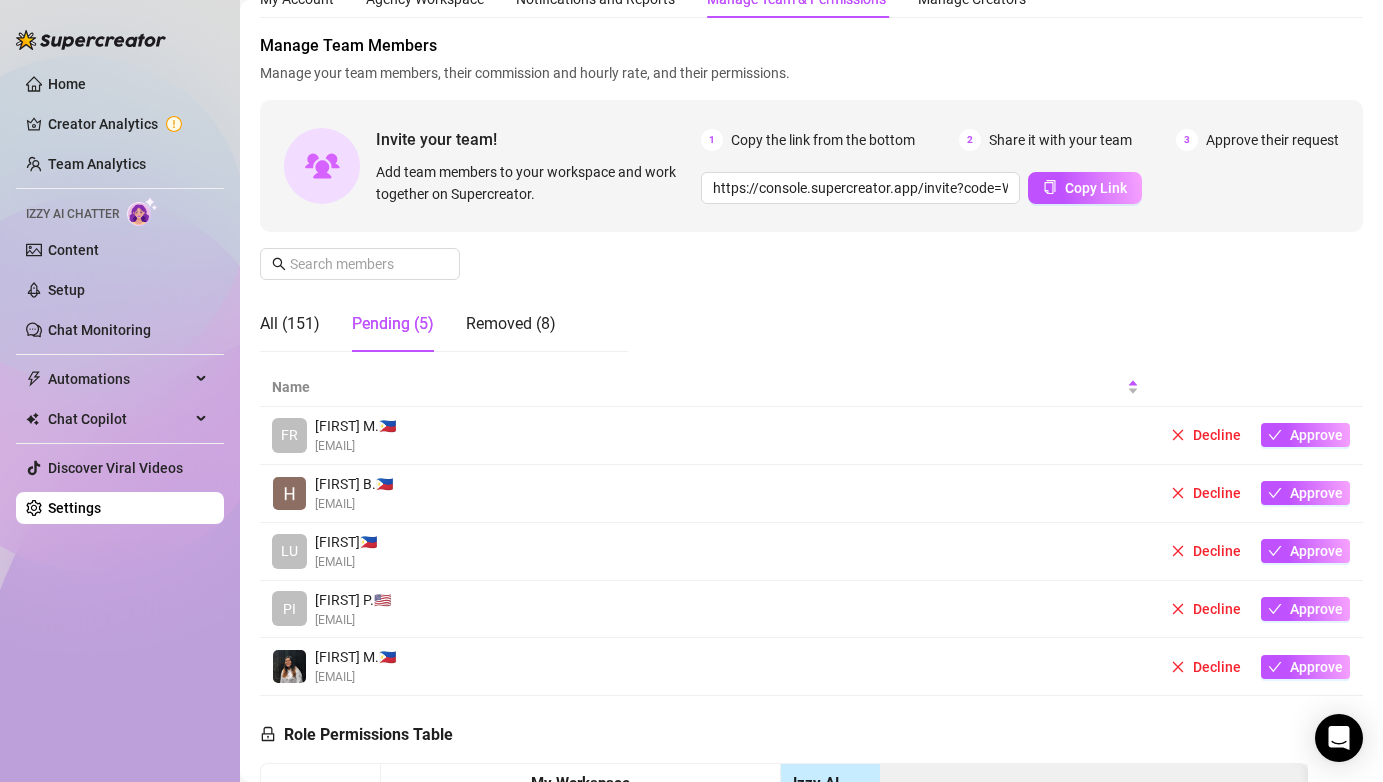 click on "Manage Team Members Manage your team members, their commission and hourly rate, and their permissions. Invite your team! Add team members to your workspace and work together on Supercreator. 1 Copy the link from the bottom 2 Share it with your team 3 Approve their request https://console.supercreator.app/invite?code=WqMwg6v3n1cOq0ZCwUzmmFVv36R2&workspace=Fozzy%20 Copy Link All (151) Pending (5) Removed (8)" at bounding box center [811, 201] 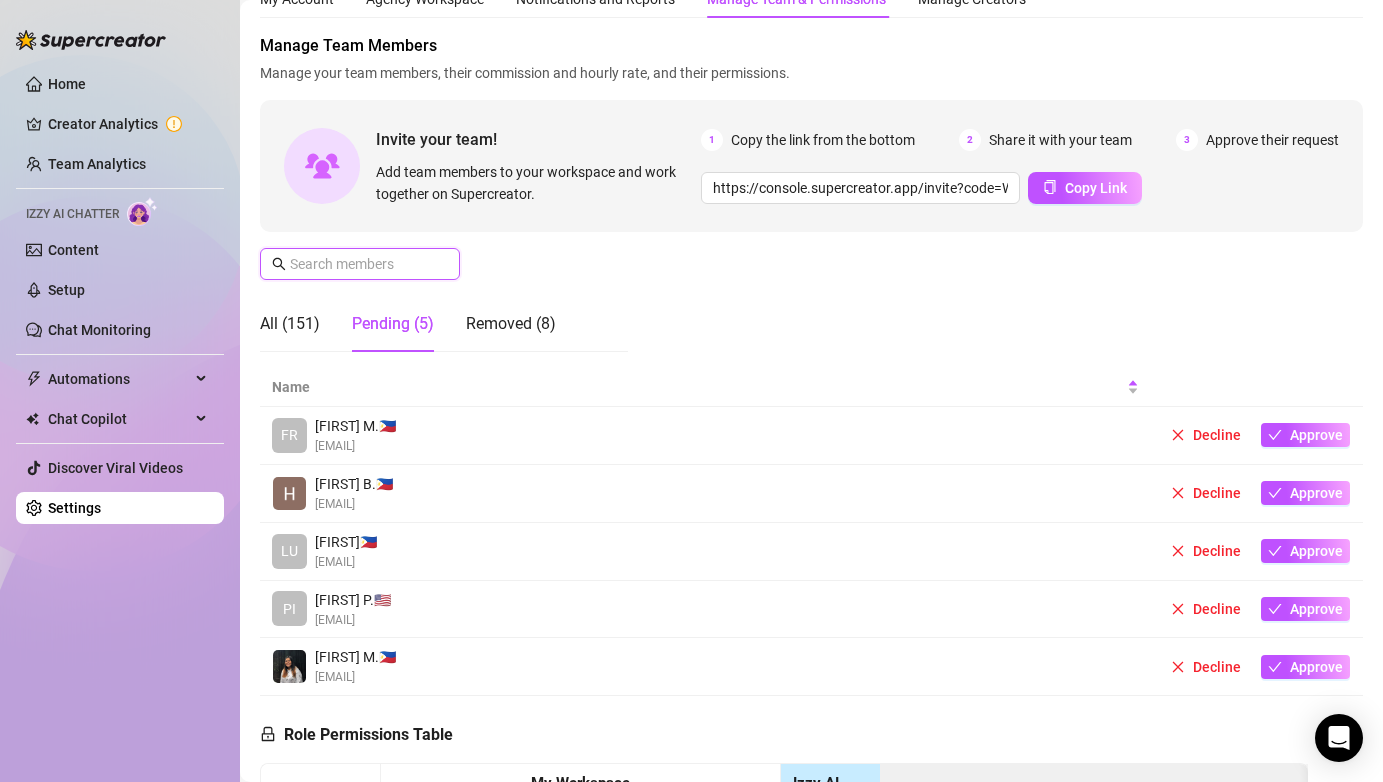 click at bounding box center (361, 264) 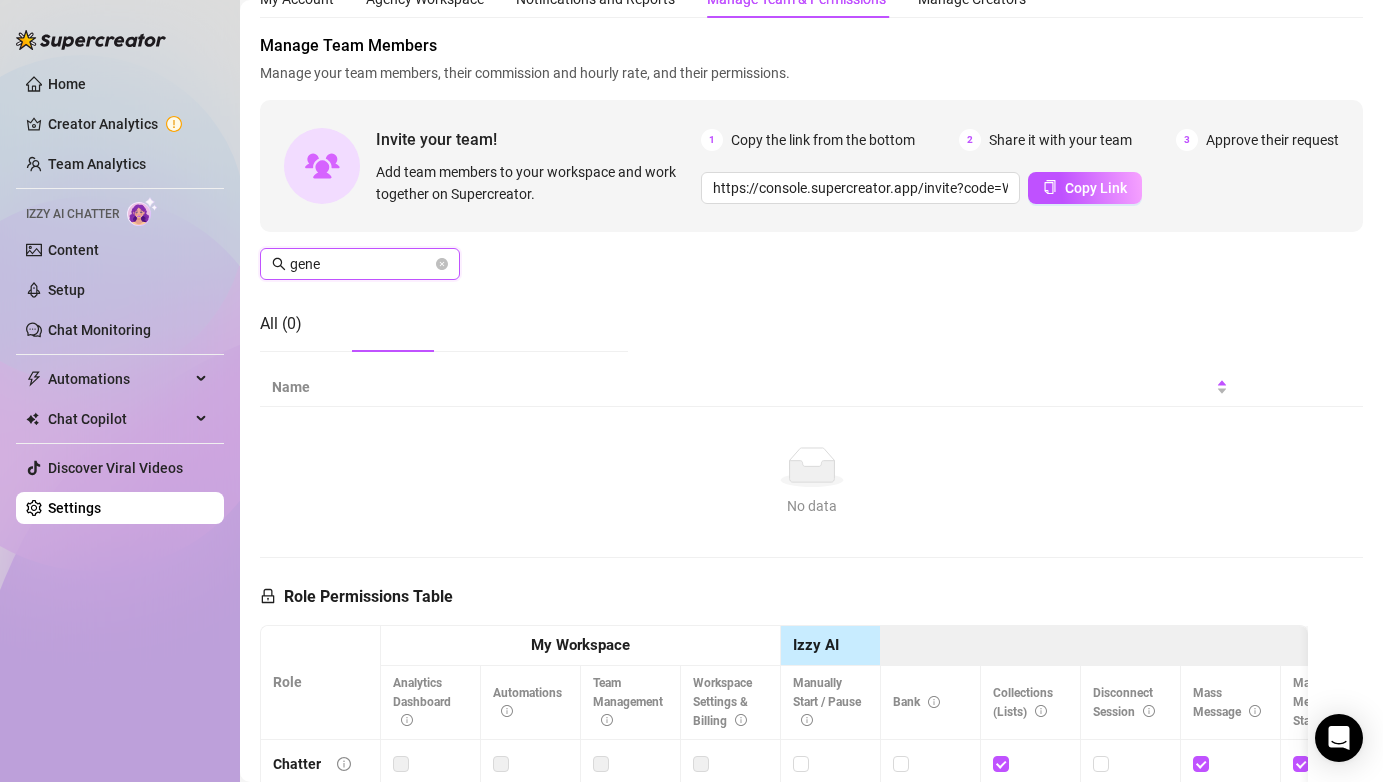 type on "gene" 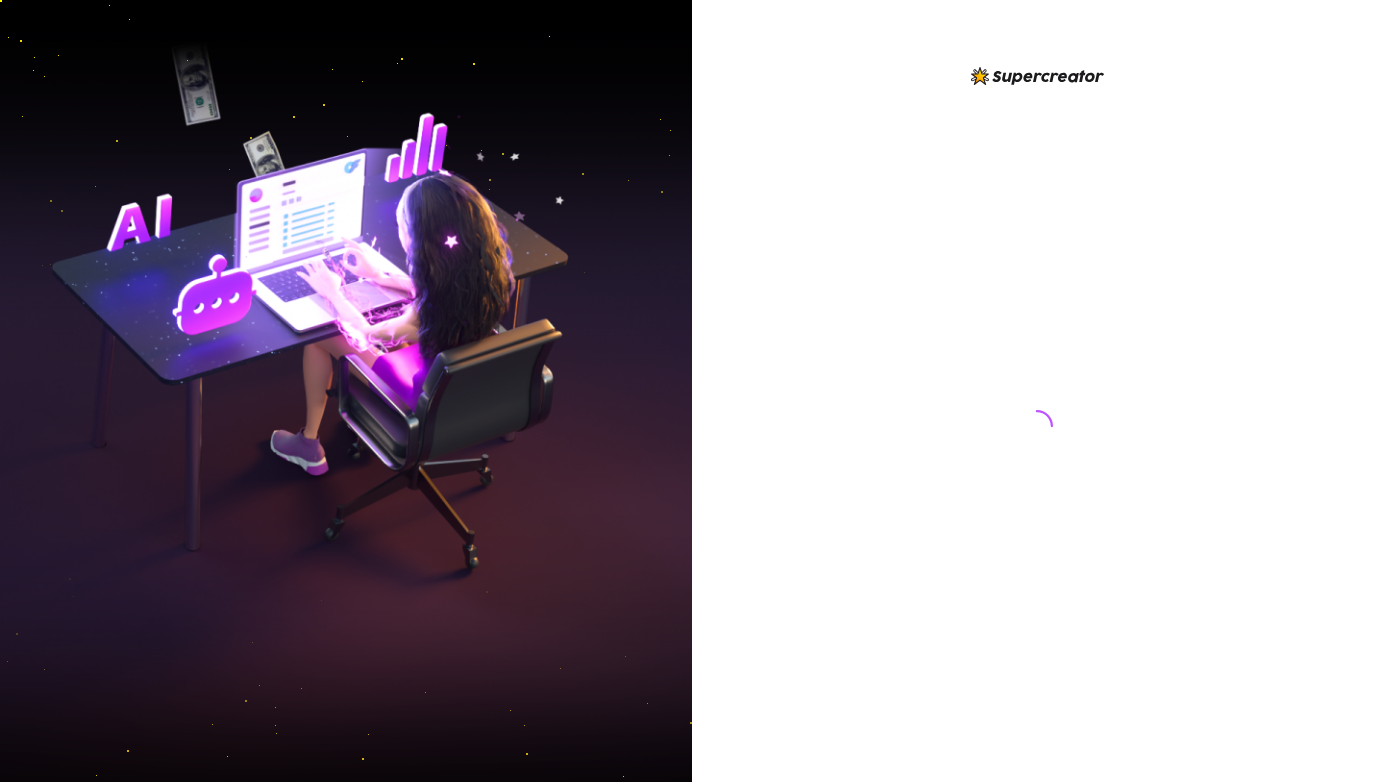 scroll, scrollTop: 0, scrollLeft: 0, axis: both 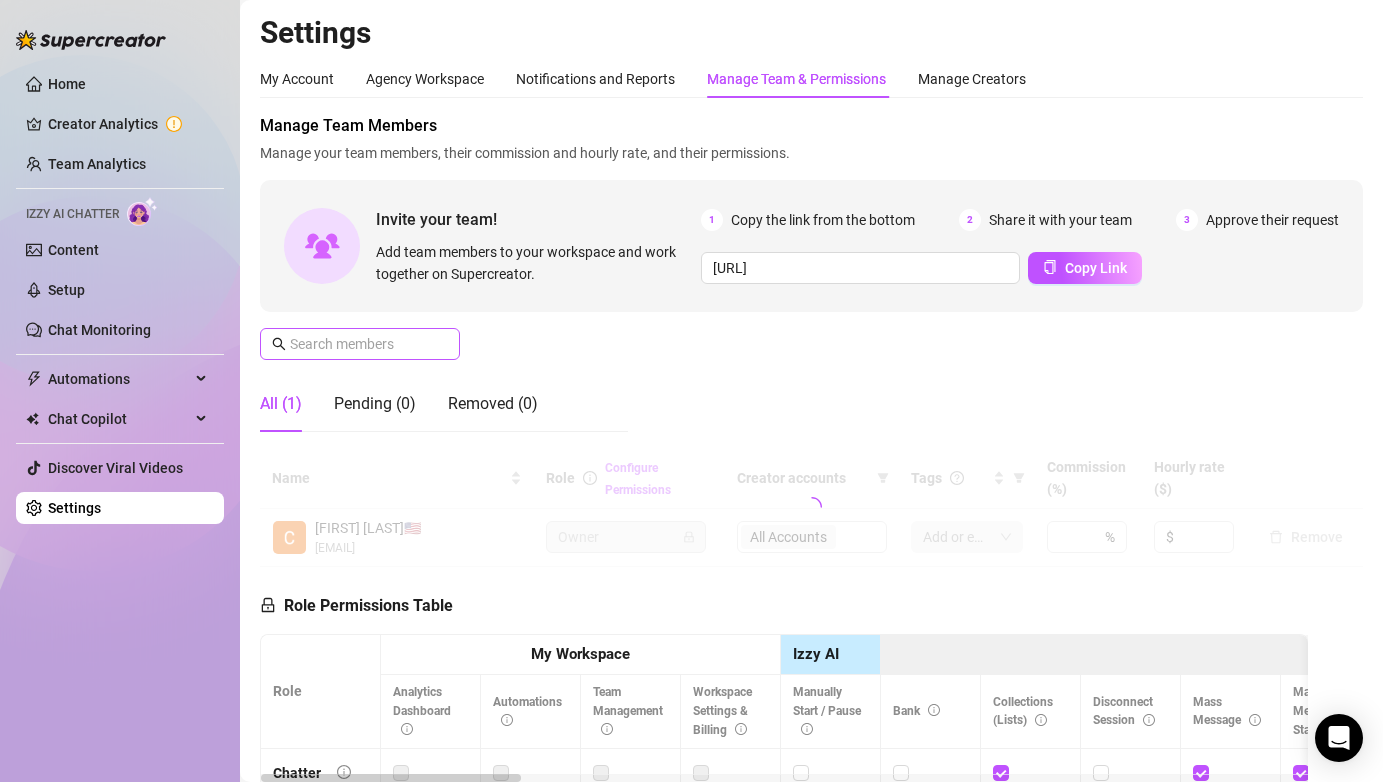 click at bounding box center (360, 344) 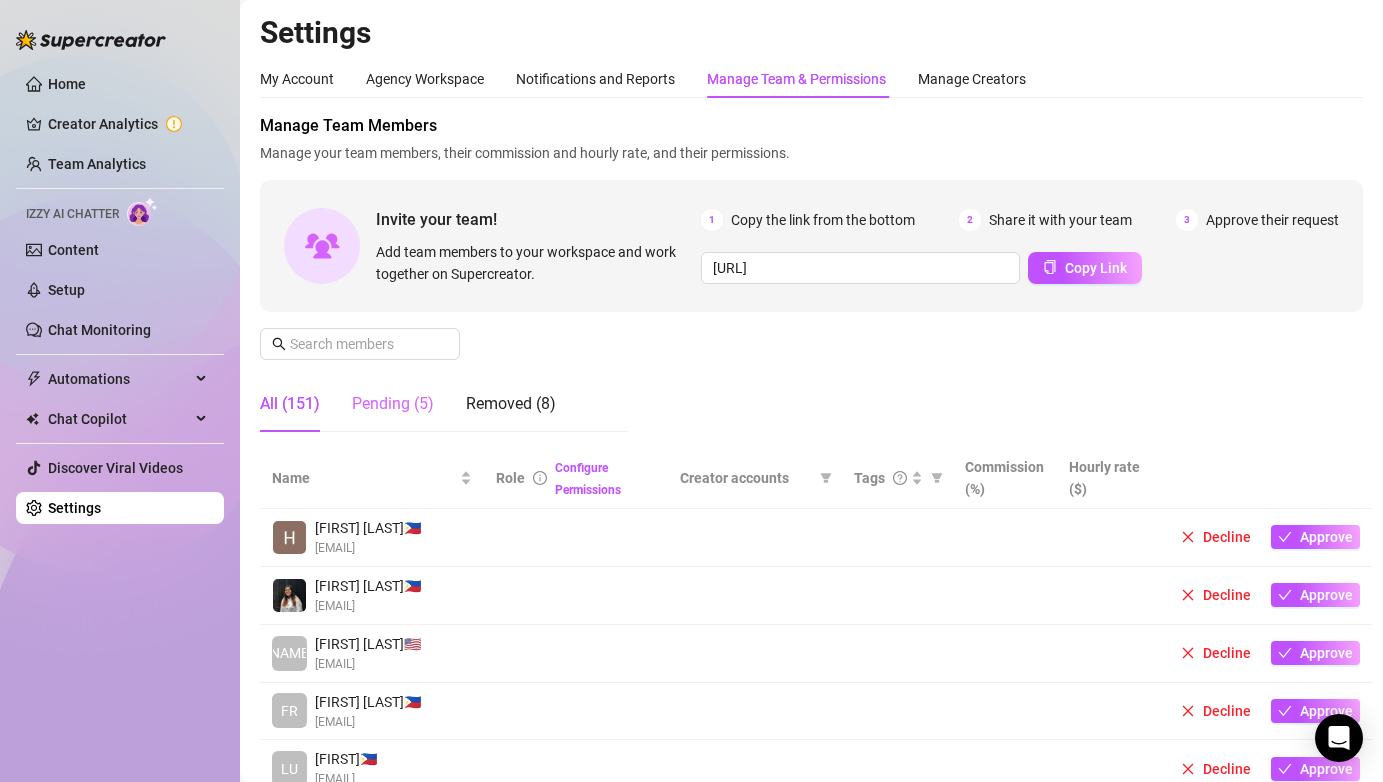 click on "Pending (5)" at bounding box center [393, 404] 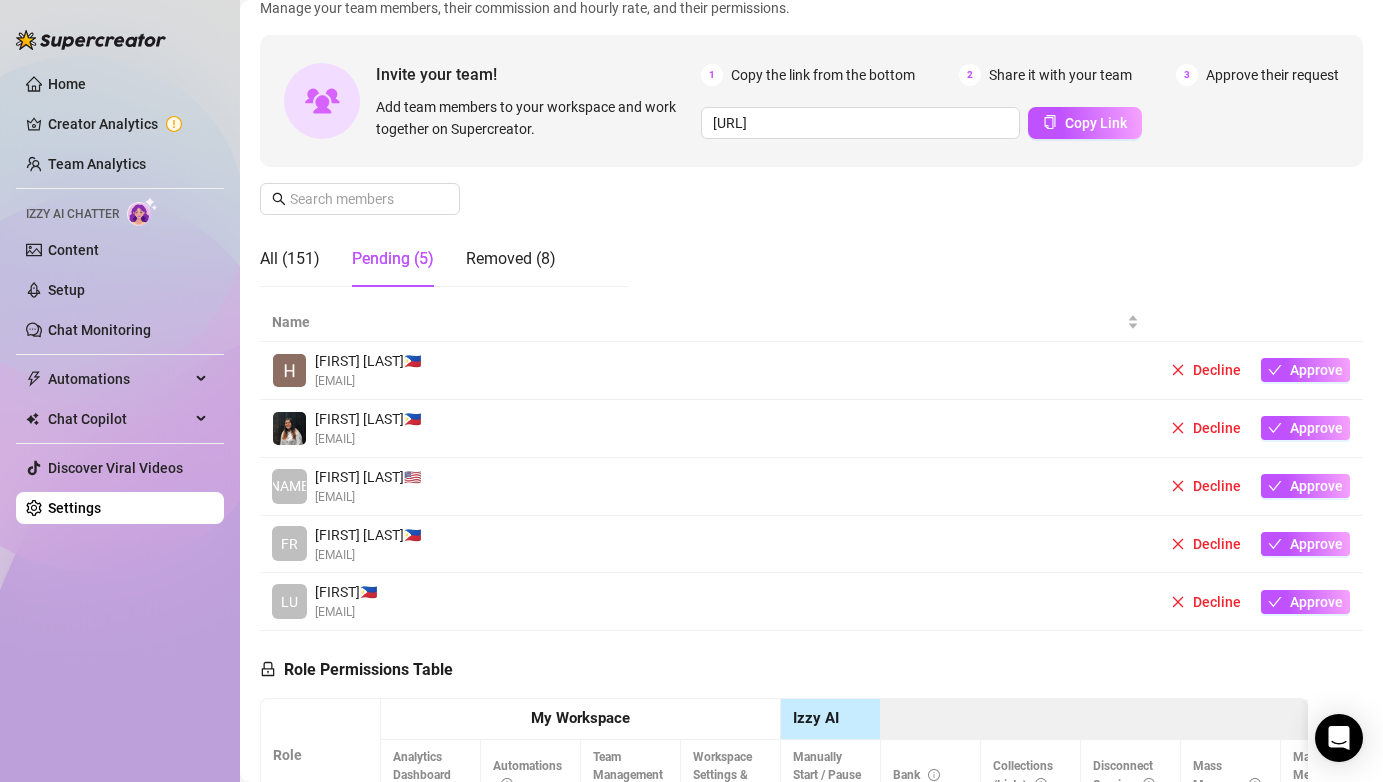scroll, scrollTop: 148, scrollLeft: 0, axis: vertical 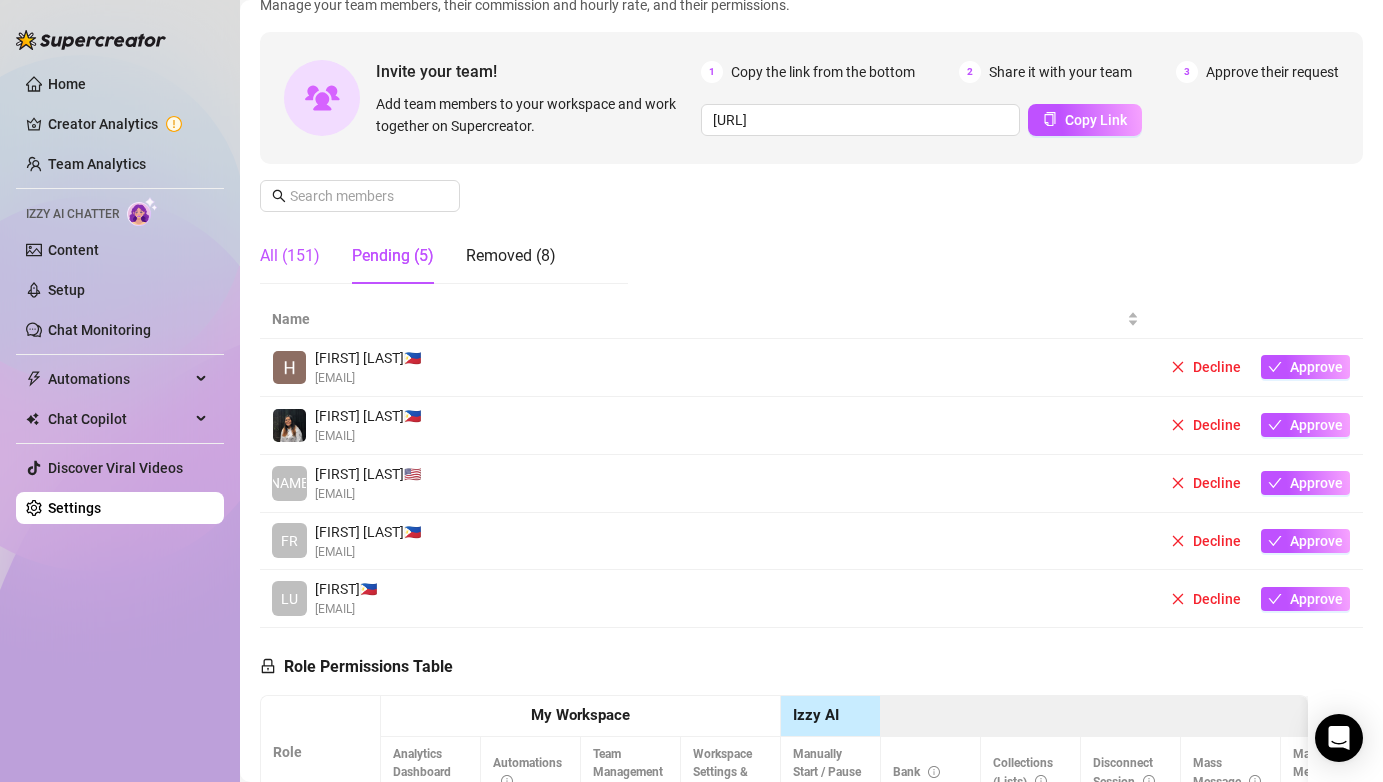click on "All (151)" at bounding box center (290, 256) 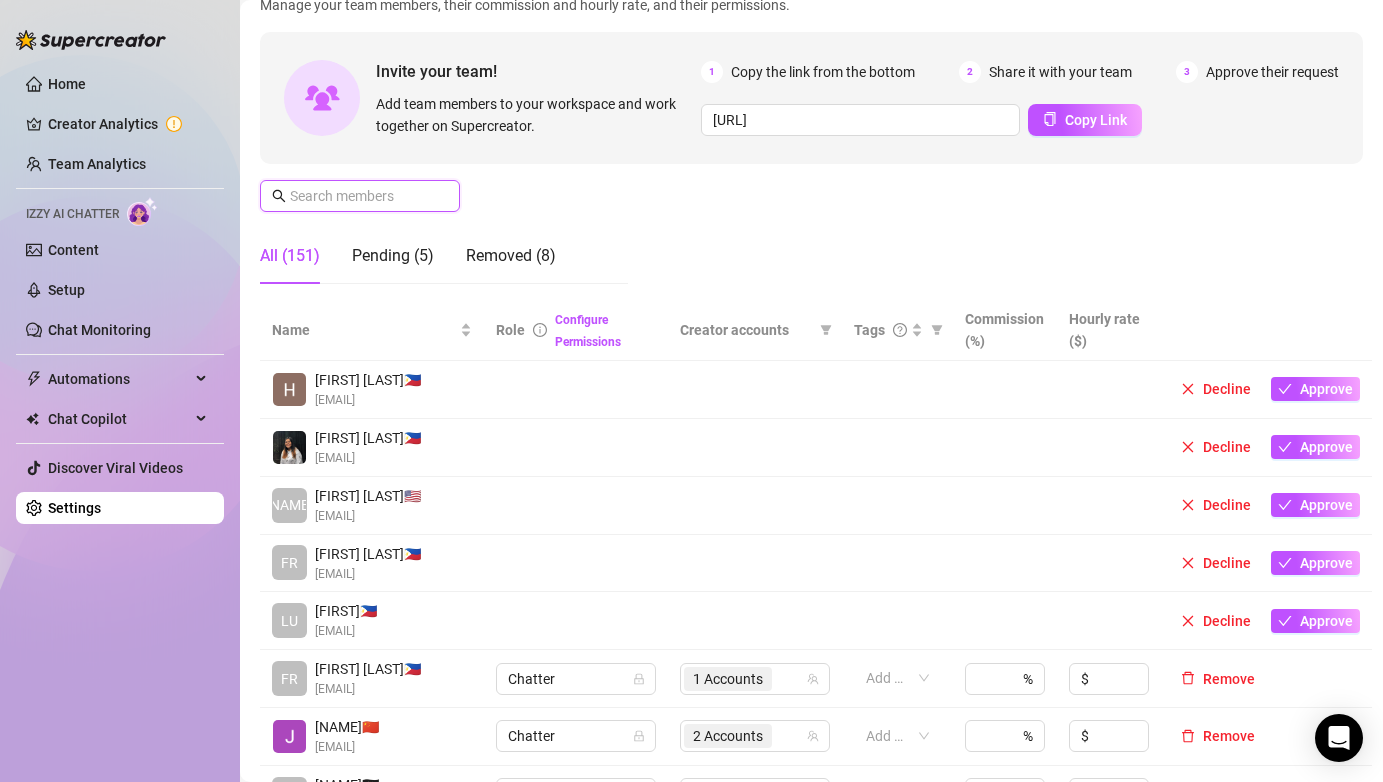 click at bounding box center (361, 196) 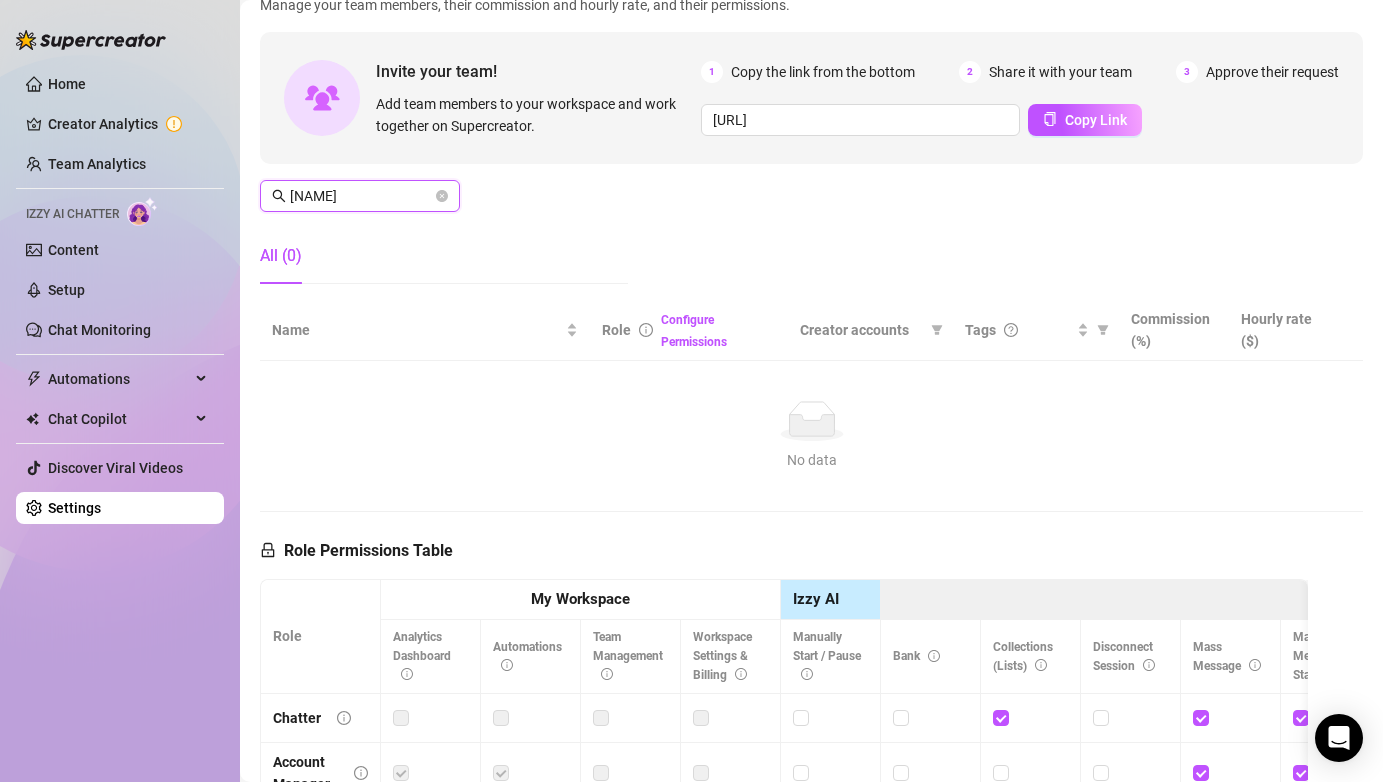 type on "gene" 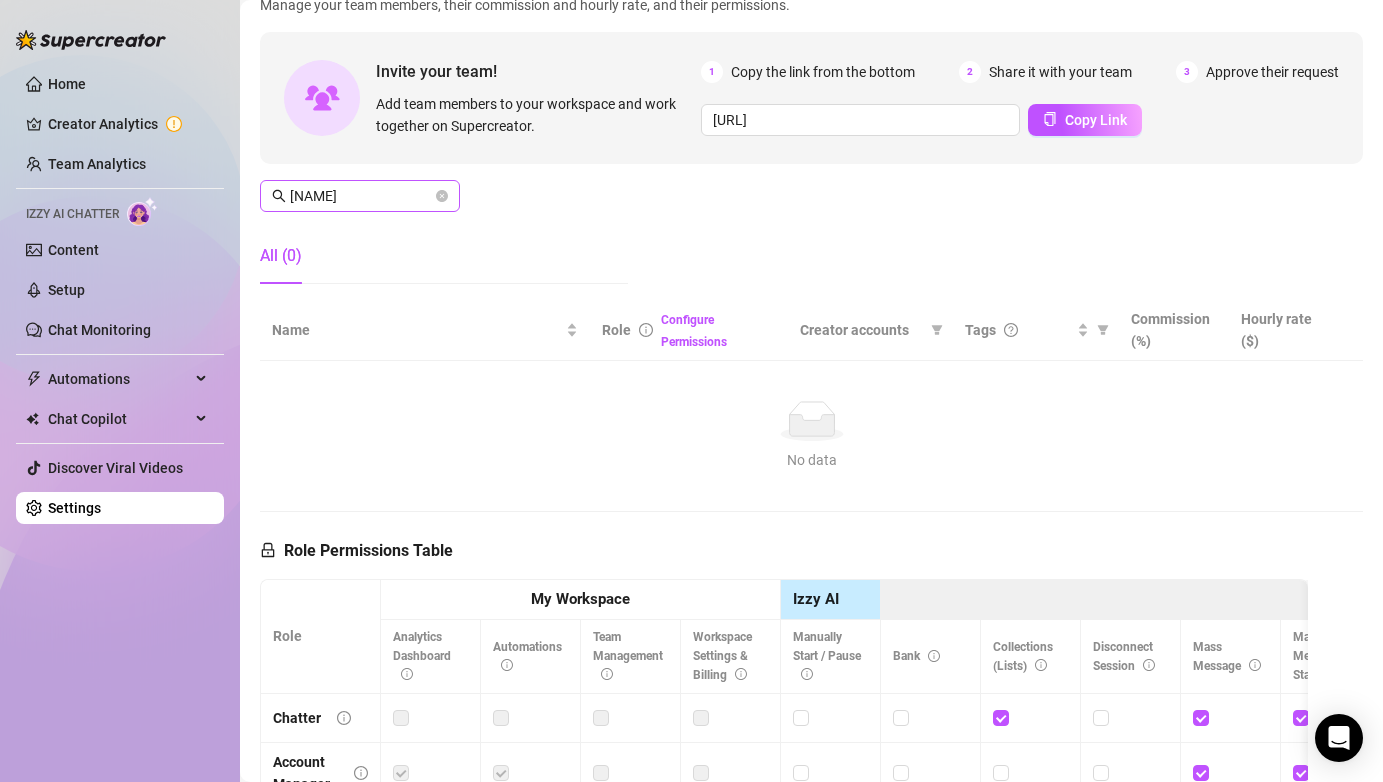 click at bounding box center [442, 196] 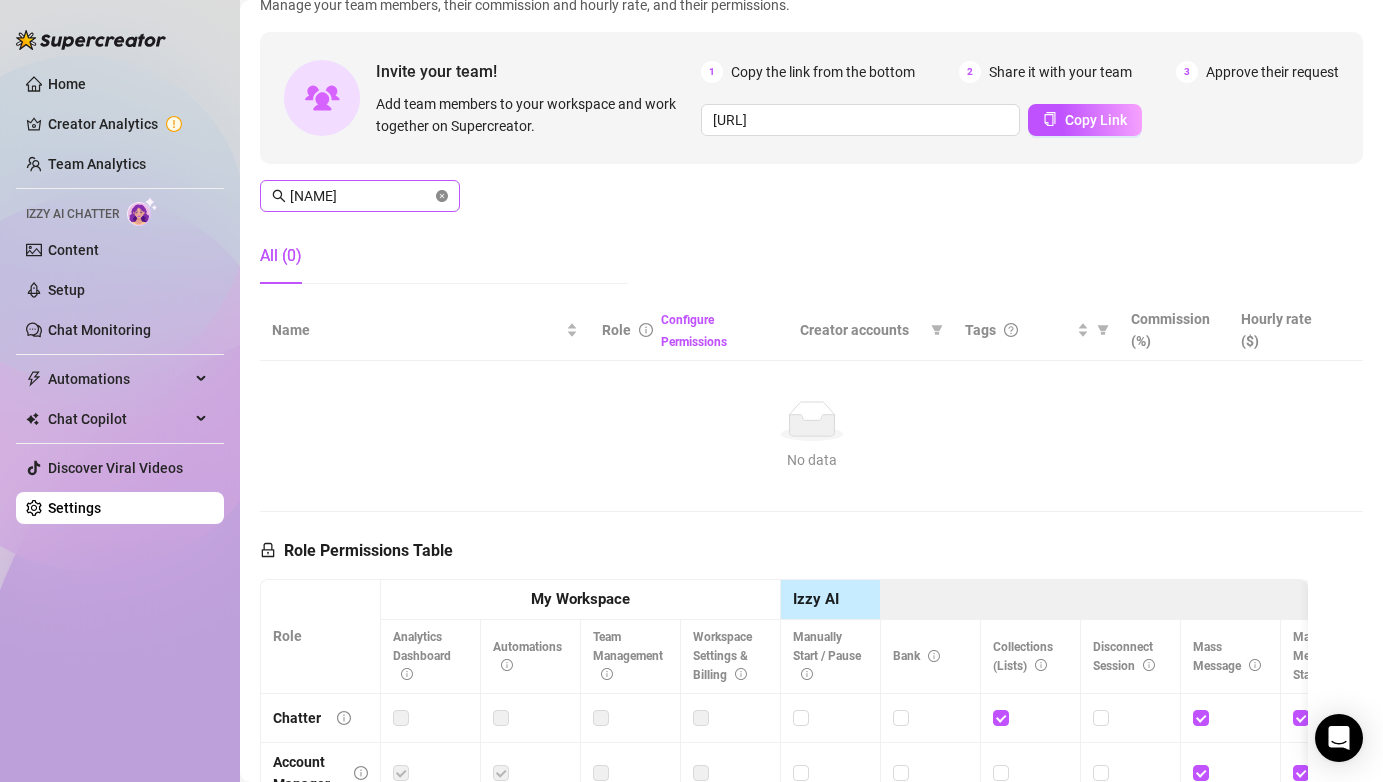 click at bounding box center [442, 196] 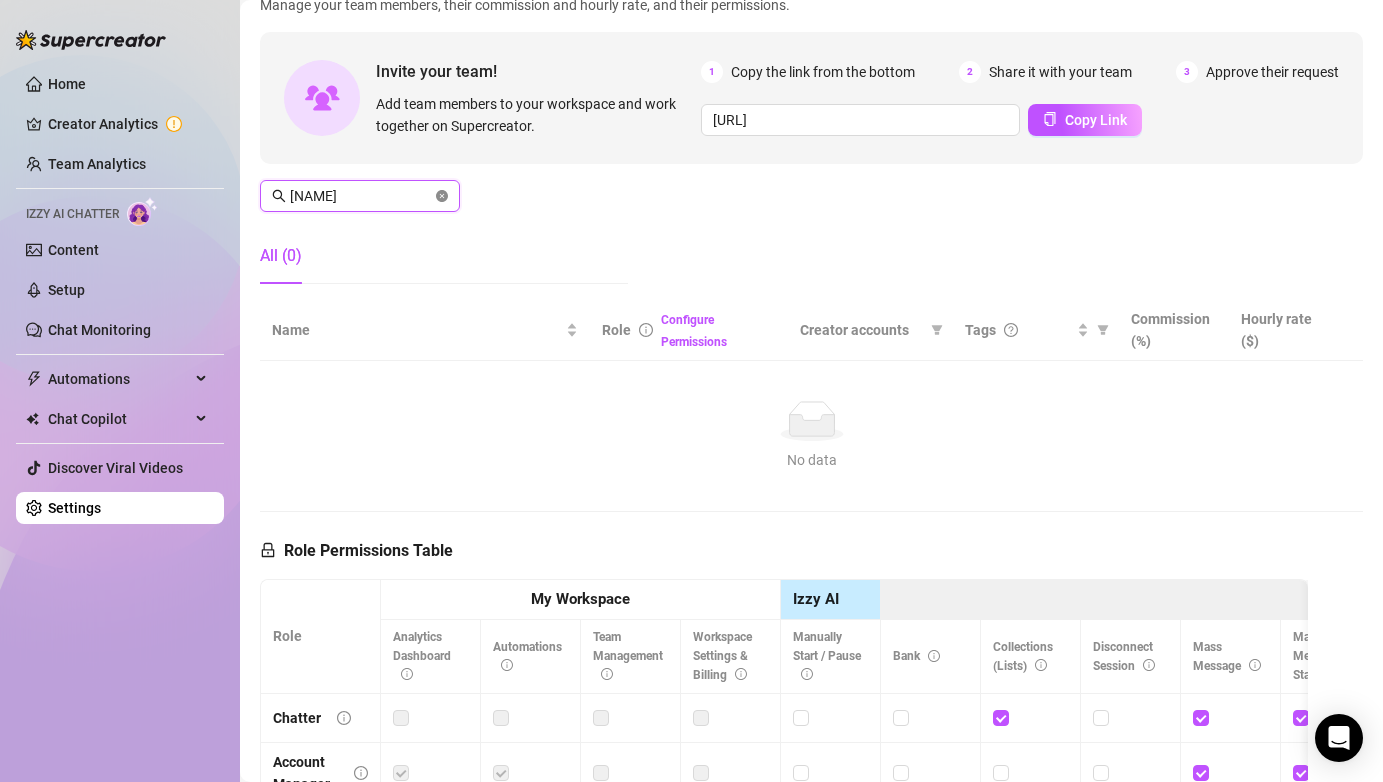 click 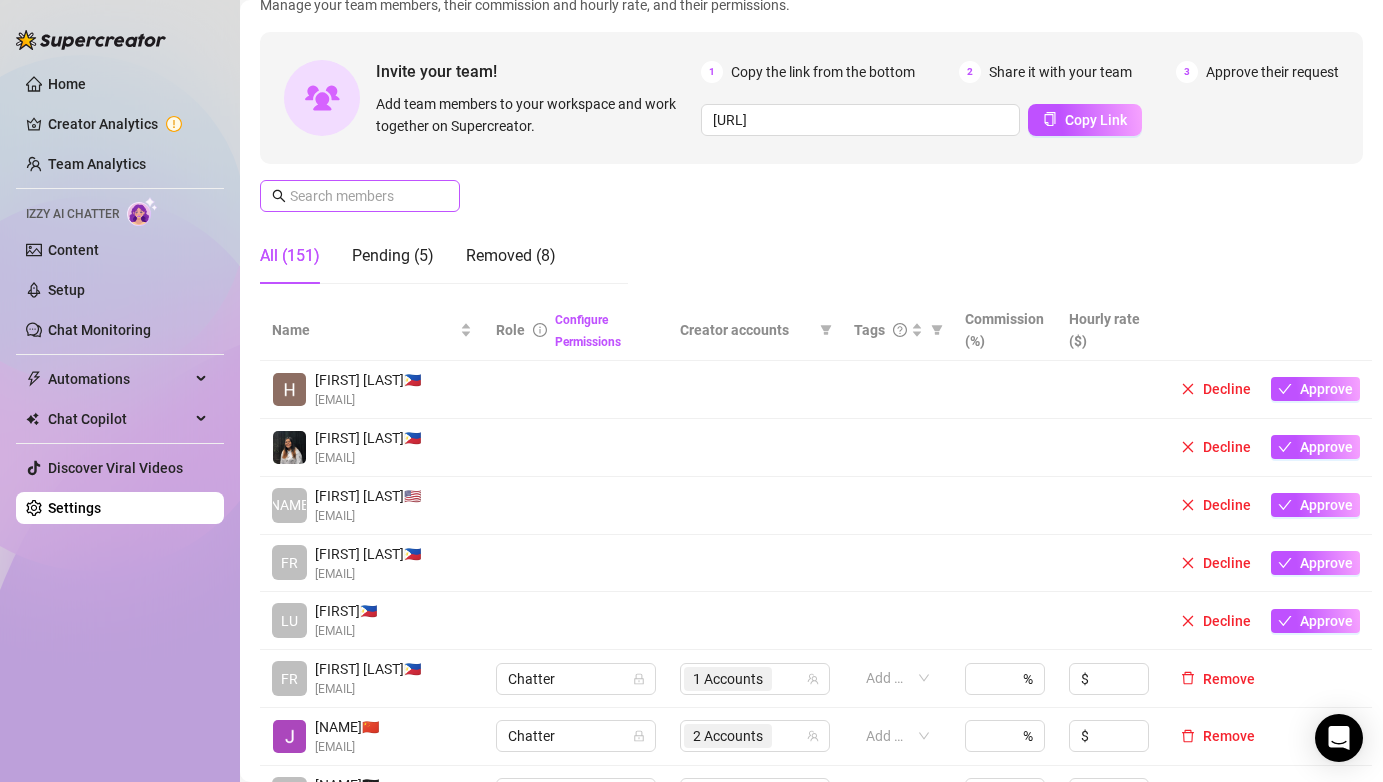 click at bounding box center (442, 196) 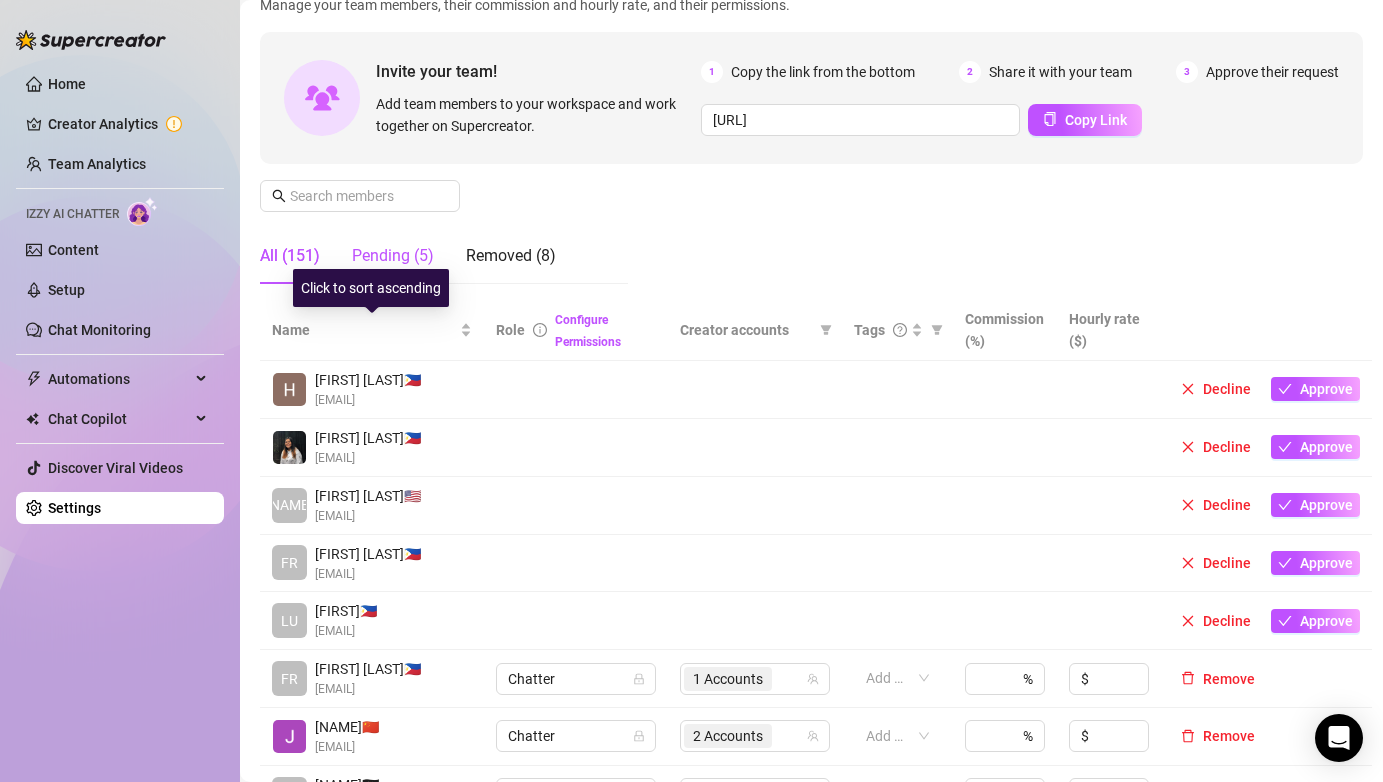 click on "Pending (5)" at bounding box center [393, 256] 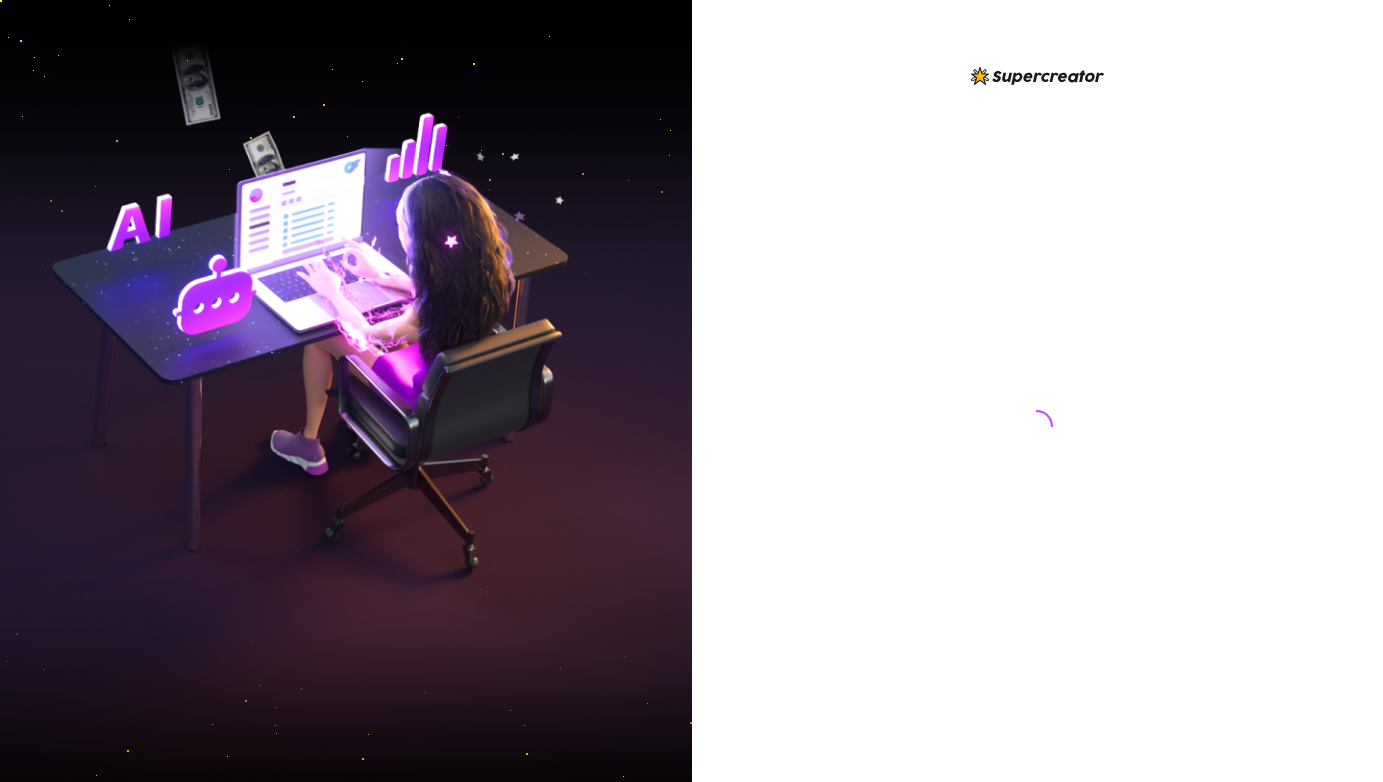 scroll, scrollTop: 0, scrollLeft: 0, axis: both 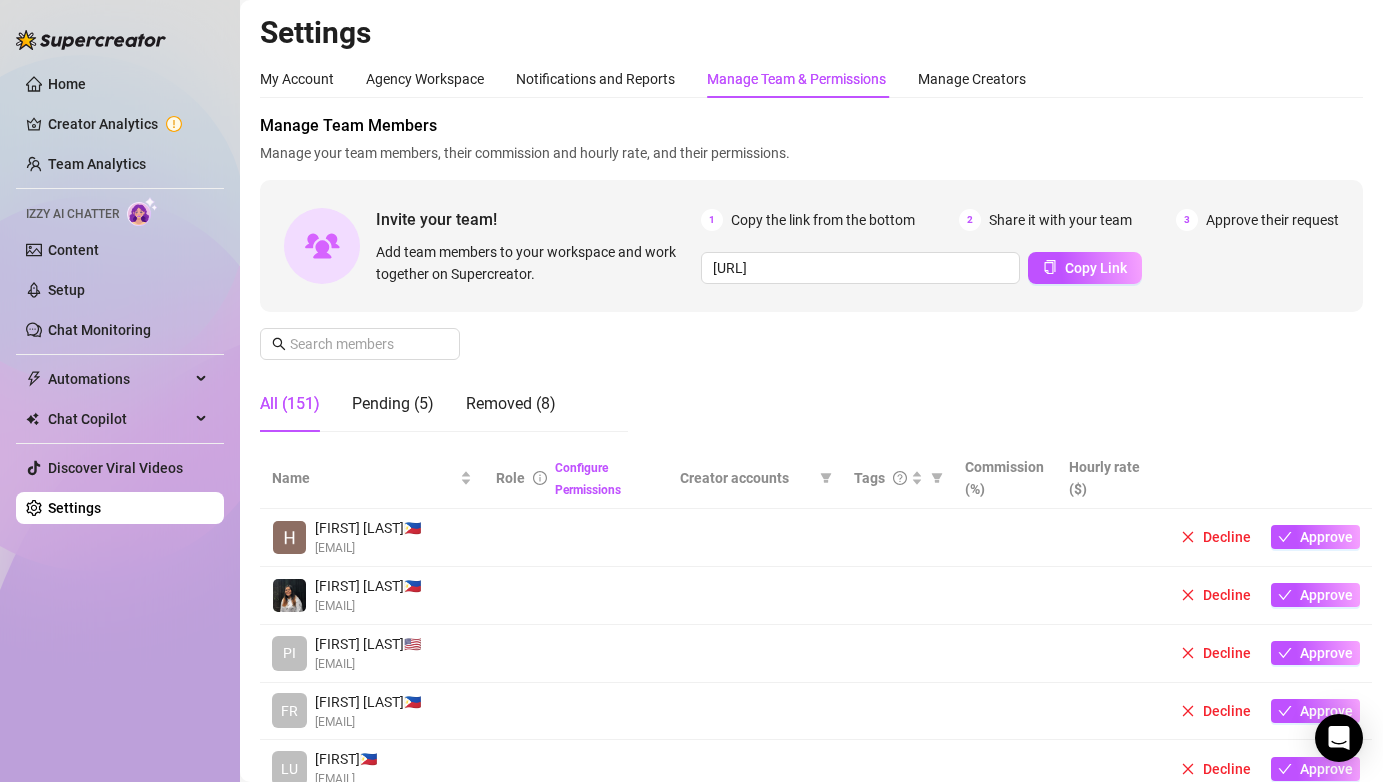 click on "All (151) Pending (5) Removed (8)" at bounding box center [444, 412] 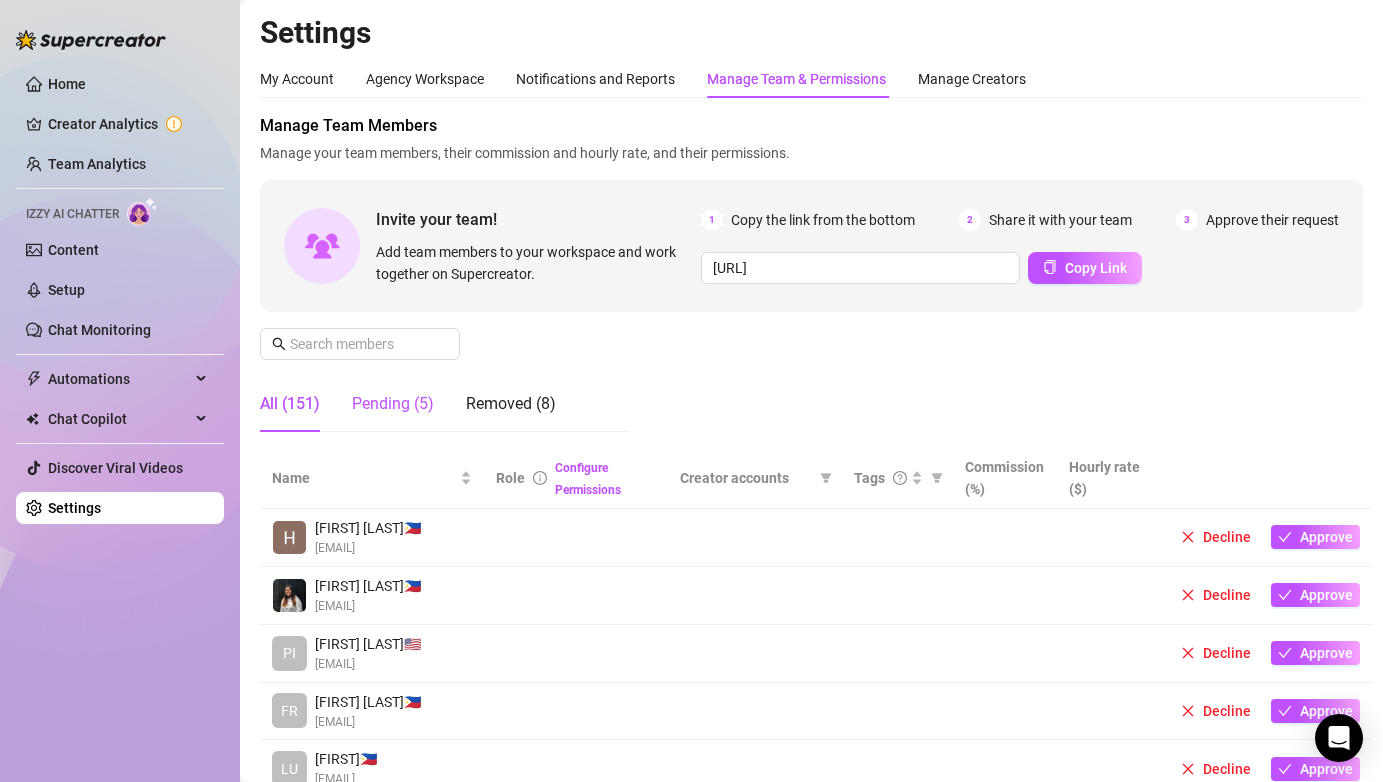 click on "Pending (5)" at bounding box center [393, 404] 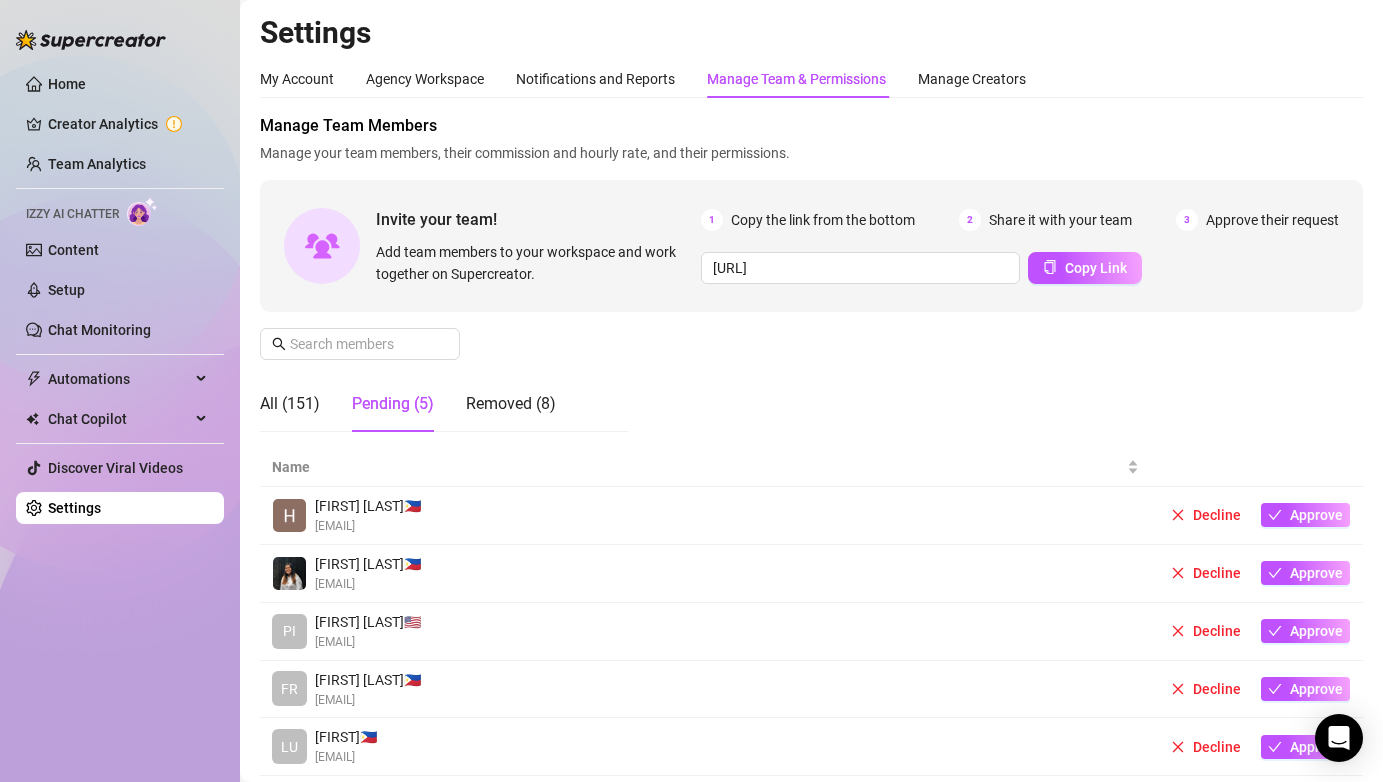 scroll, scrollTop: 78, scrollLeft: 0, axis: vertical 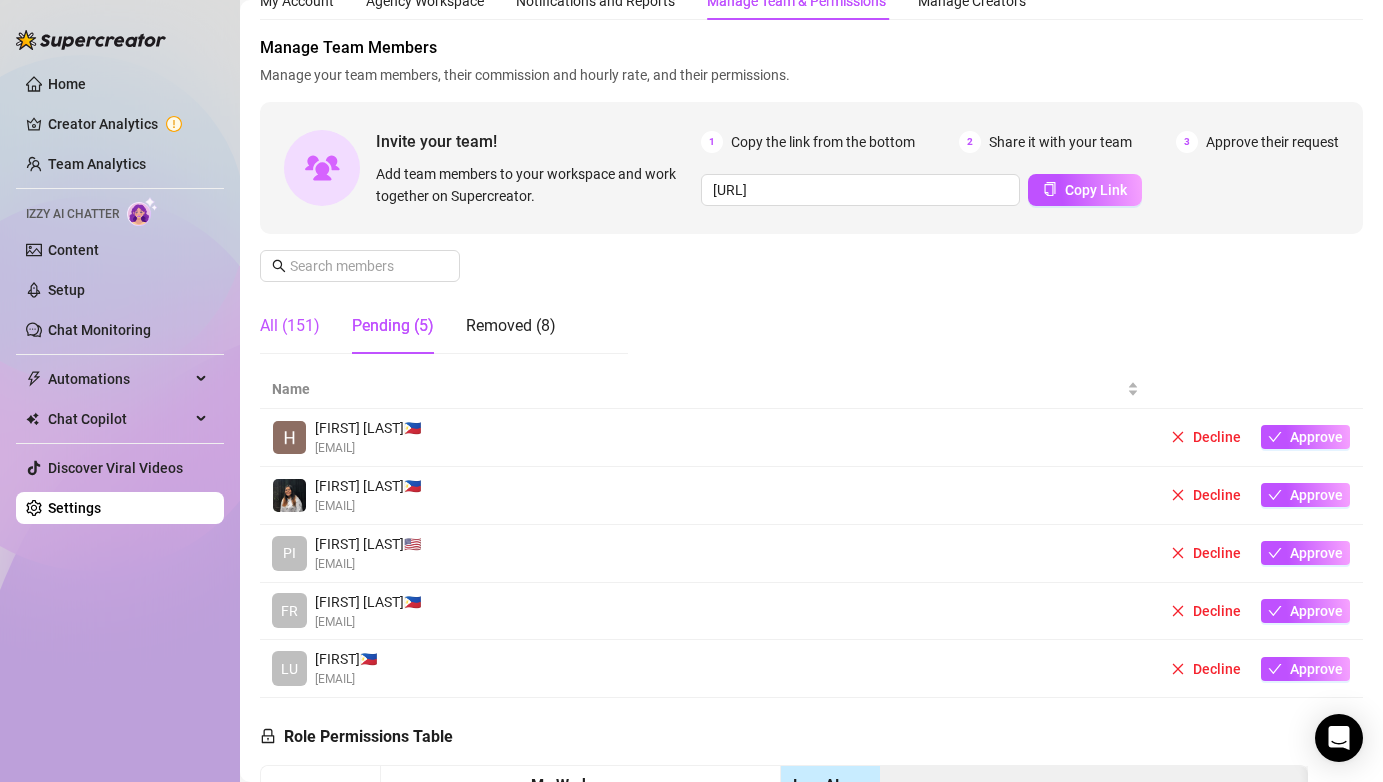 click on "All (151)" at bounding box center (290, 326) 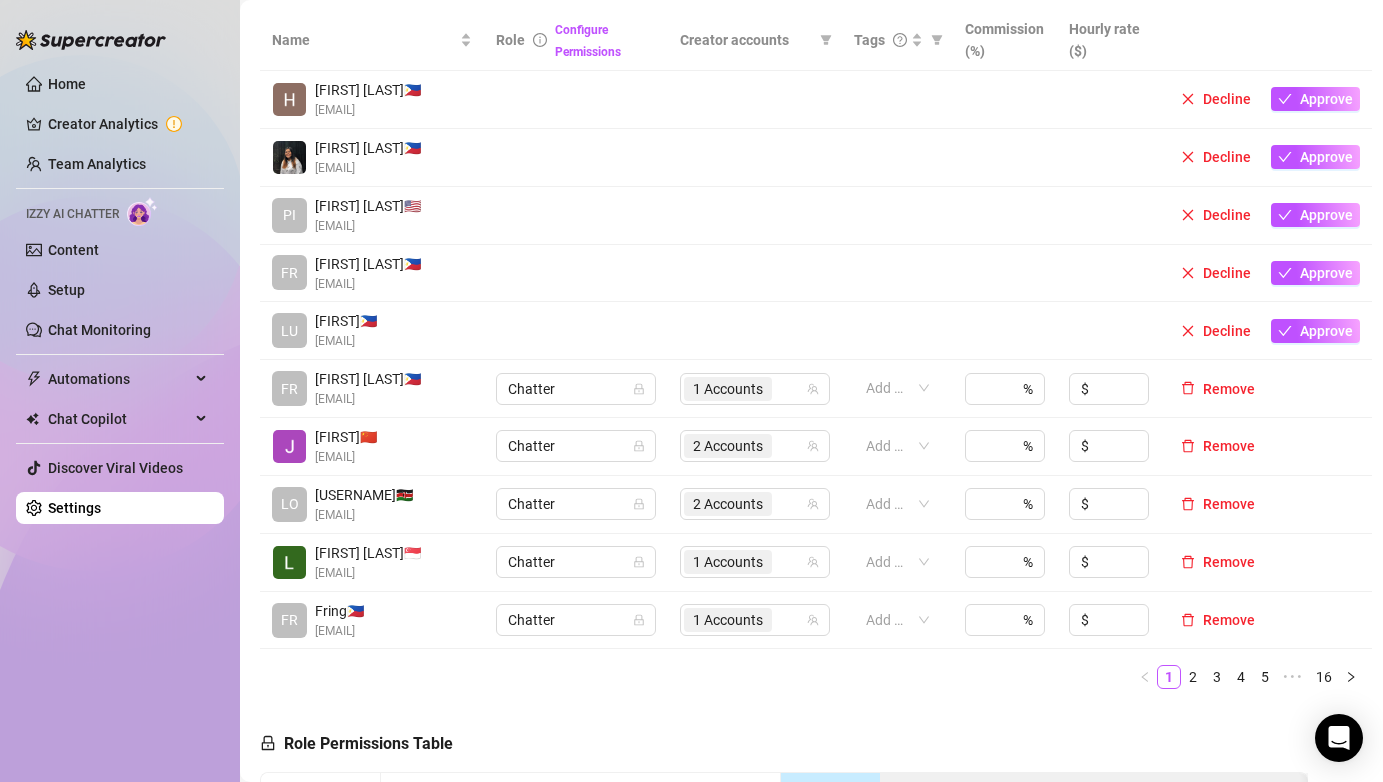 scroll, scrollTop: 0, scrollLeft: 0, axis: both 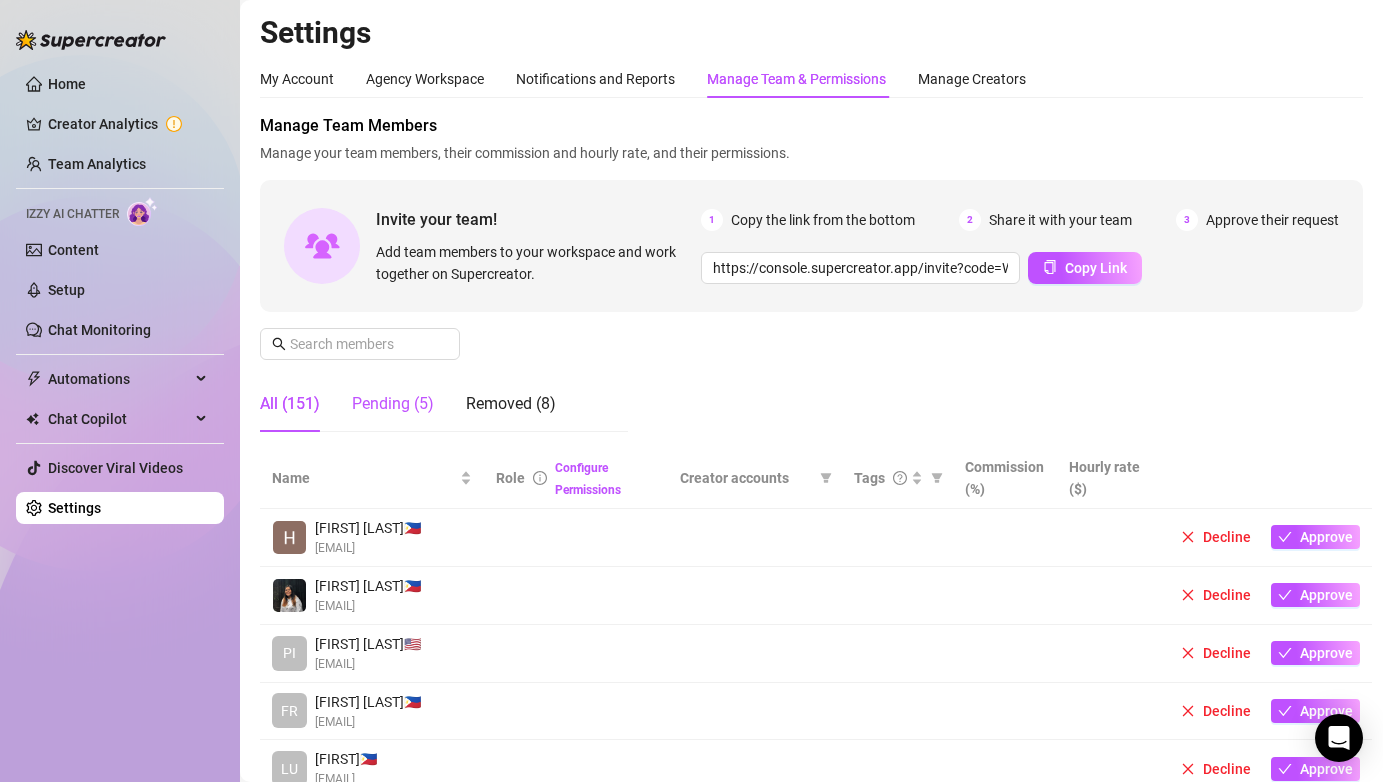 click on "Pending (5)" at bounding box center (393, 404) 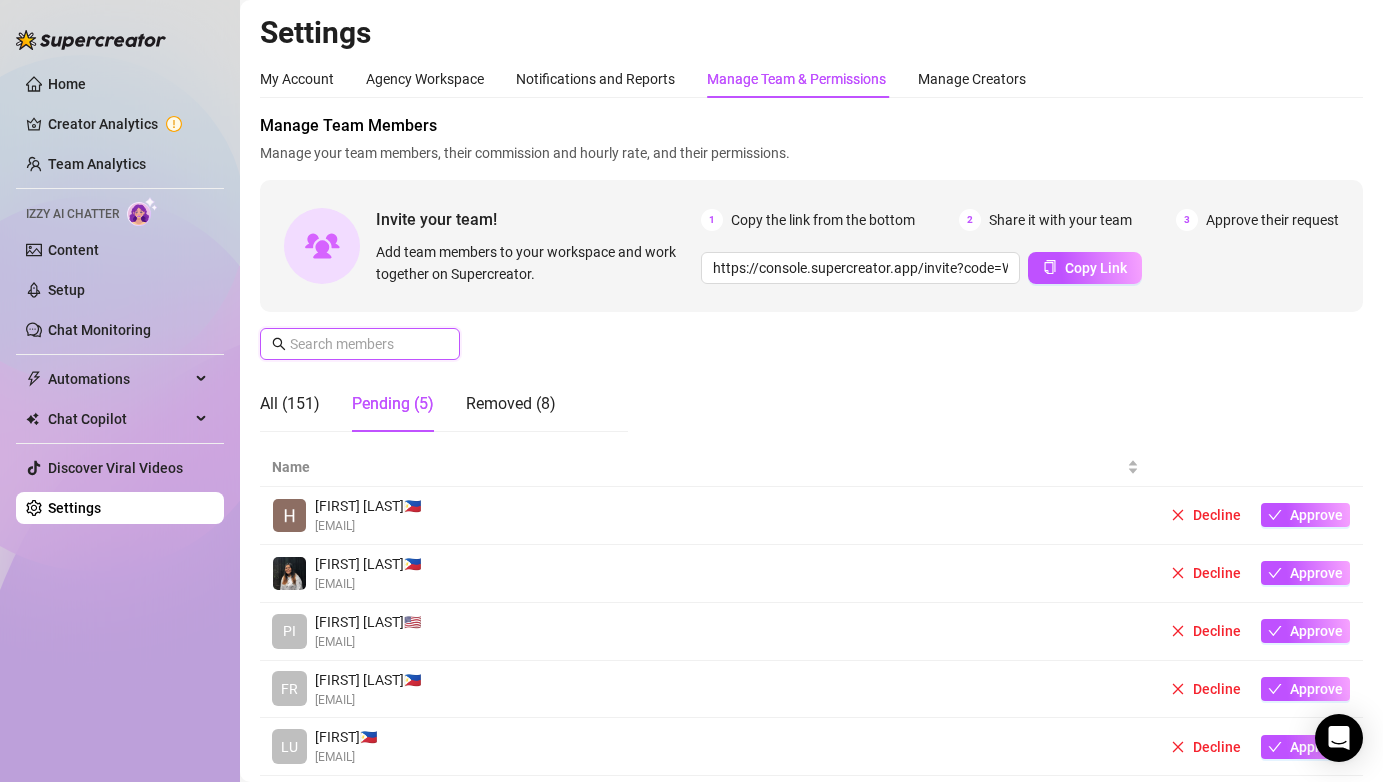 click at bounding box center [361, 344] 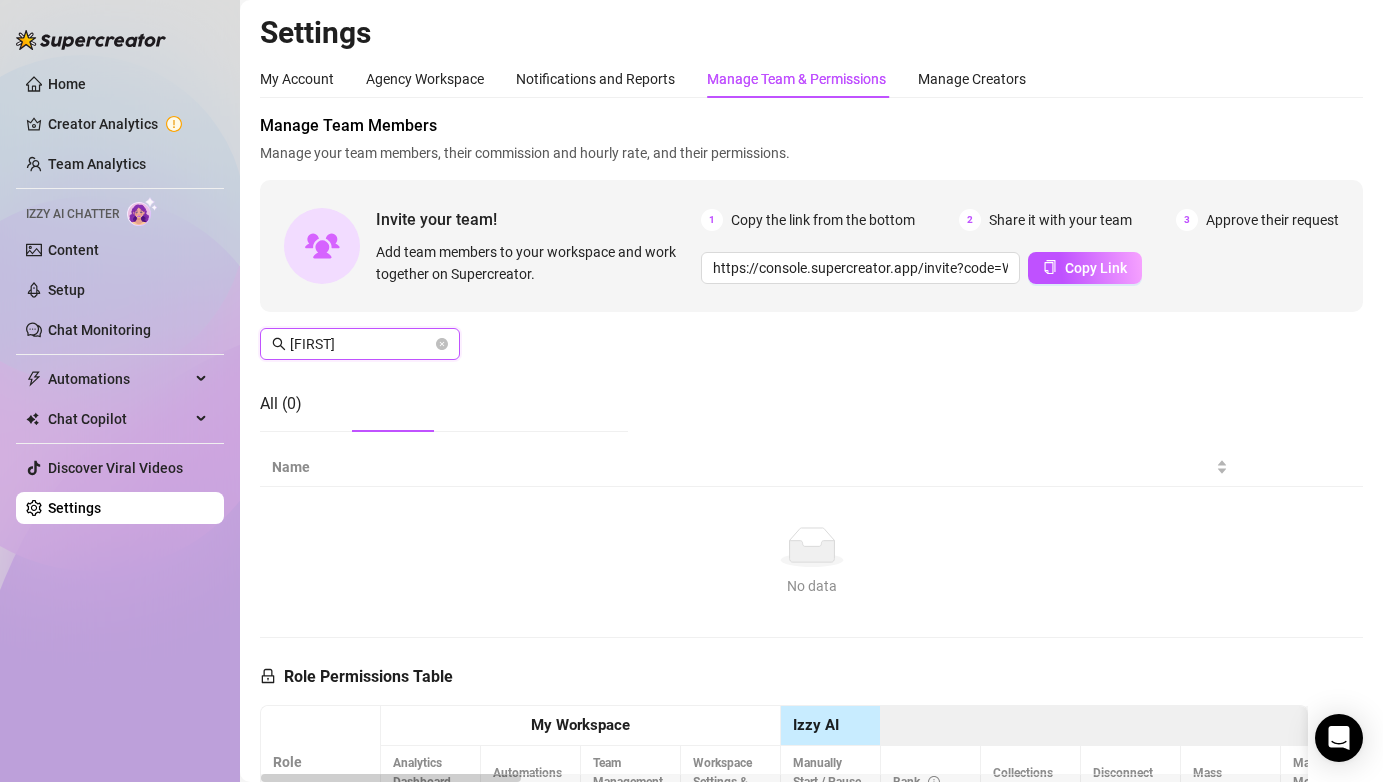 type on "gene" 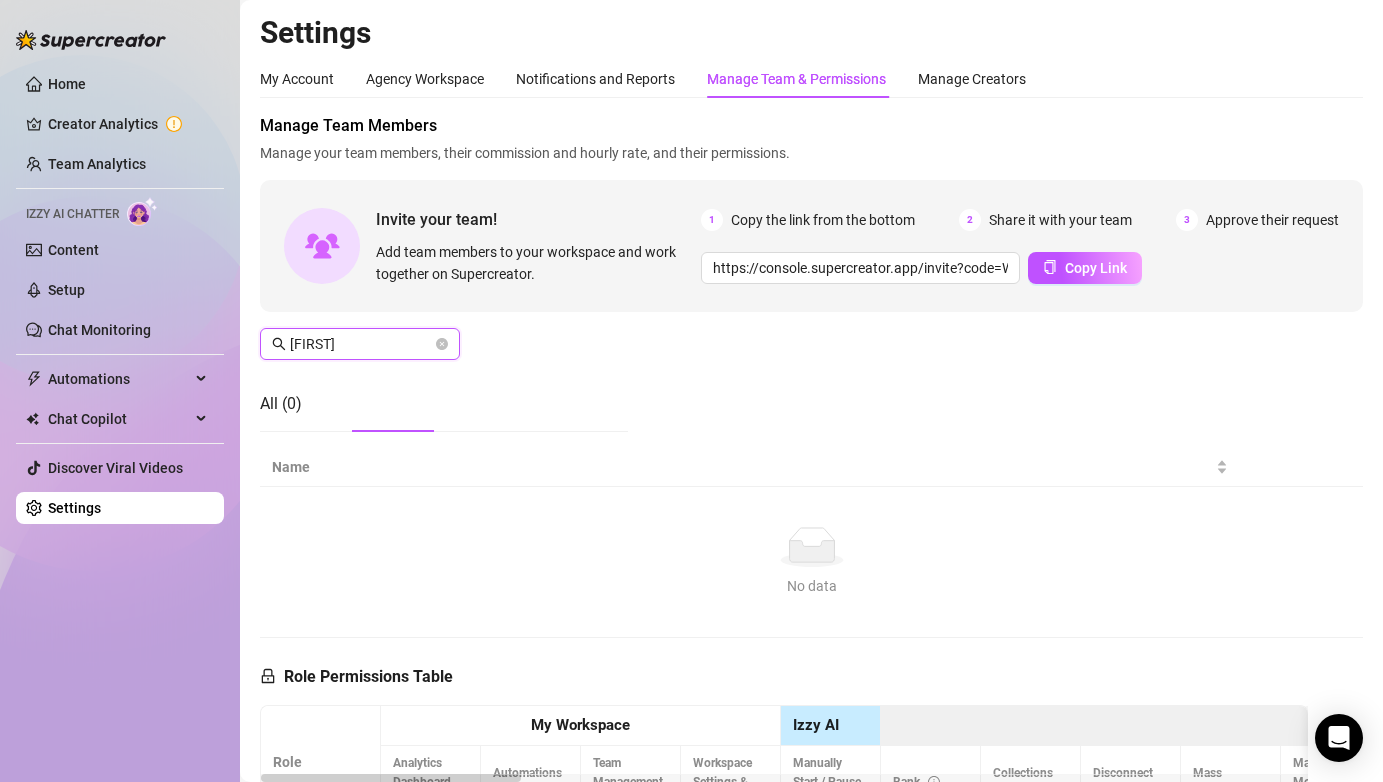 click on "gene" at bounding box center [361, 344] 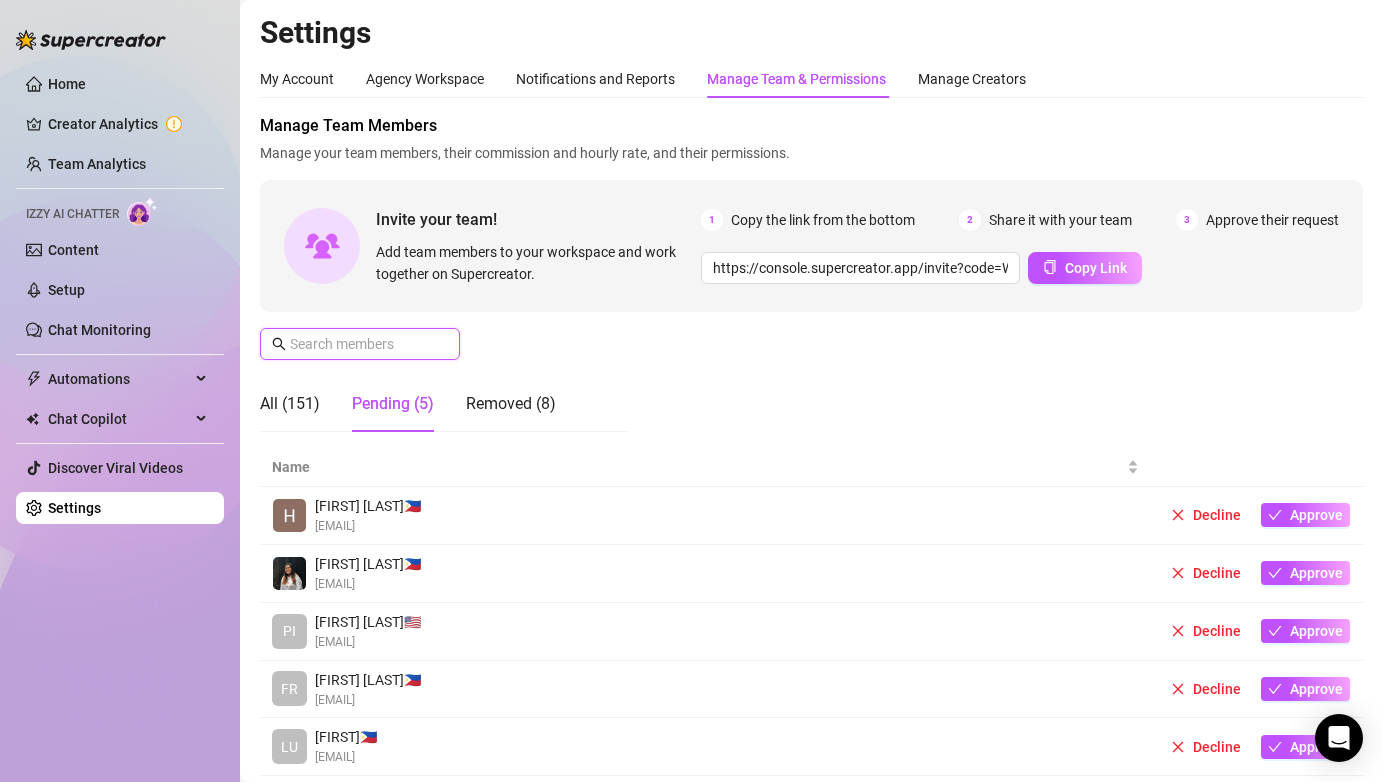type 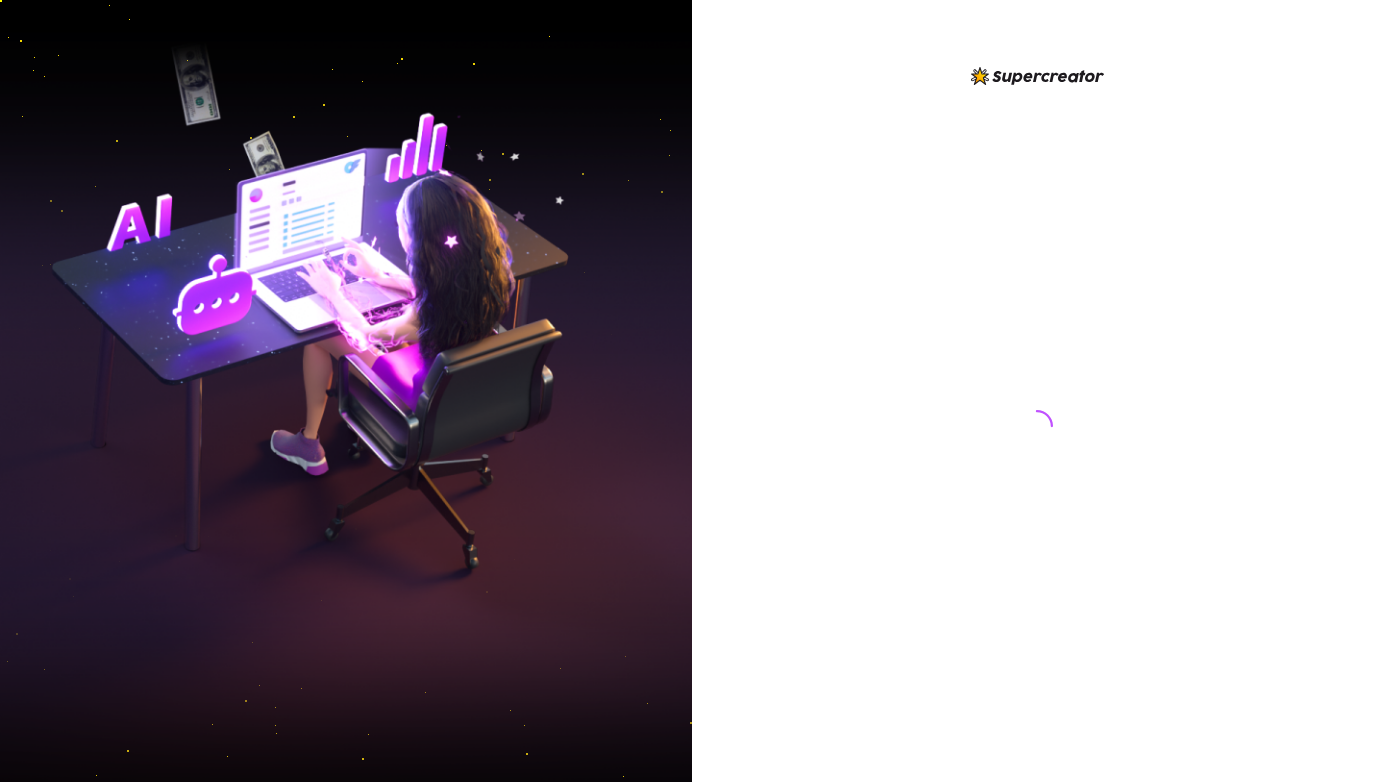 scroll, scrollTop: 0, scrollLeft: 0, axis: both 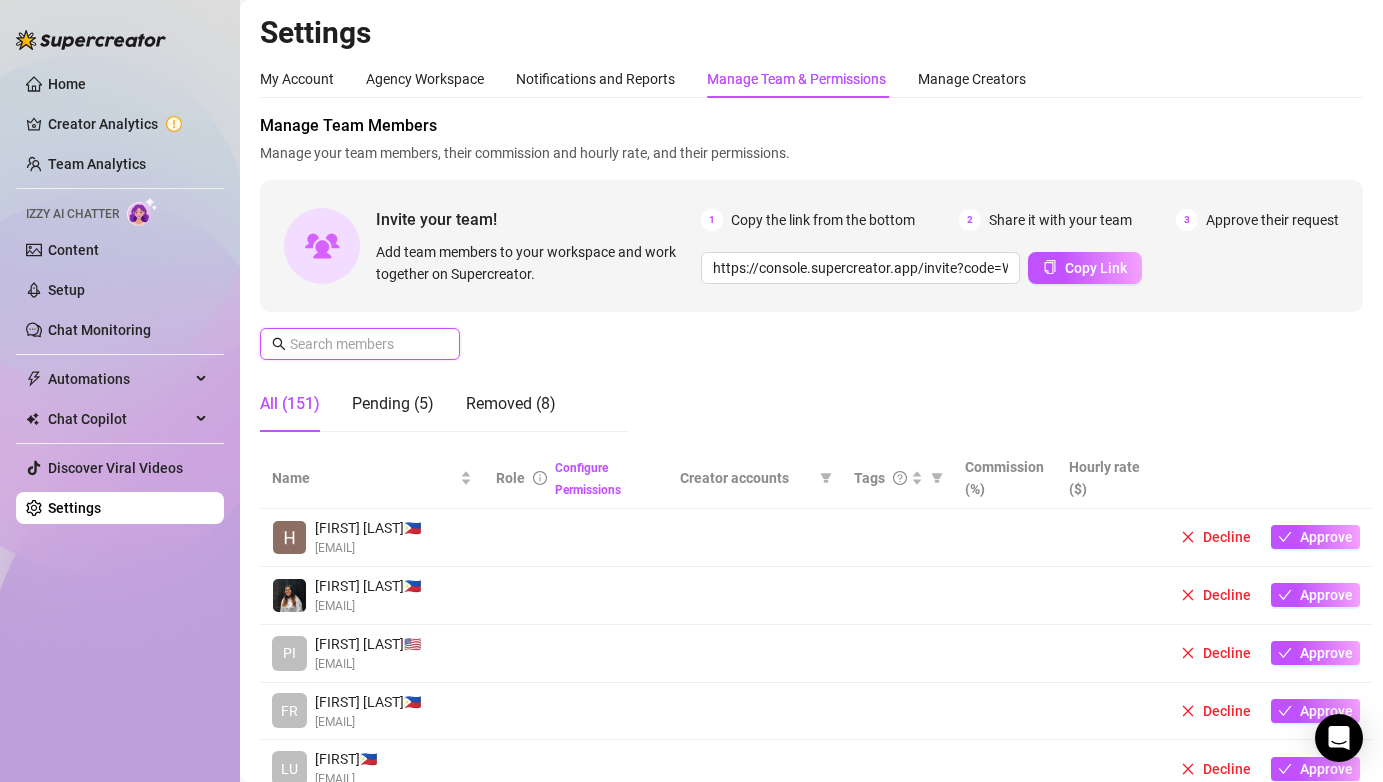 click at bounding box center [361, 344] 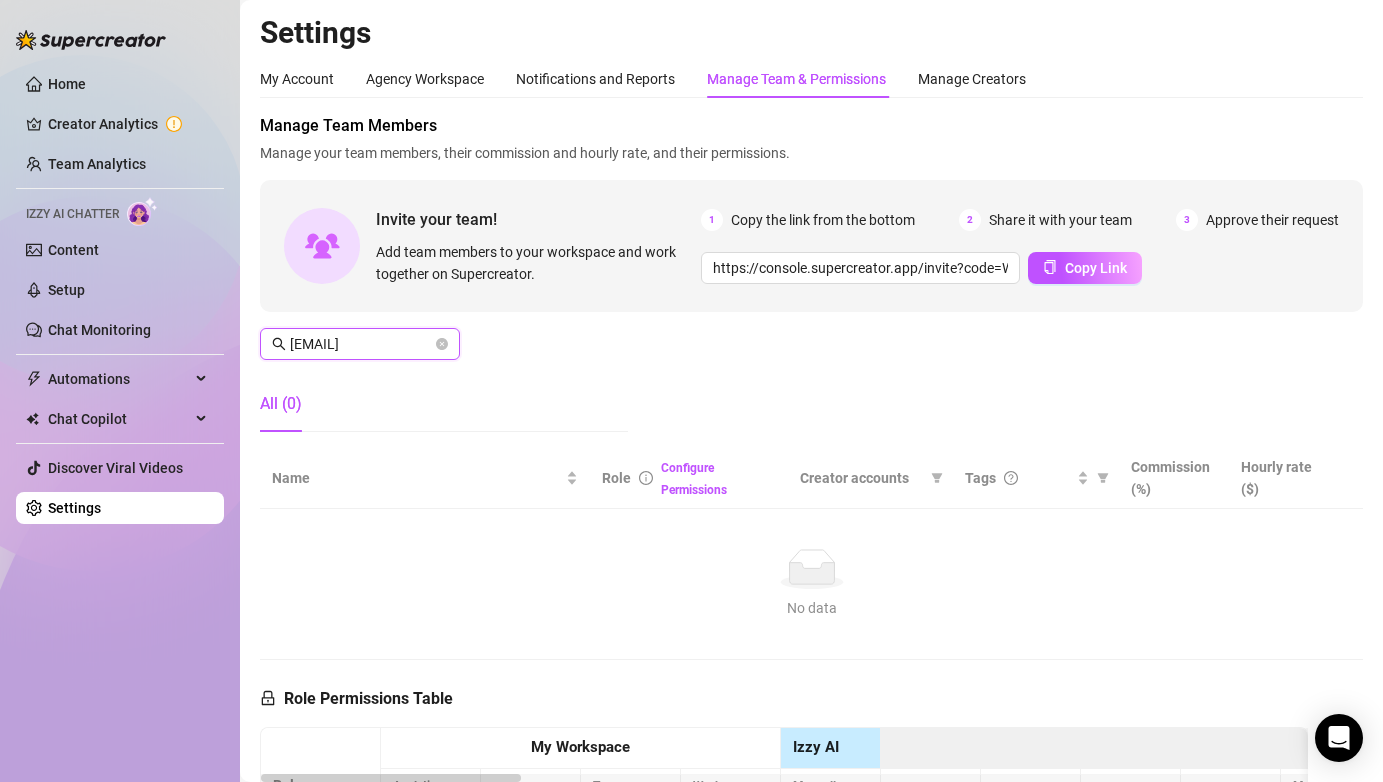 scroll, scrollTop: 0, scrollLeft: 57, axis: horizontal 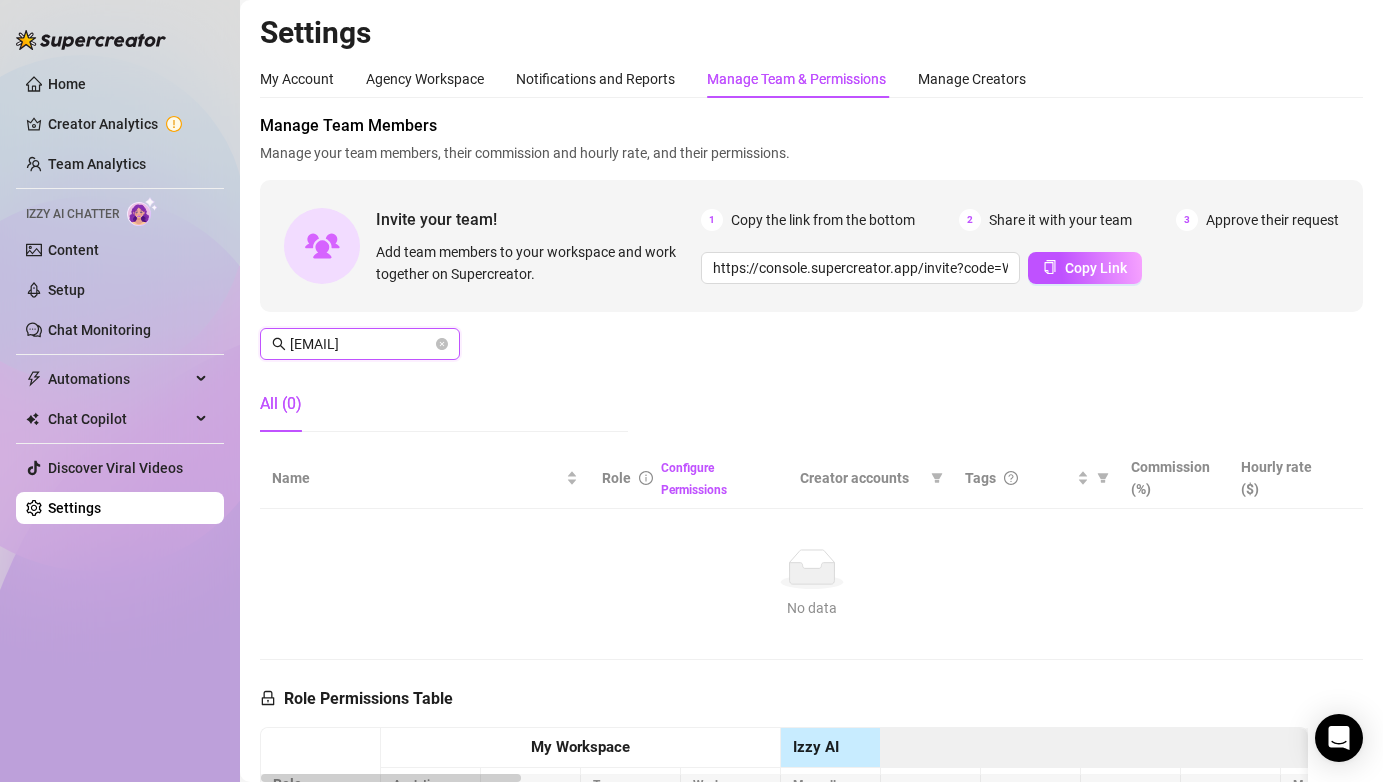 click on "[EMAIL]" at bounding box center [361, 344] 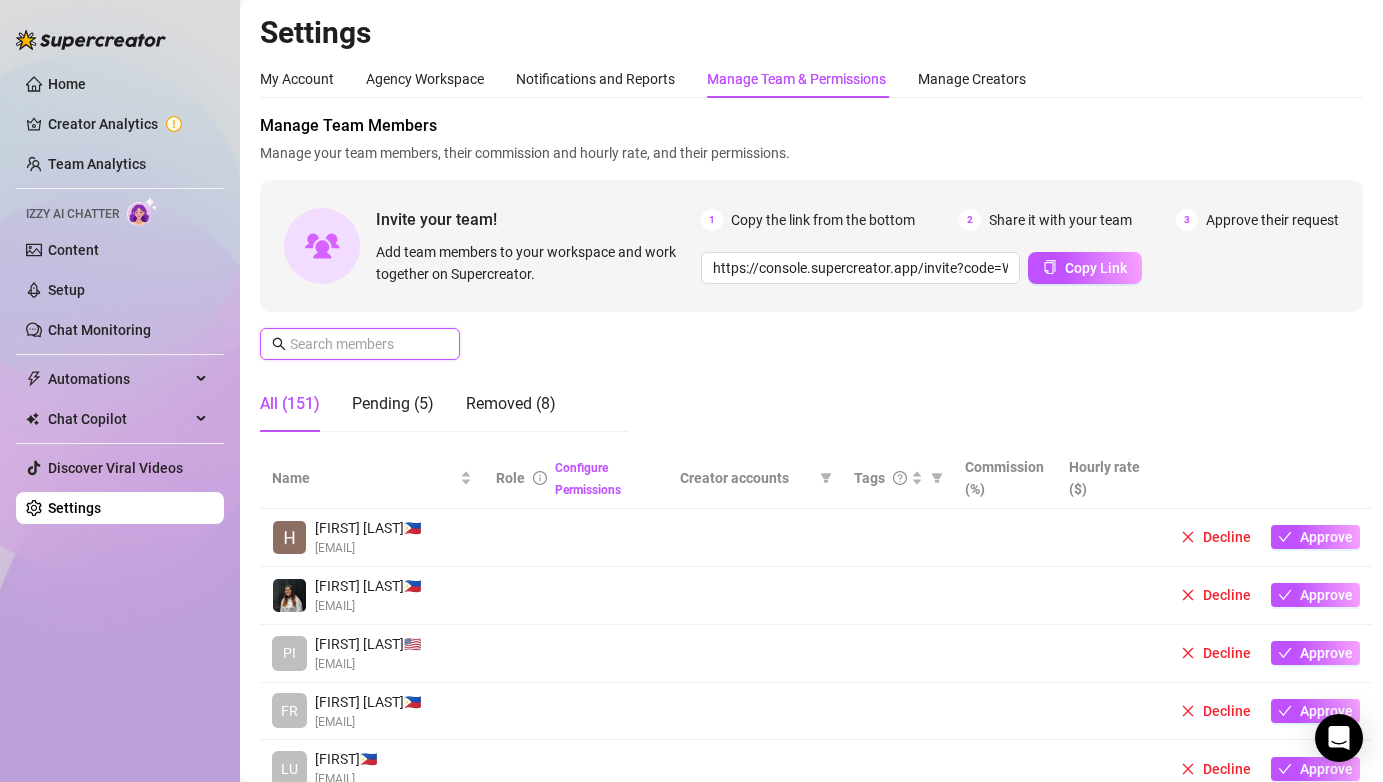 scroll, scrollTop: 0, scrollLeft: 0, axis: both 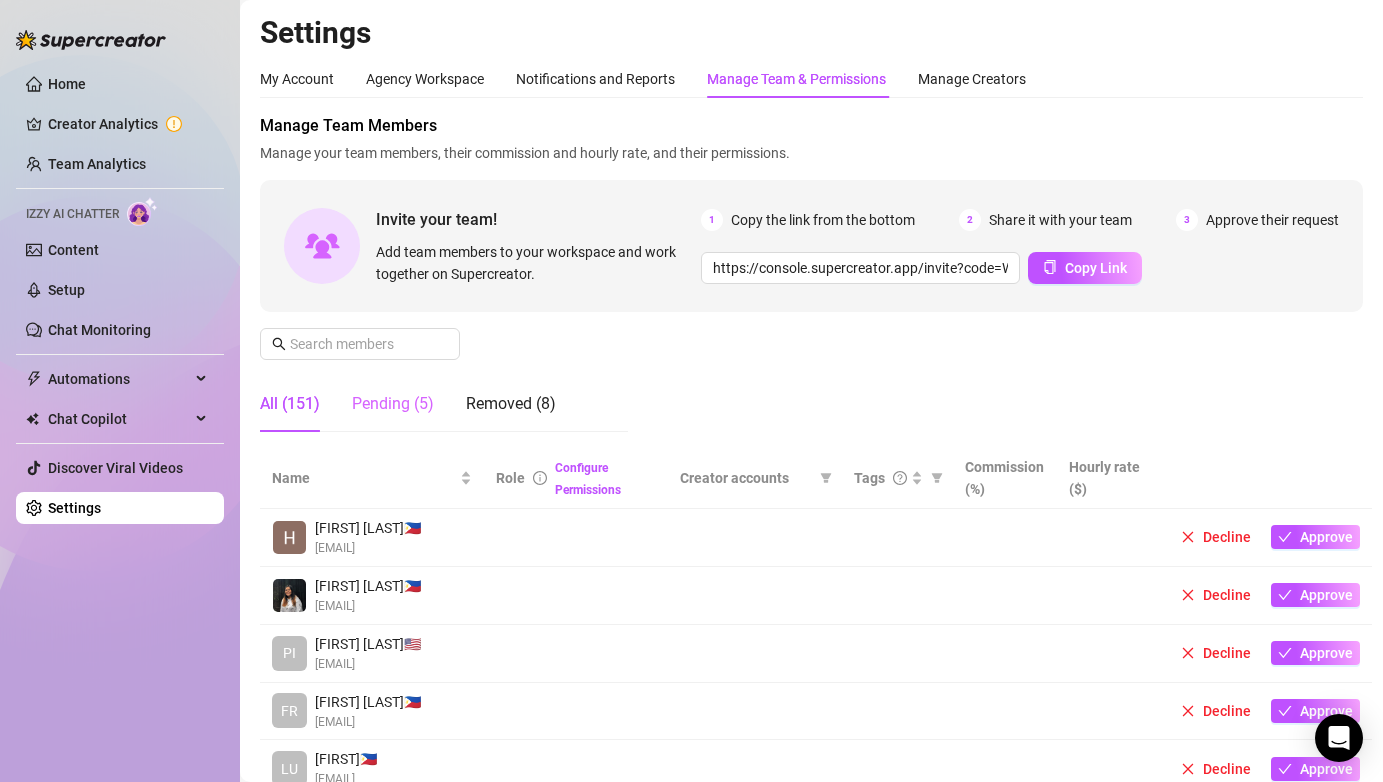 click on "Pending (5)" at bounding box center (393, 404) 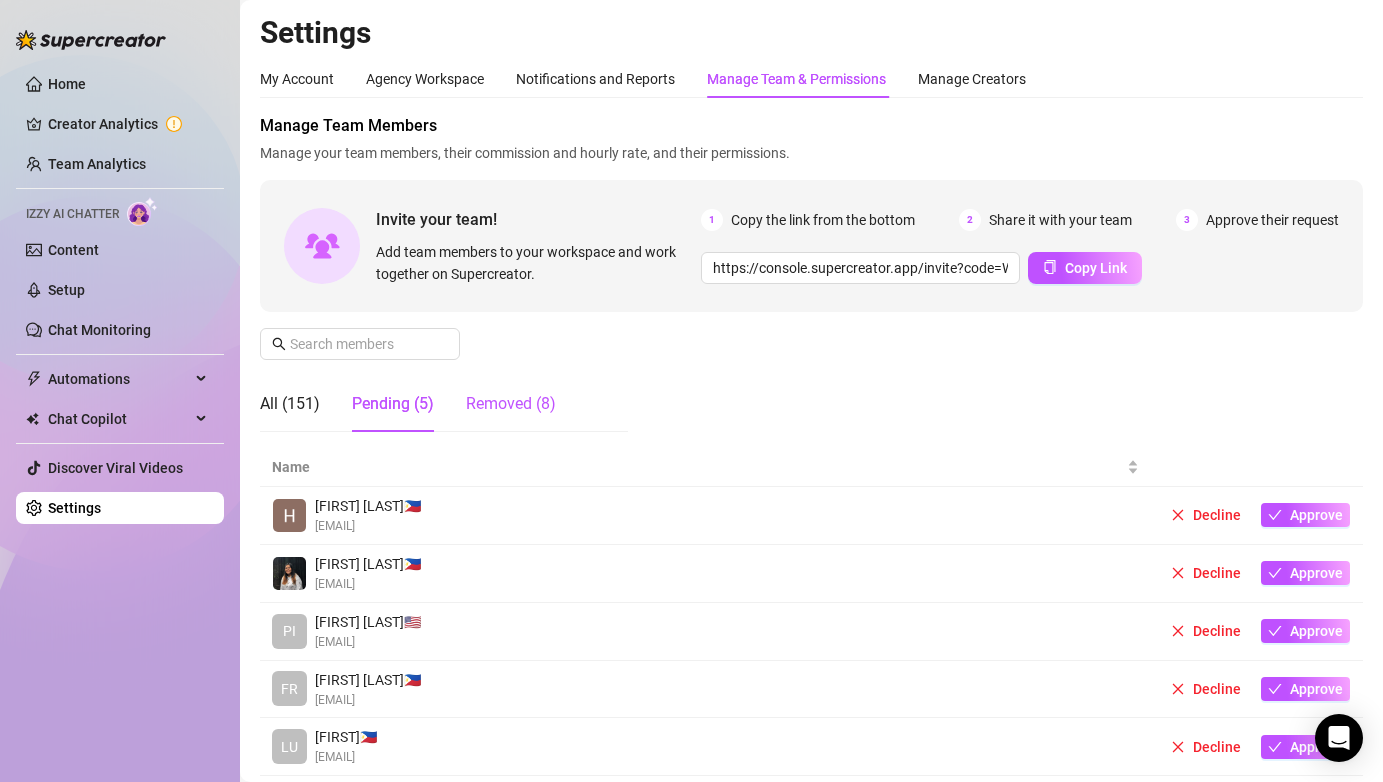 click on "Removed (8)" at bounding box center [511, 404] 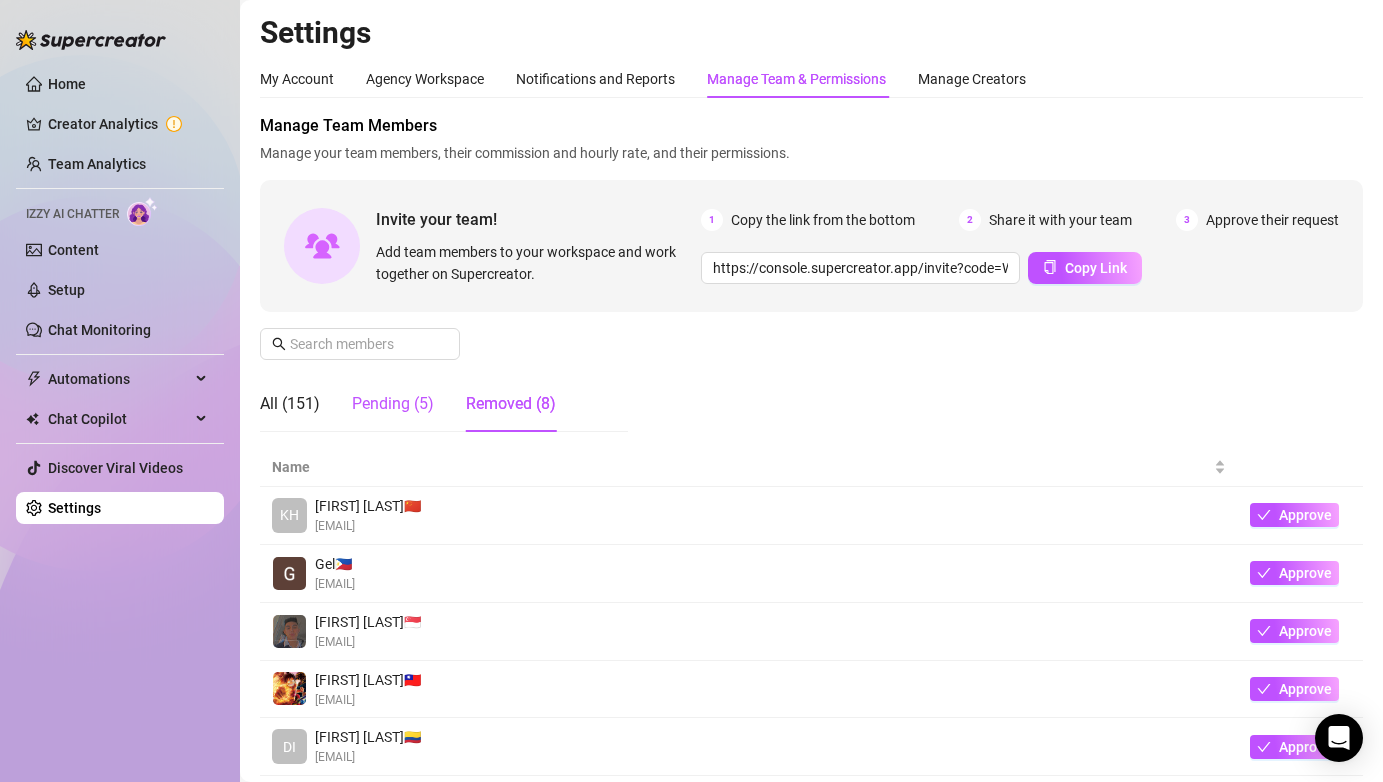 click on "Pending (5)" at bounding box center [393, 404] 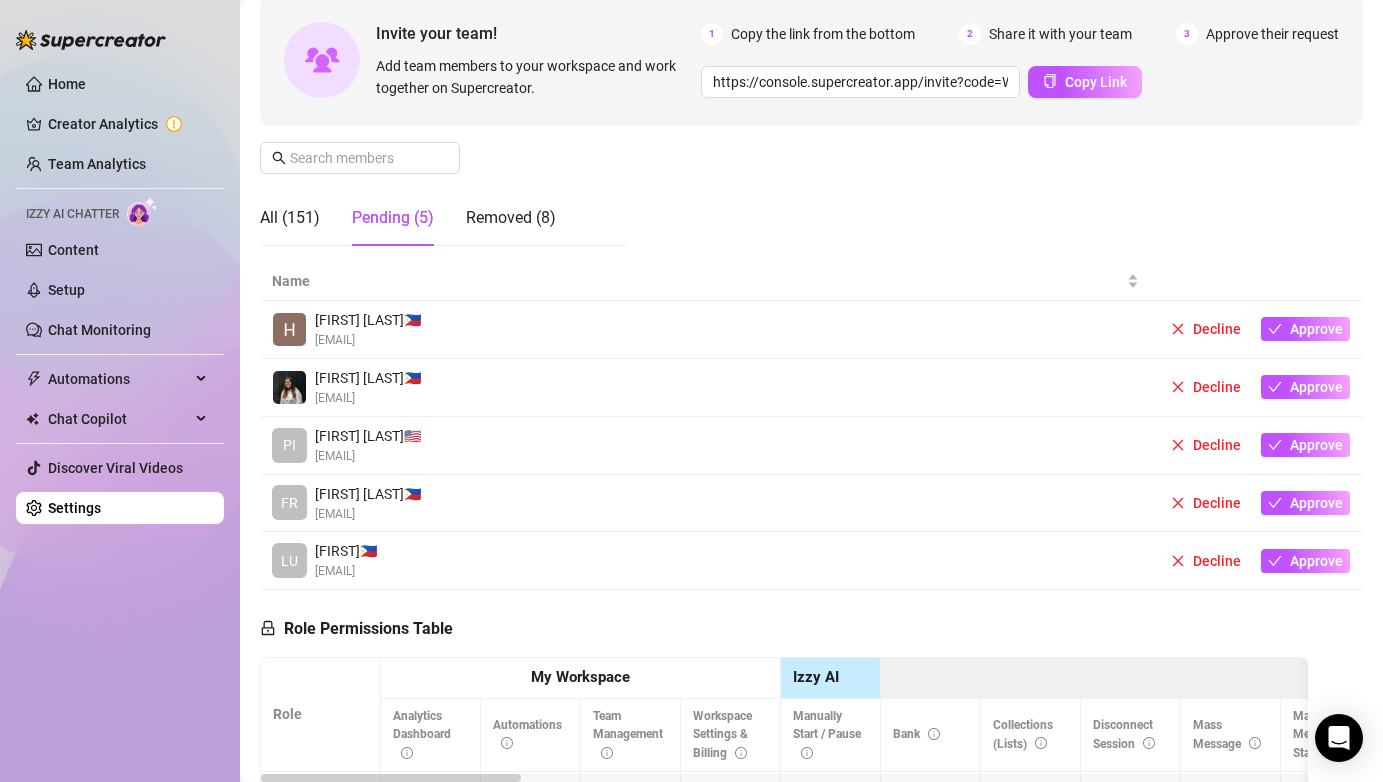 scroll, scrollTop: 187, scrollLeft: 0, axis: vertical 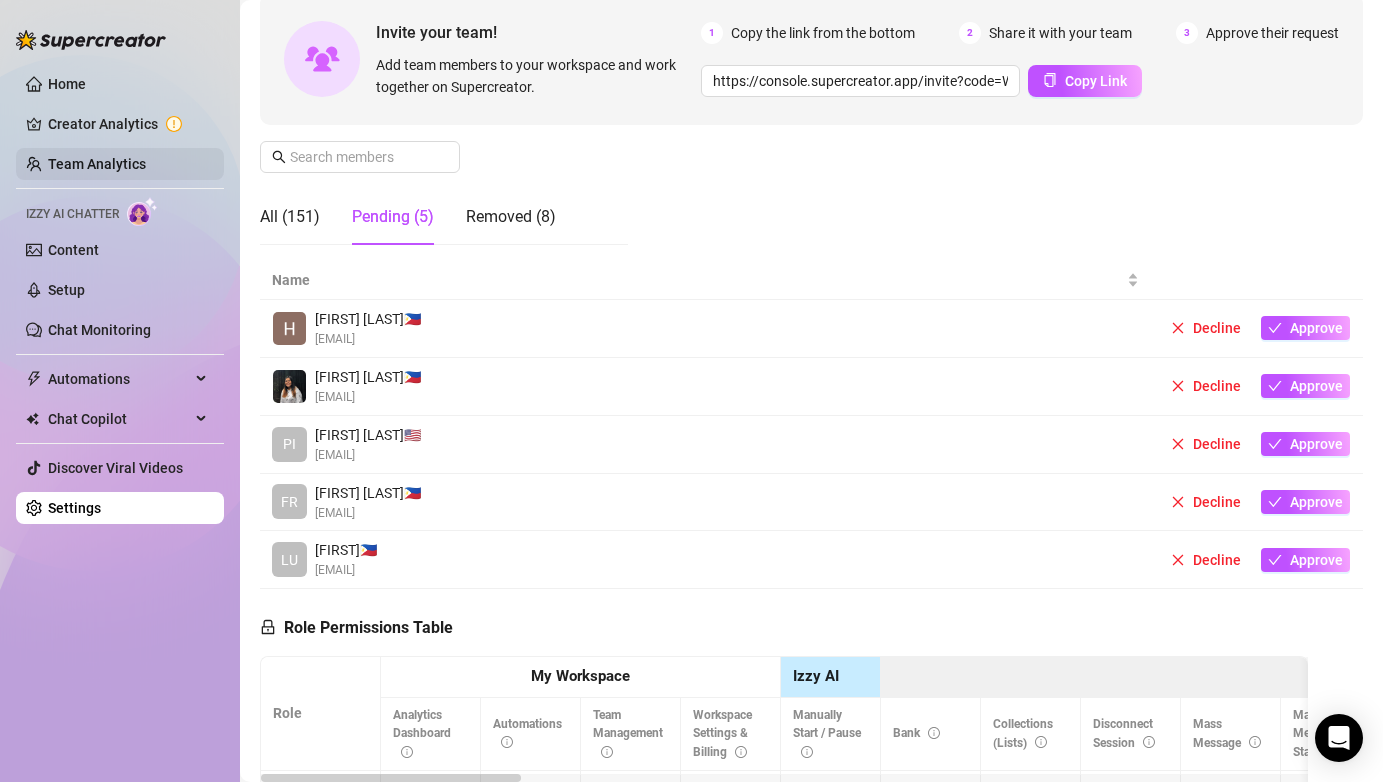 click on "Team Analytics" at bounding box center [97, 164] 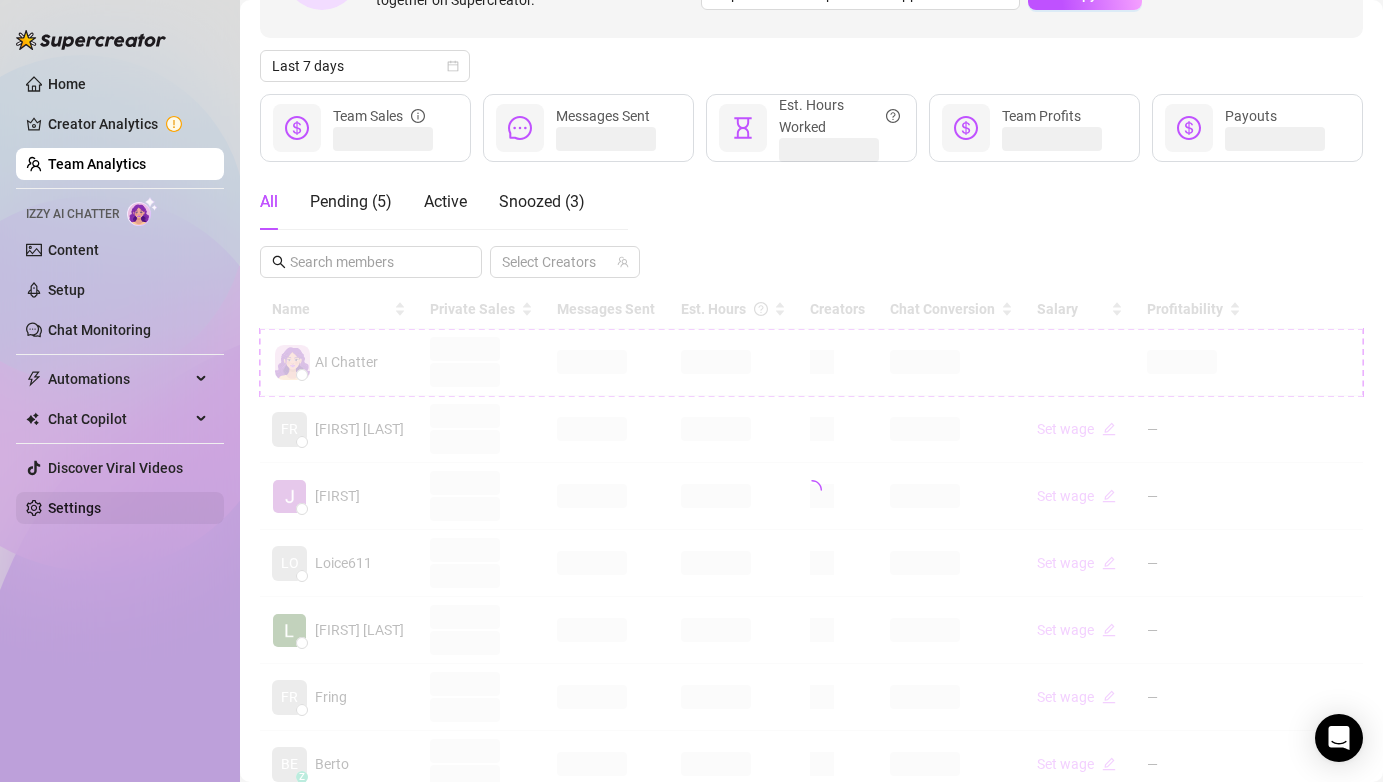 click on "Settings" at bounding box center (74, 508) 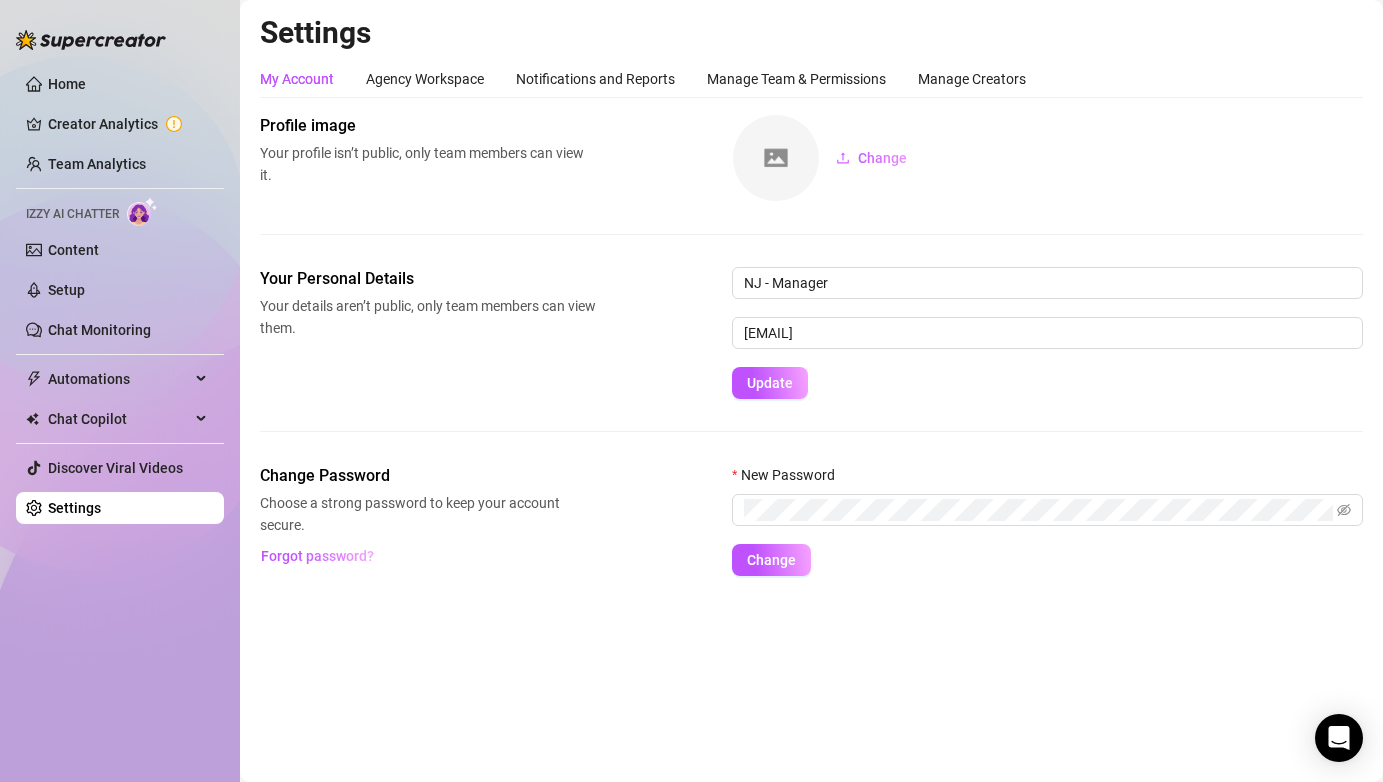 scroll, scrollTop: 0, scrollLeft: 0, axis: both 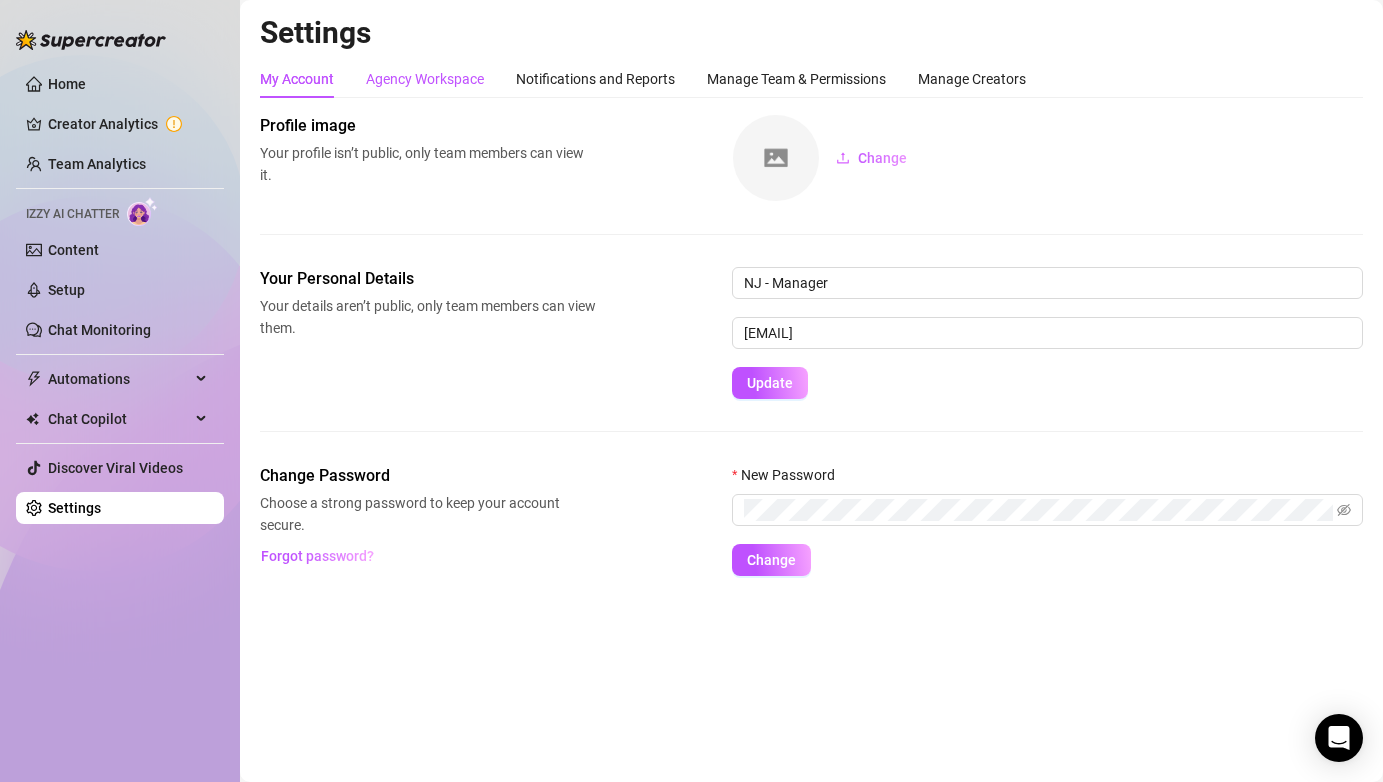 click on "Agency Workspace" at bounding box center (425, 79) 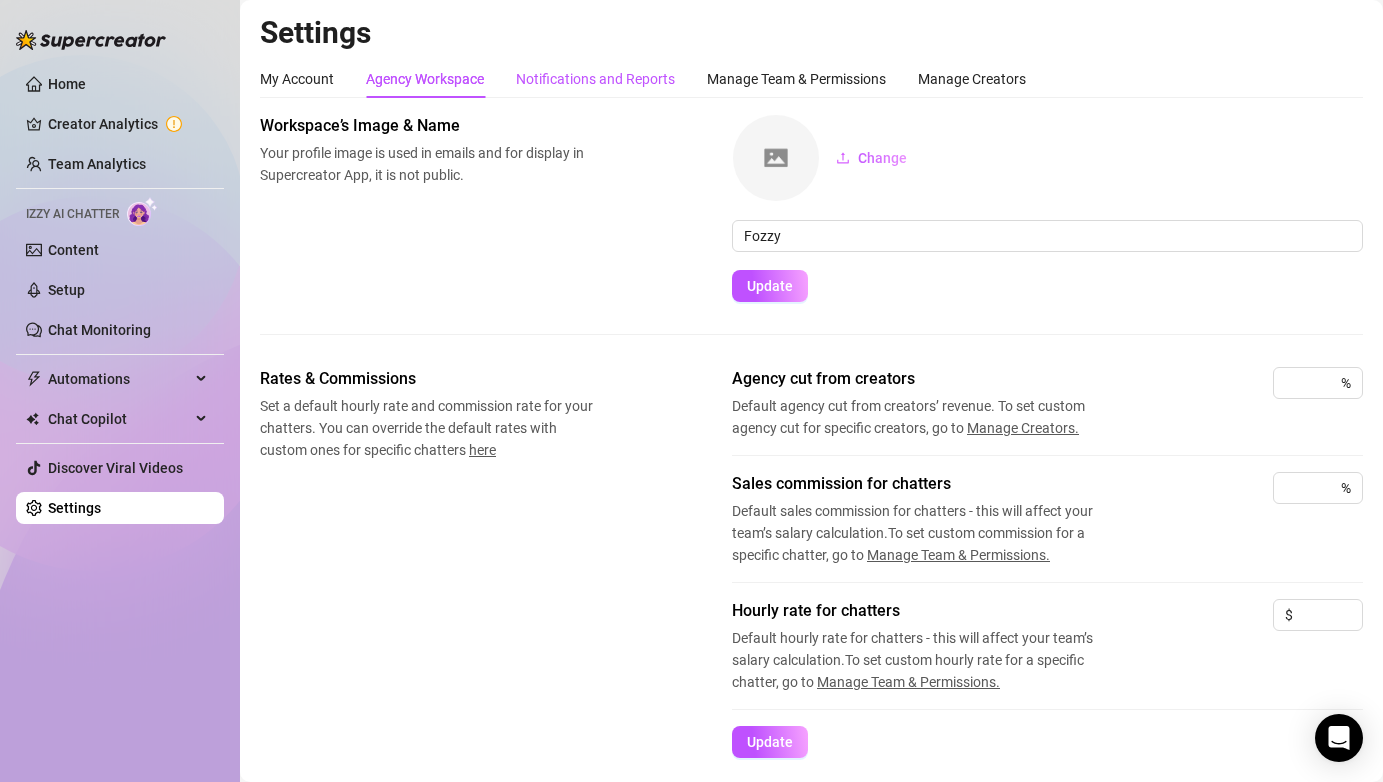 click on "Notifications and Reports" at bounding box center (595, 79) 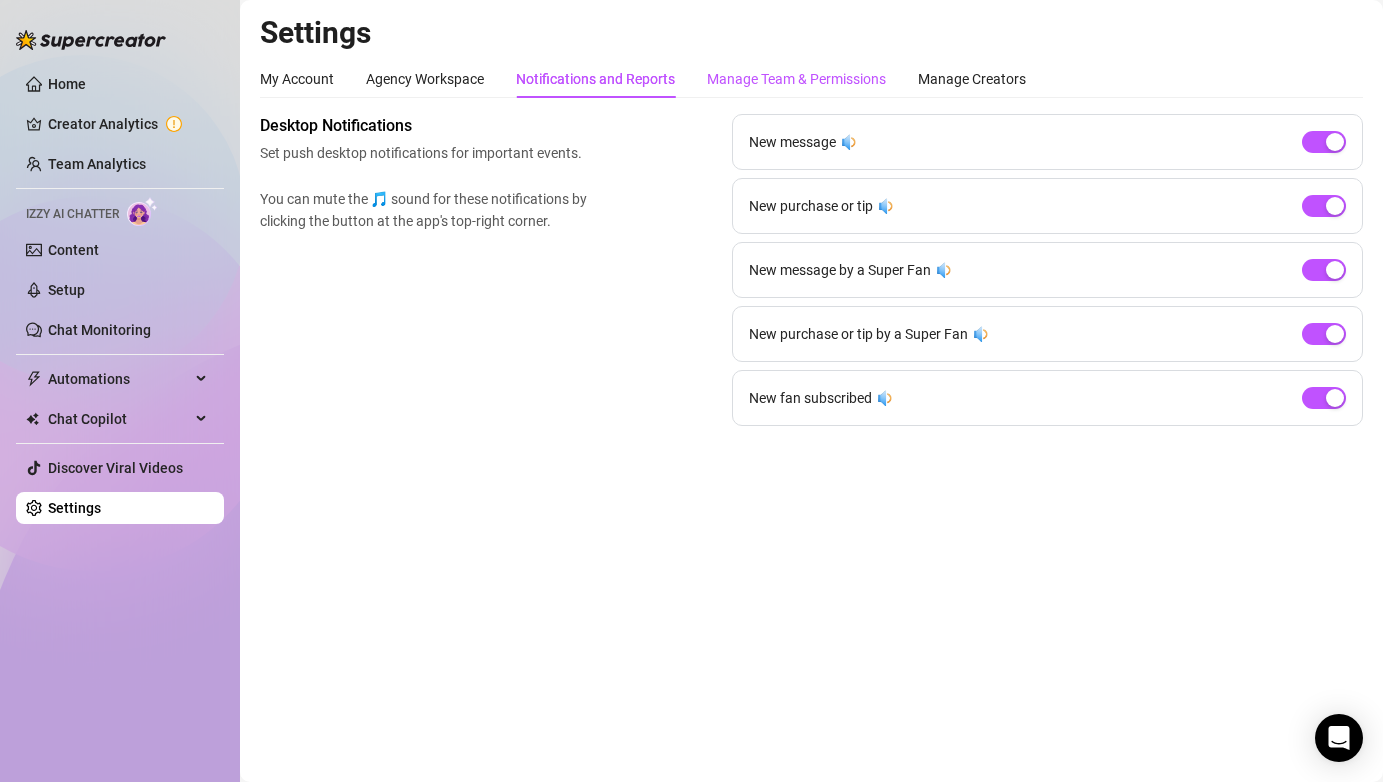 click on "Manage Team & Permissions" at bounding box center [796, 79] 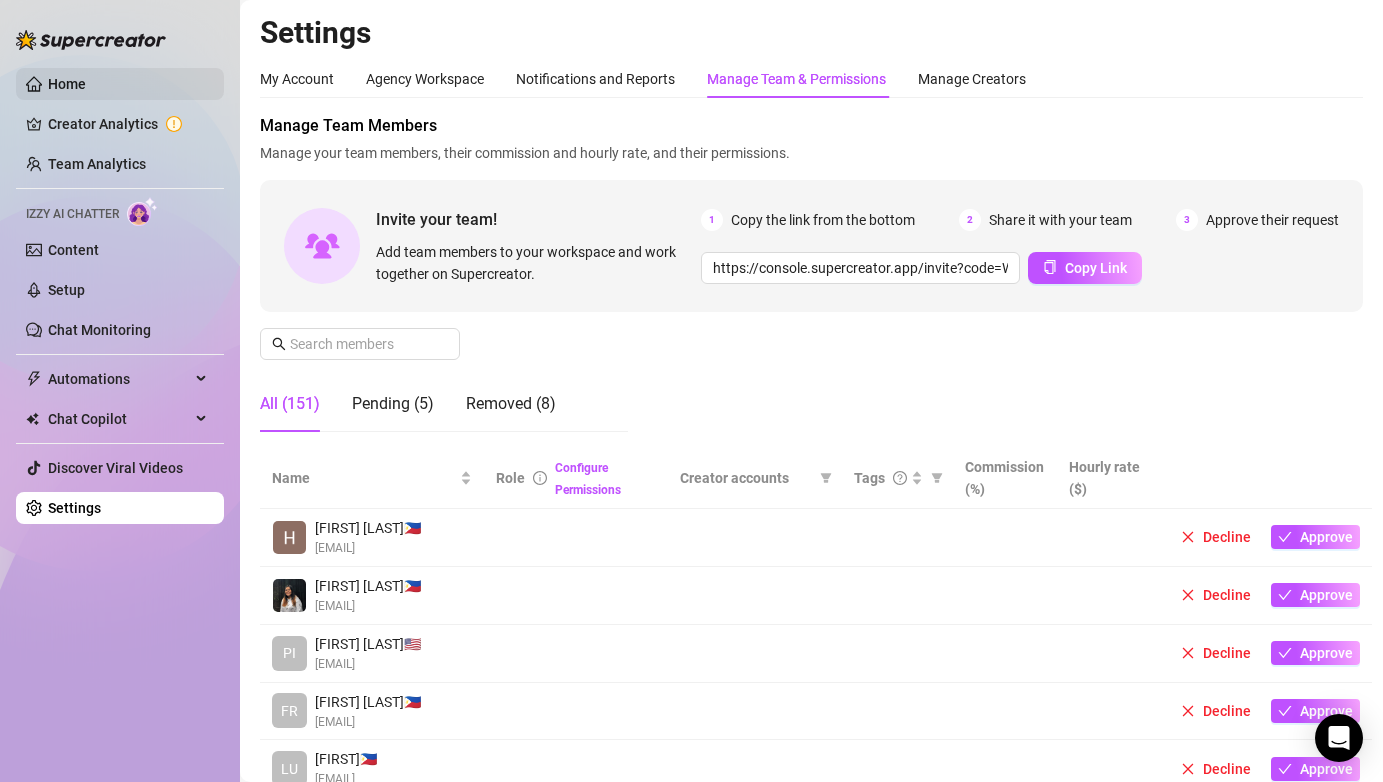 click on "Home" at bounding box center (67, 84) 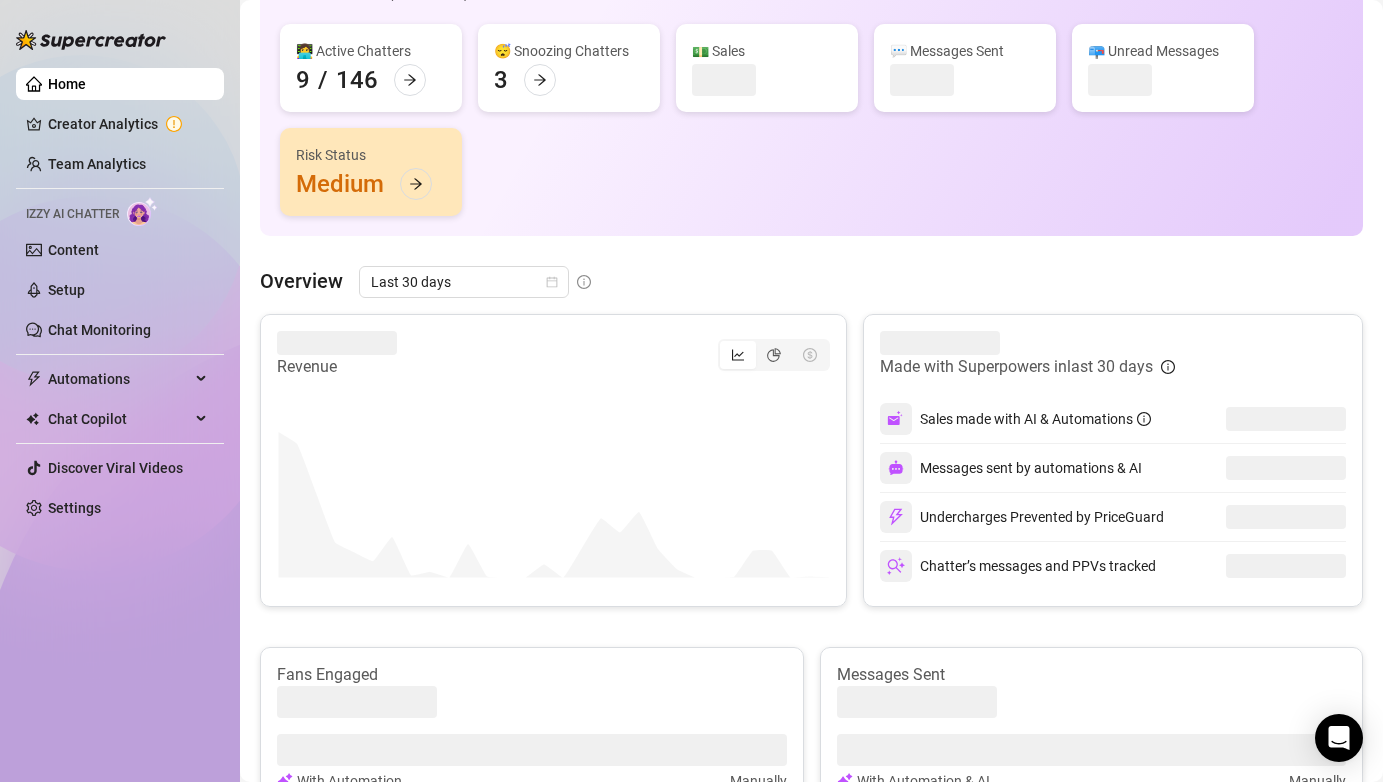 scroll, scrollTop: 244, scrollLeft: 0, axis: vertical 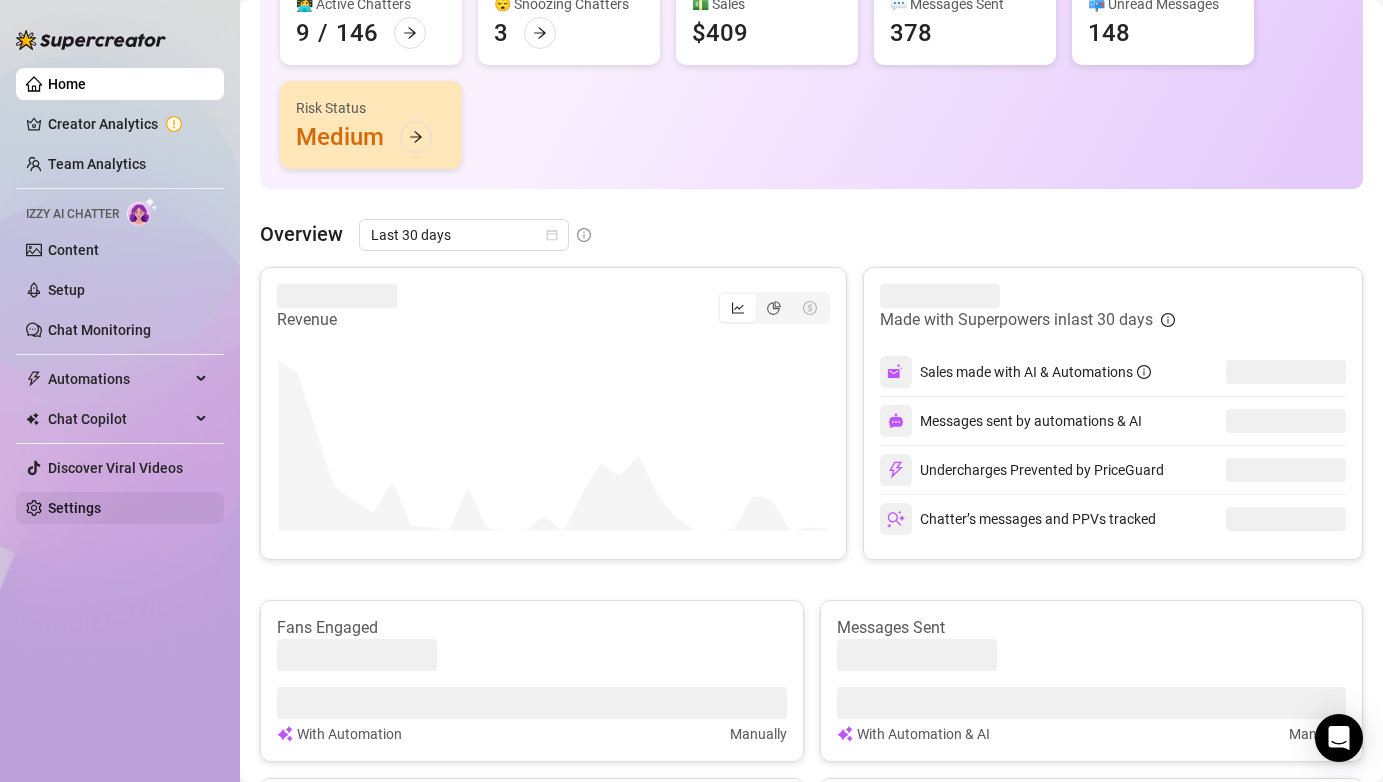 click on "Settings" at bounding box center [74, 508] 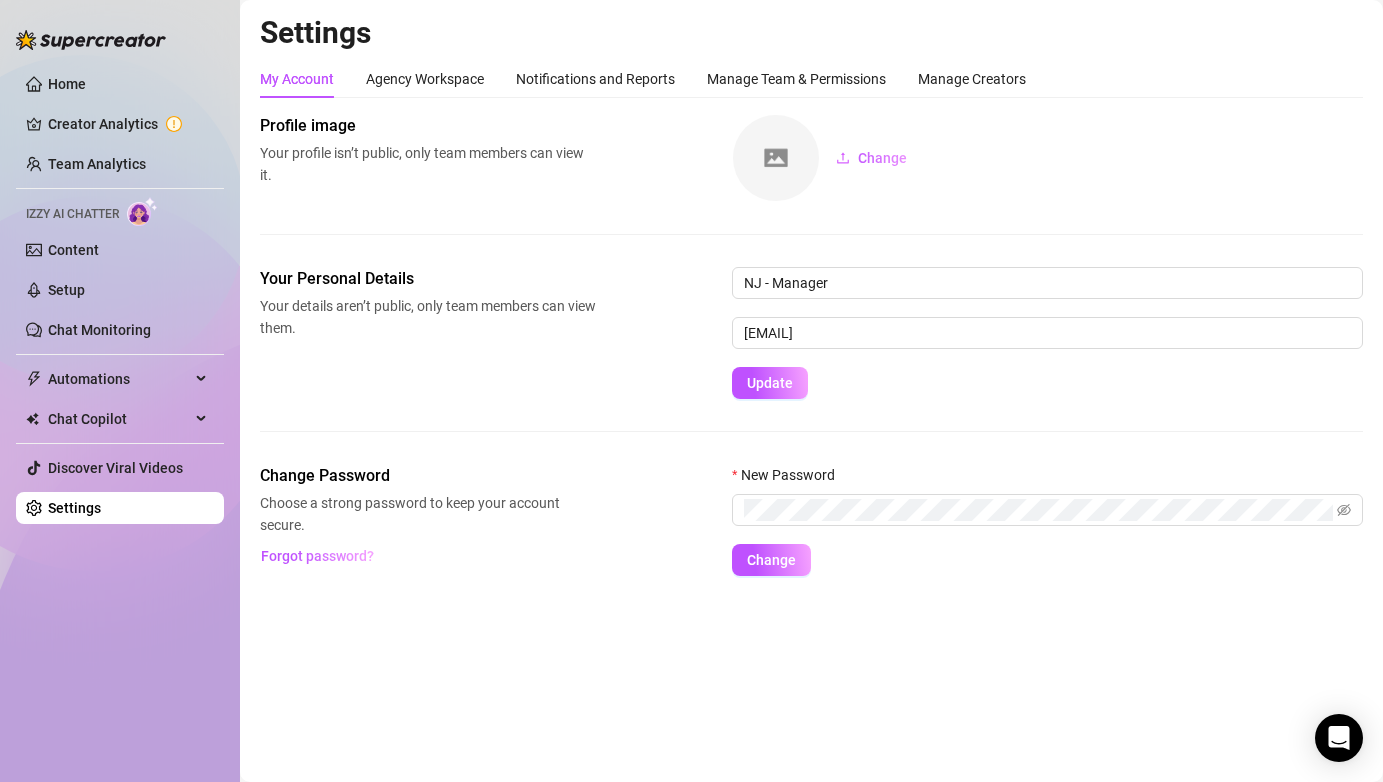scroll, scrollTop: 0, scrollLeft: 0, axis: both 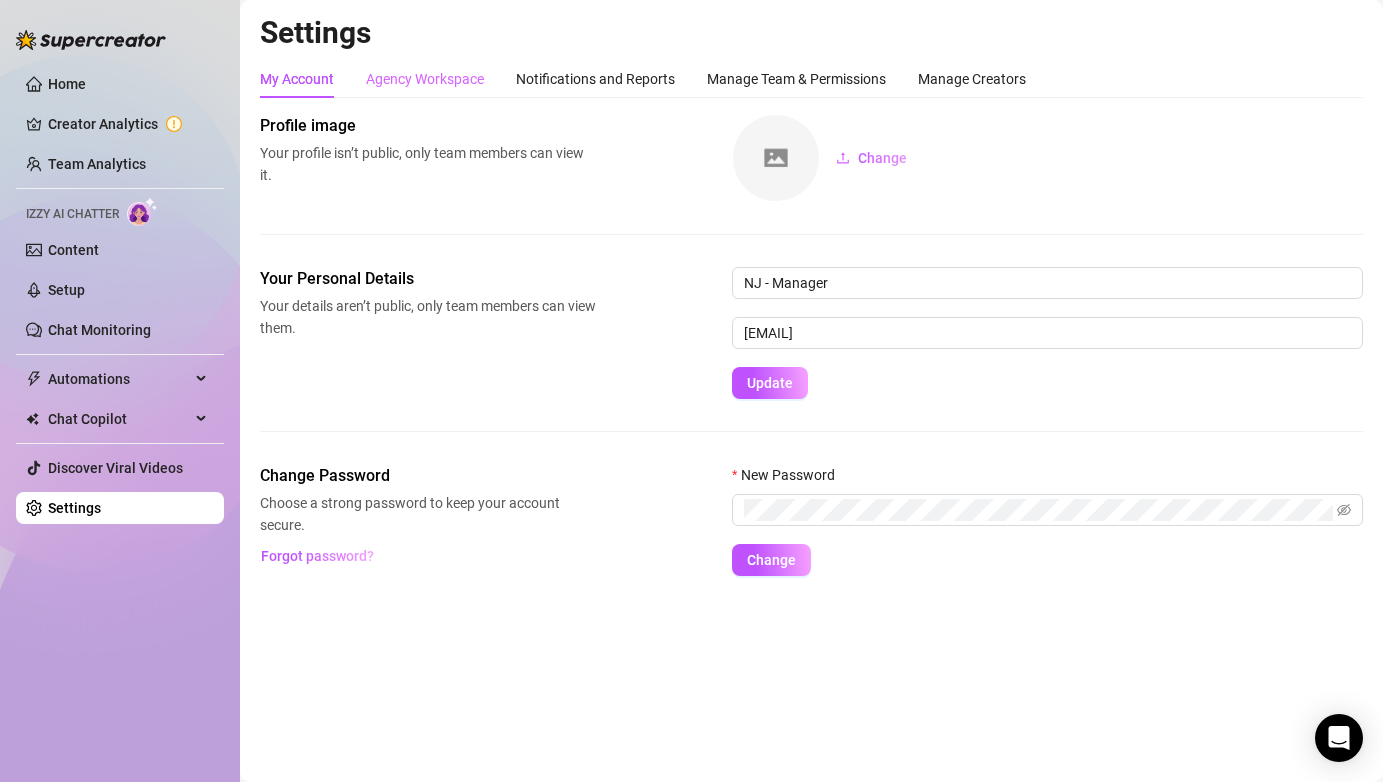 click on "Agency Workspace" at bounding box center (425, 79) 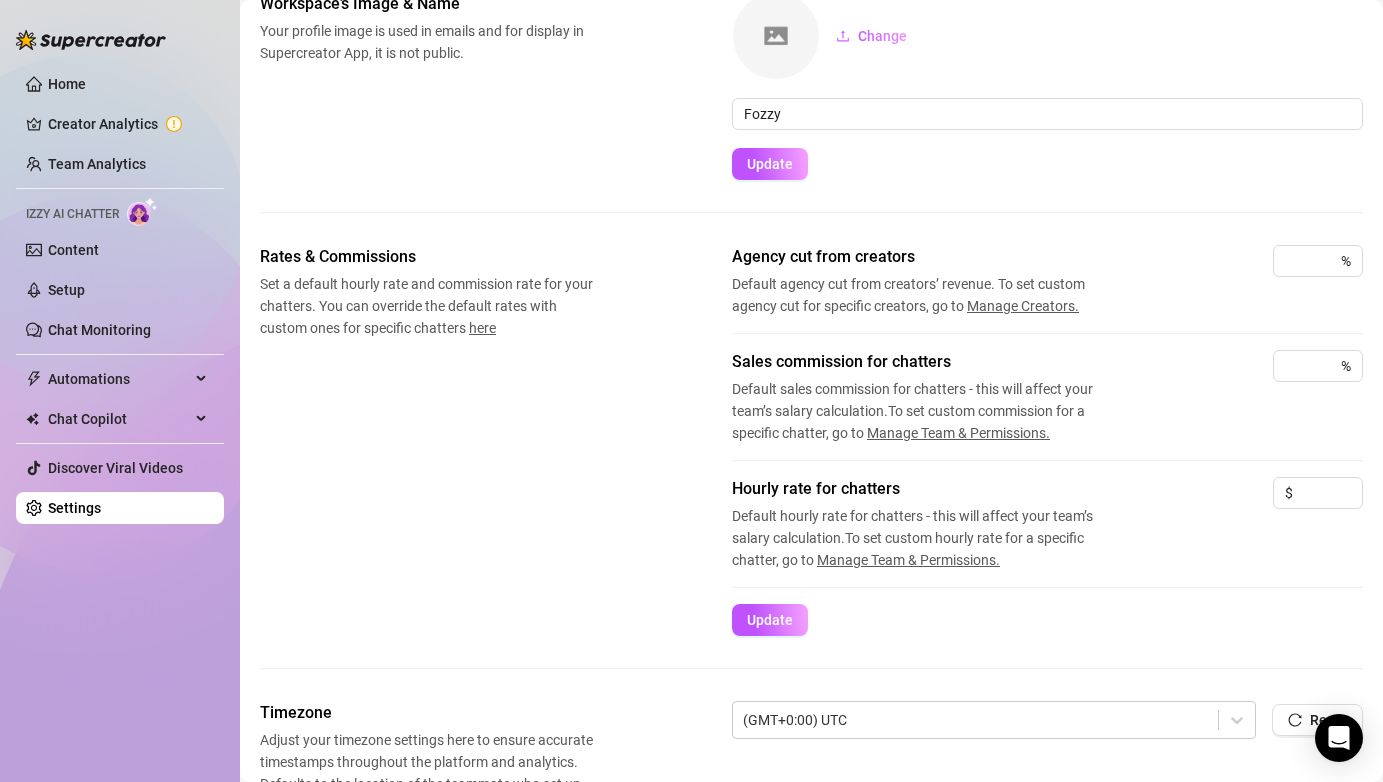 scroll, scrollTop: 0, scrollLeft: 0, axis: both 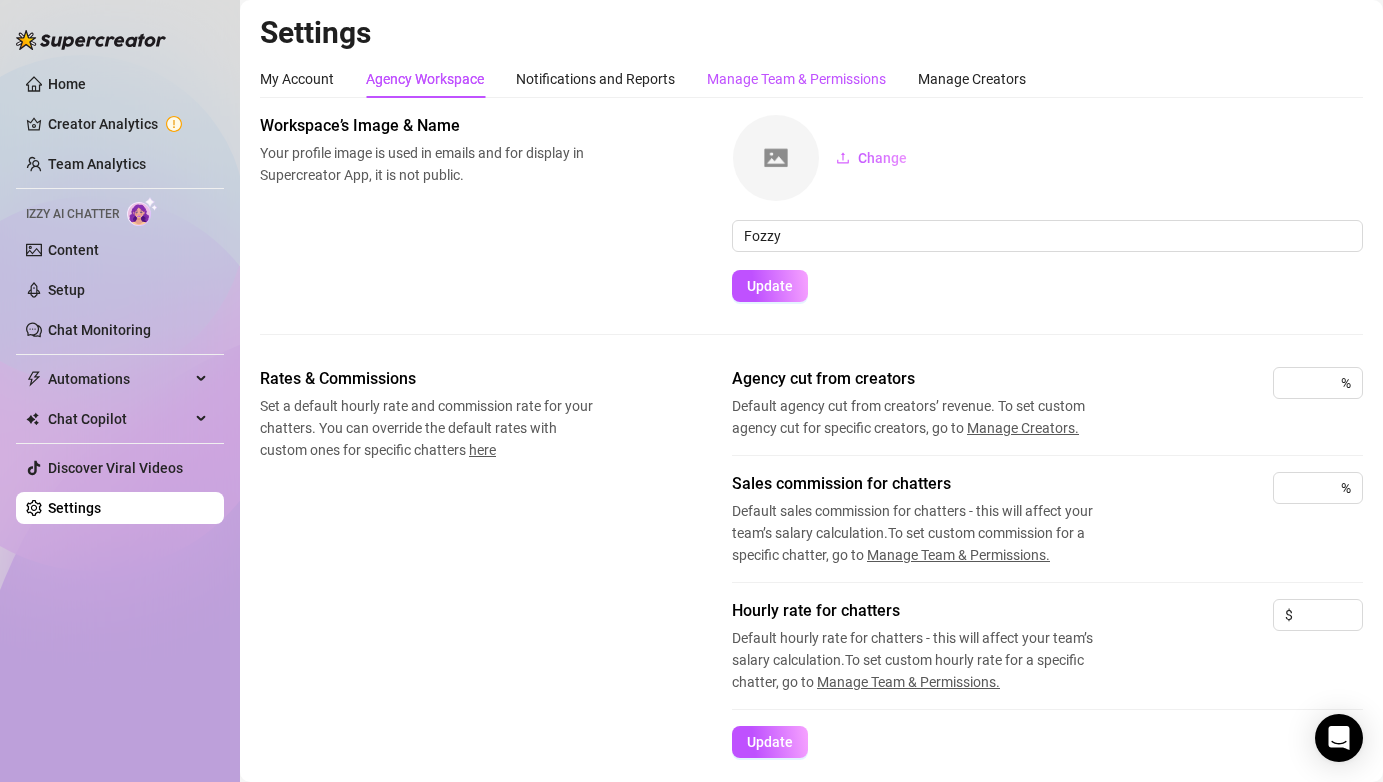 click on "Manage Team & Permissions" at bounding box center [796, 79] 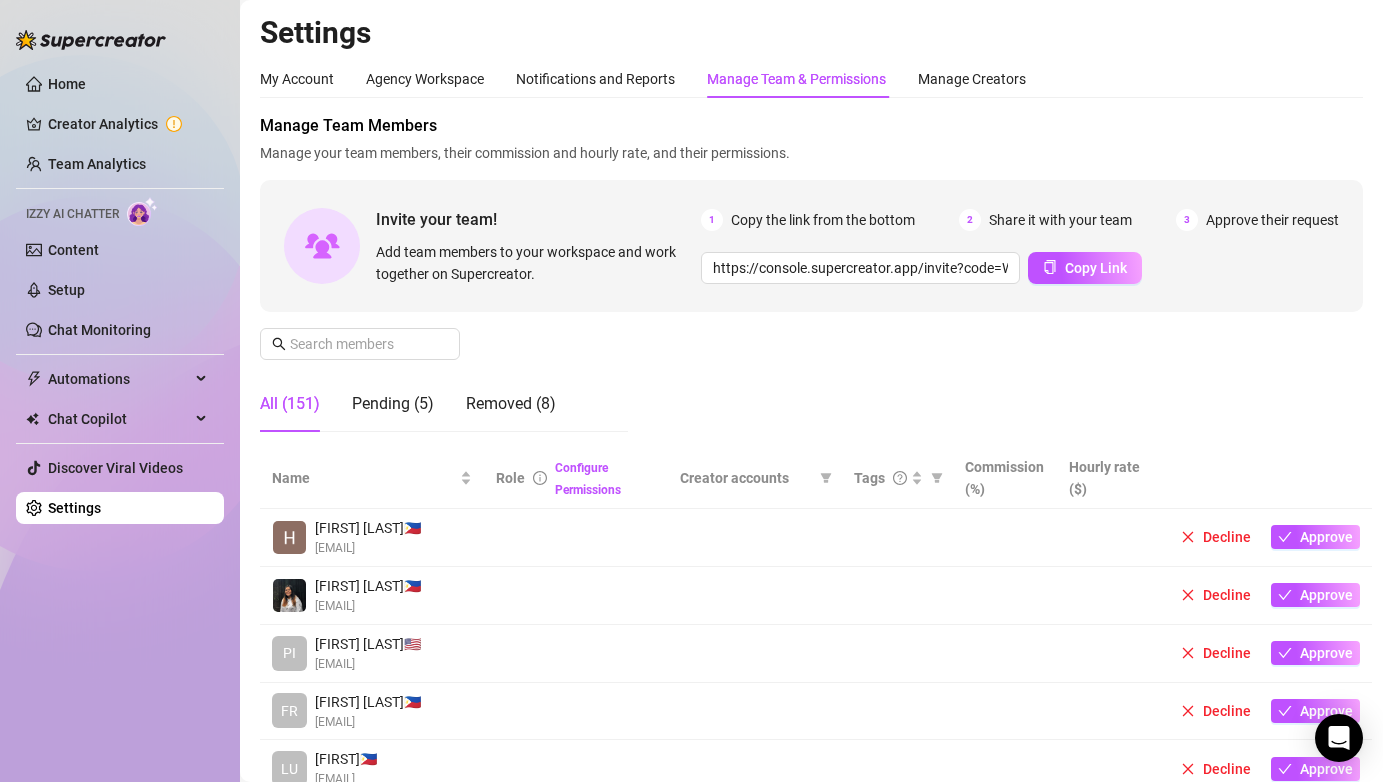click on "Settings My Account Agency Workspace Notifications and Reports Manage Team & Permissions Manage Creators Profile image Your profile isn’t public, only team members can view it. Change Your Personal Details Your details aren’t public, only team members can view them. NJ - Manager nylvirtual@gmail.com Update Change Password Choose a strong password to keep your account secure. Forgot password? New Password Change Workspace’s Image & Name Your profile image is used in emails and for display in Supercreator App, it is not public. Change Fozzy Update Rates & Commissions Set a default hourly rate and commission rate for your chatters. You can override the default rates with custom ones for specific chatters   here Agency cut from creators Default agency cut from creators’ revenue. To set custom agency cut for specific creators, go to   Manage Creators. % Sales commission for chatters   Manage Team & Permissions. % Hourly rate for chatters   Manage Team & Permissions. $ Update Timezone (GMT+0:00) UTC Reset 1" at bounding box center (811, 865) 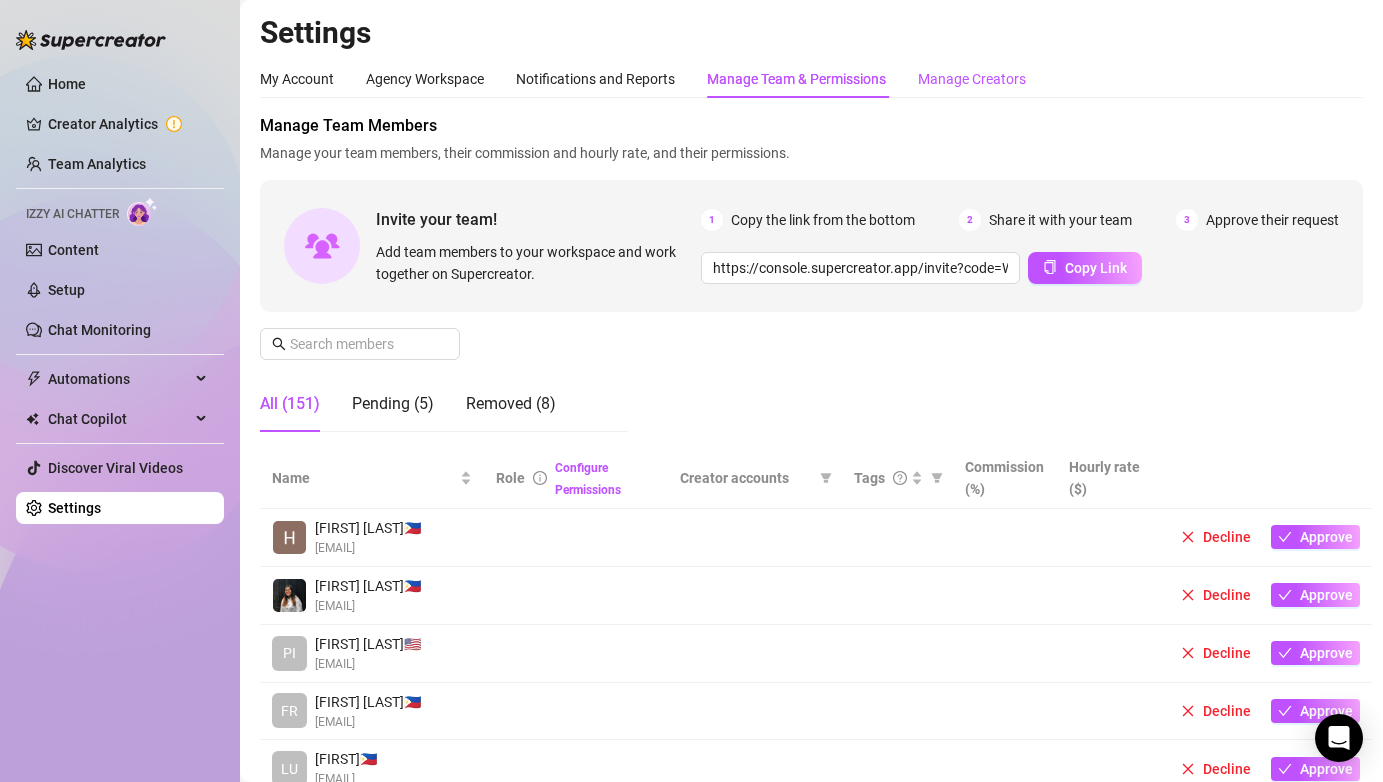 click on "Manage Creators" at bounding box center [972, 79] 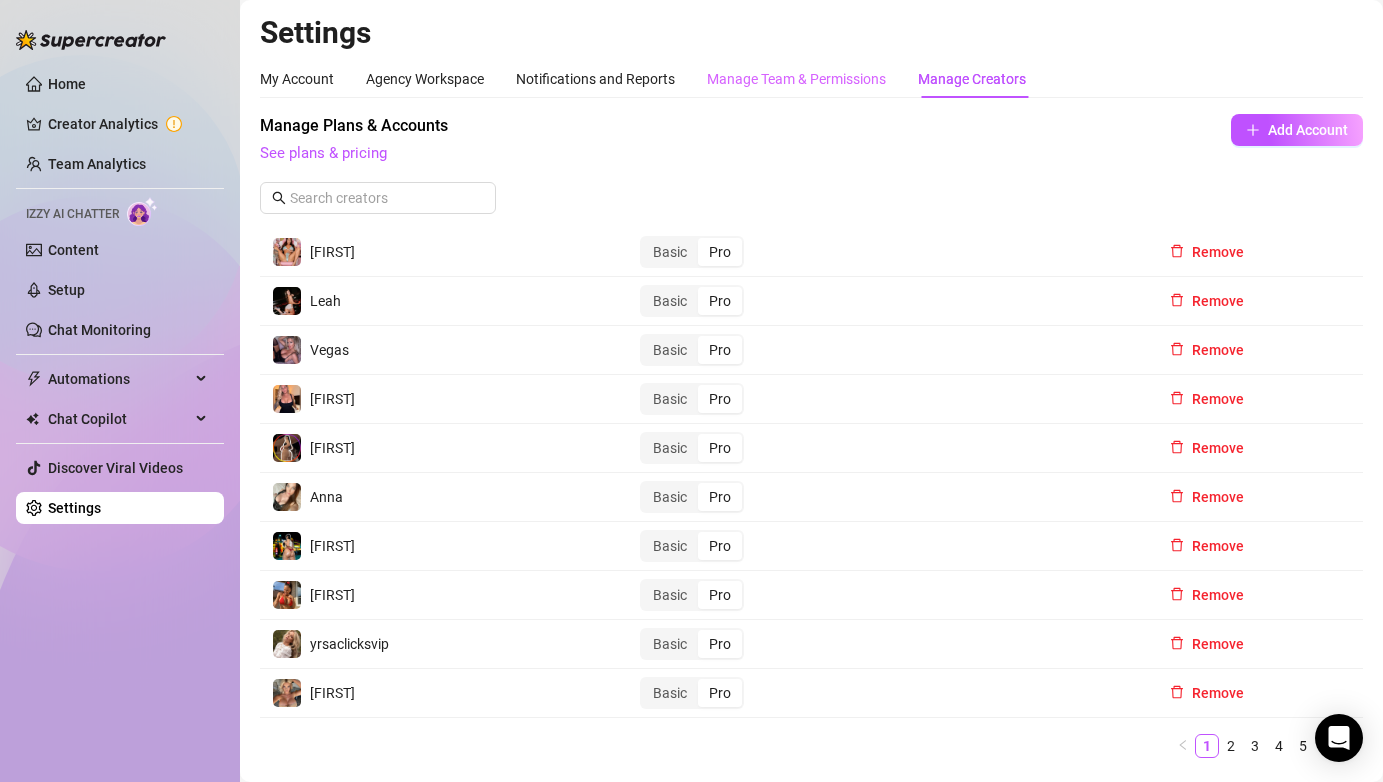 click on "Manage Team & Permissions" at bounding box center (796, 79) 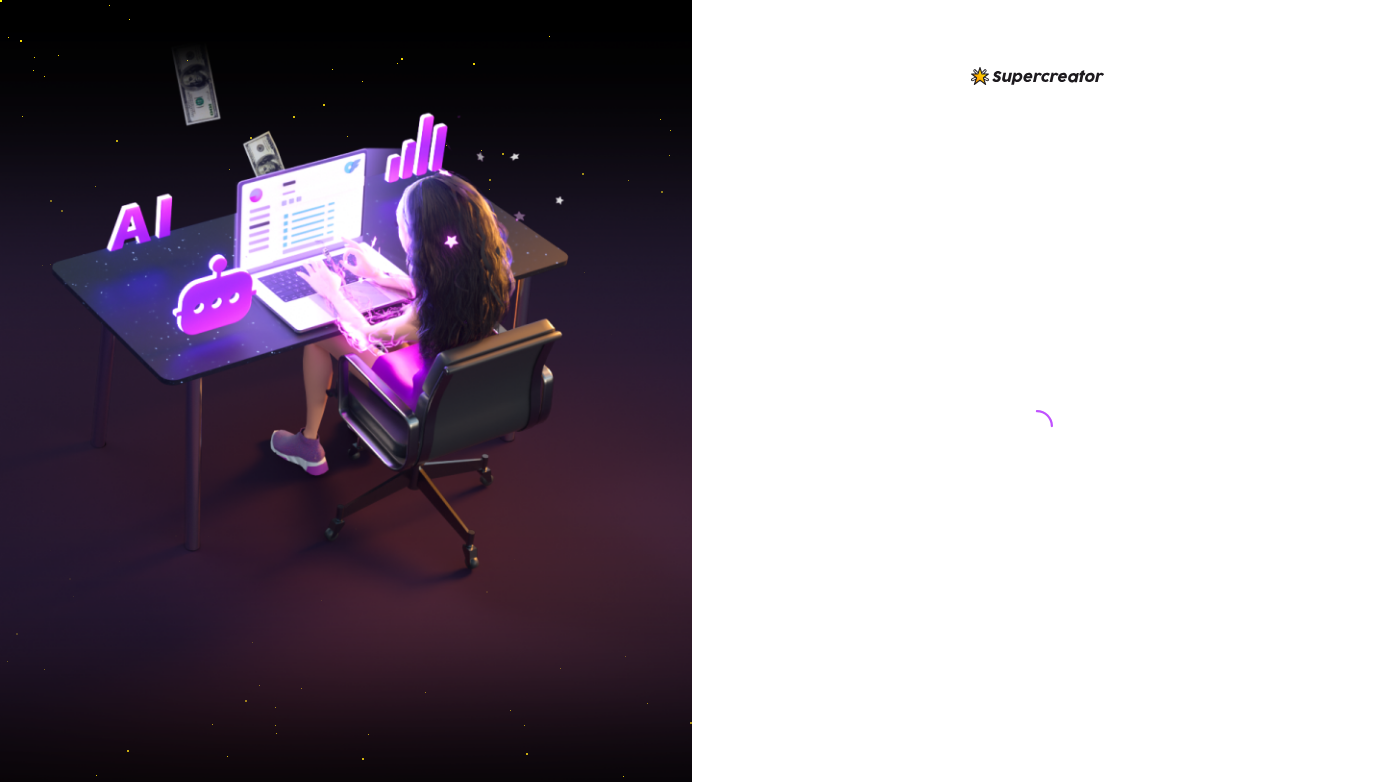 scroll, scrollTop: 0, scrollLeft: 0, axis: both 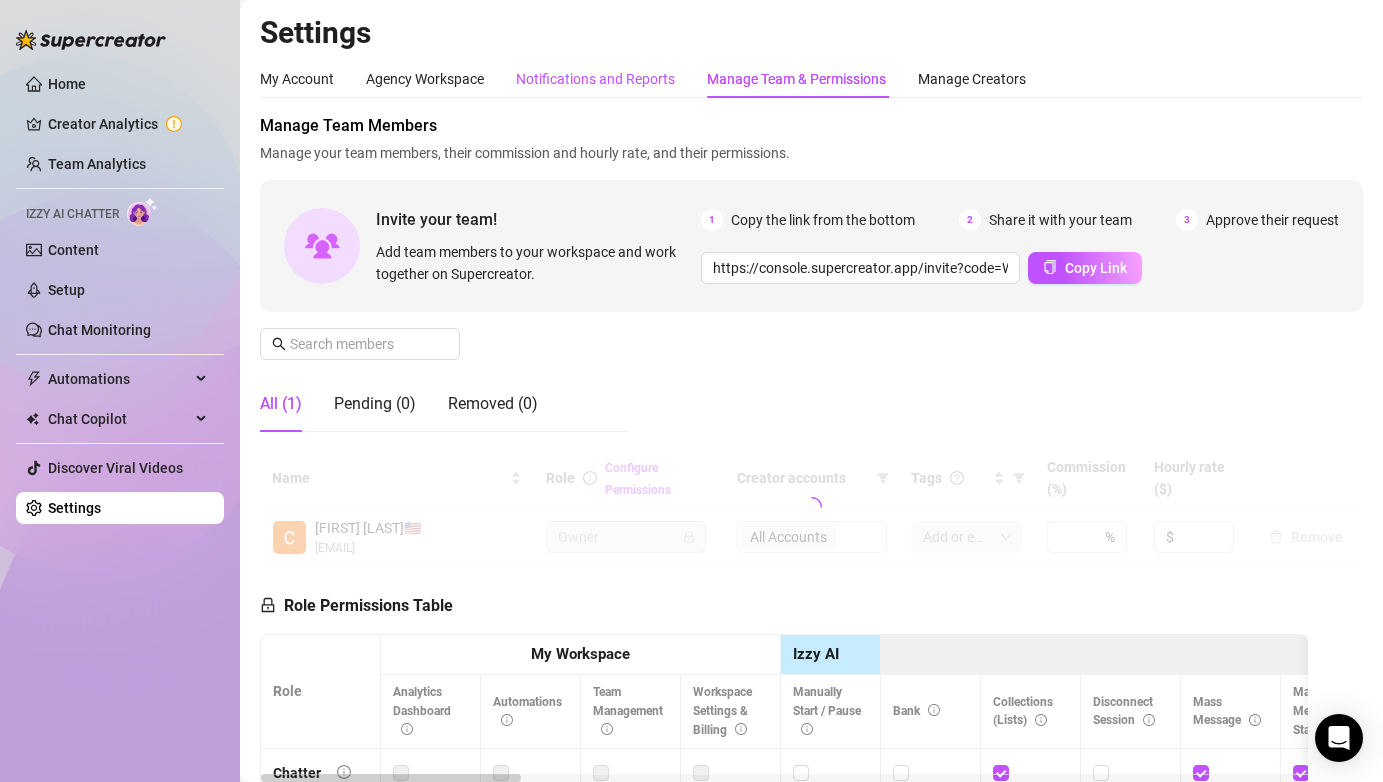 click on "Notifications and Reports" at bounding box center [595, 79] 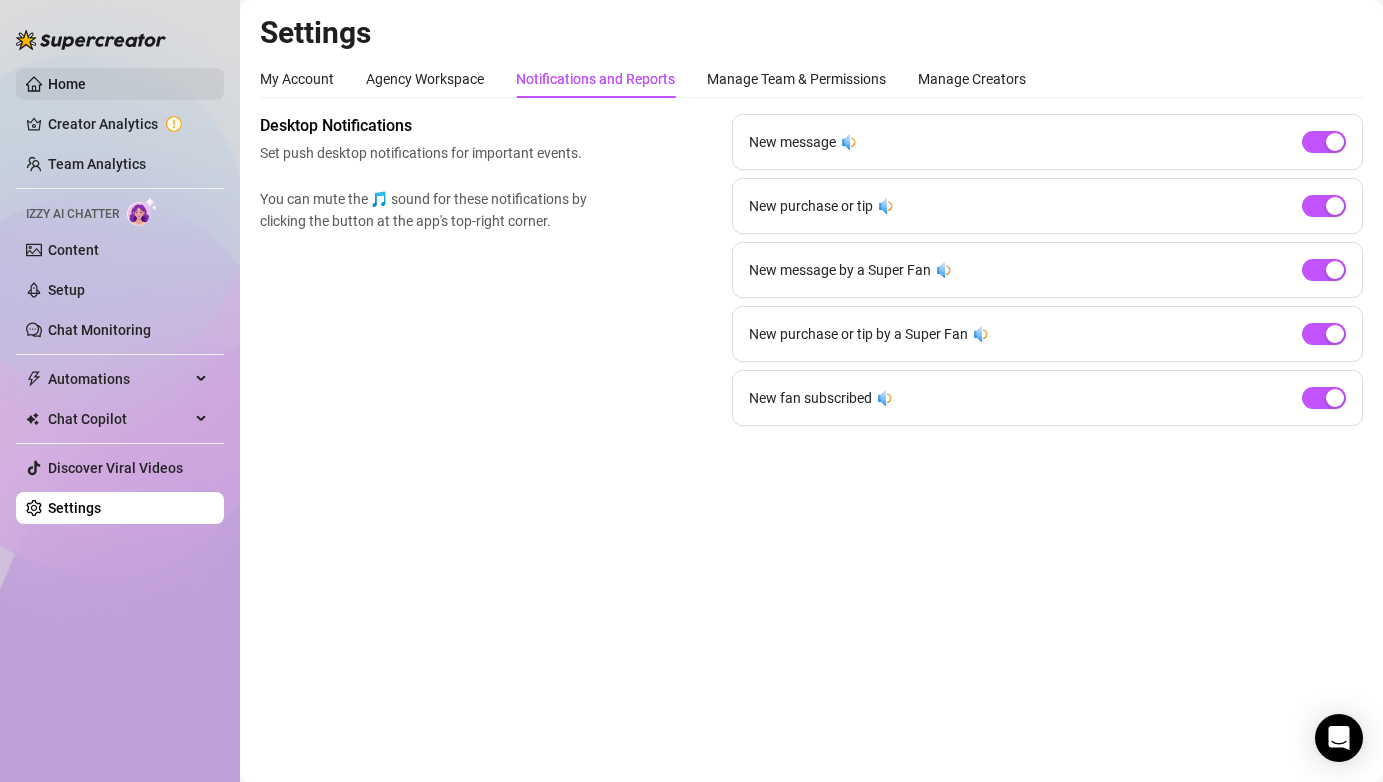click on "Home" at bounding box center [67, 84] 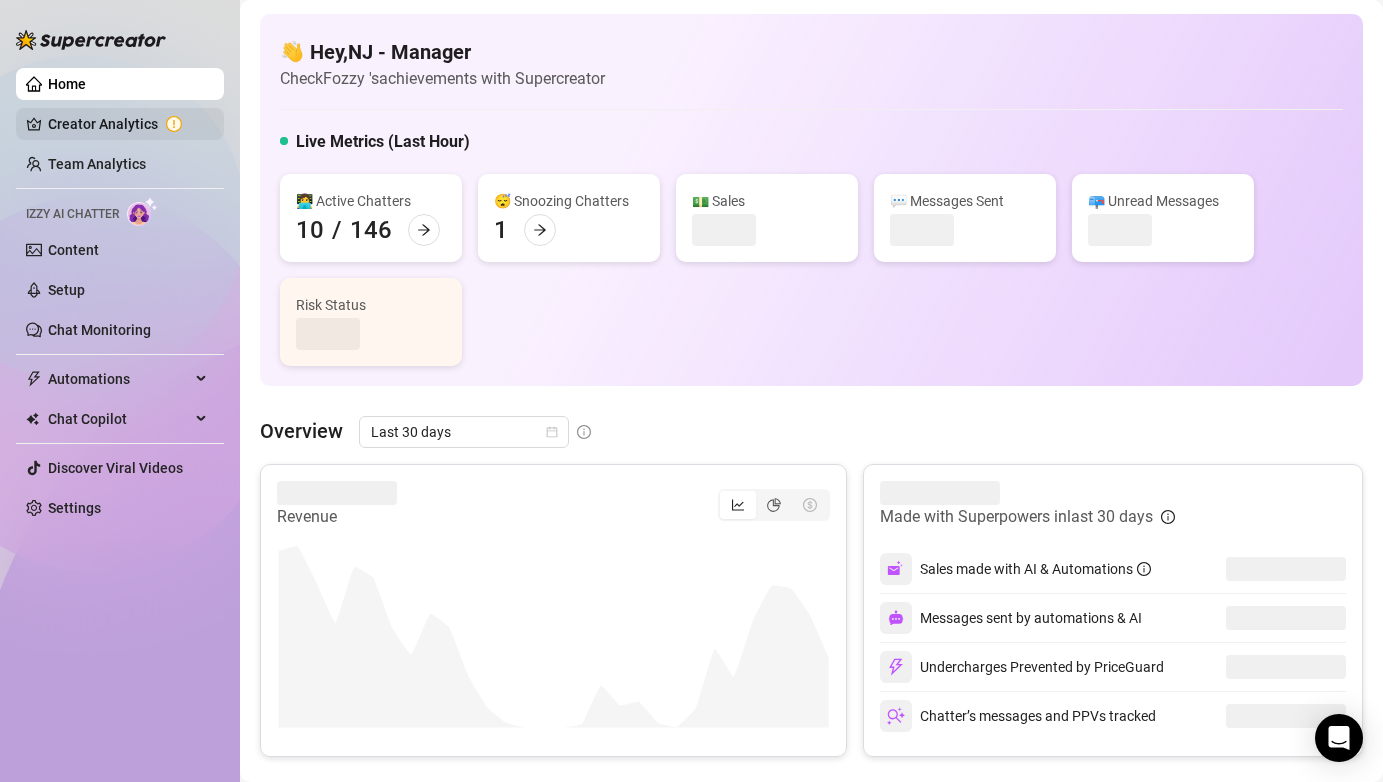 click on "Creator Analytics" at bounding box center (128, 124) 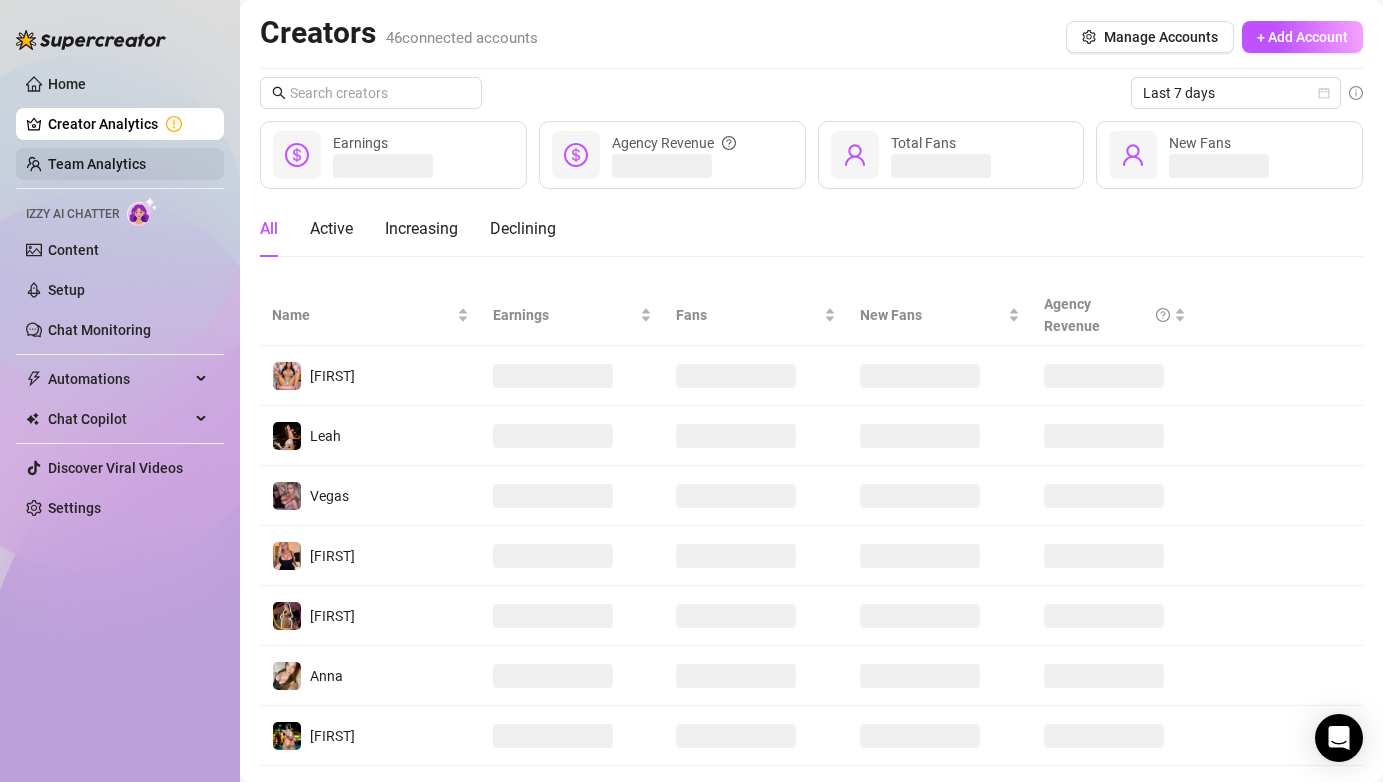 click on "Team Analytics" at bounding box center [97, 164] 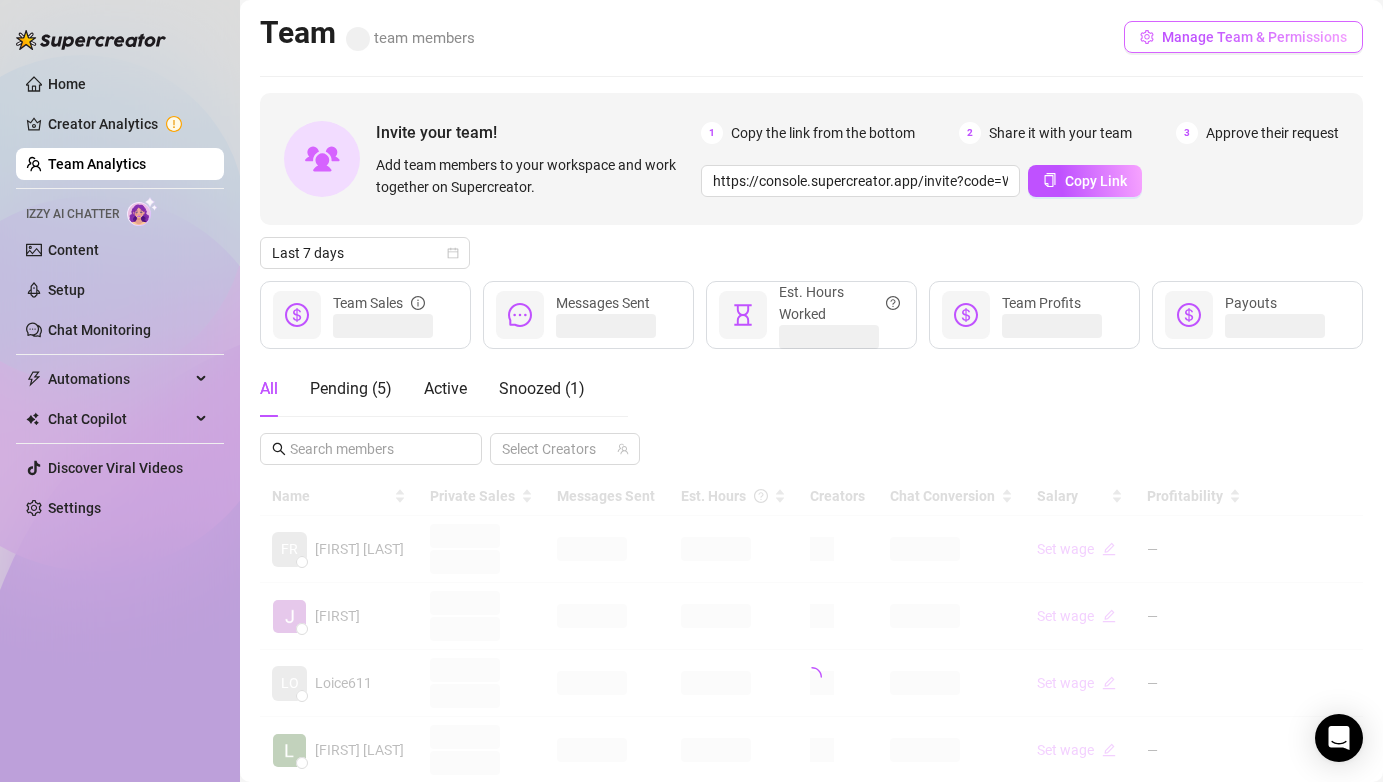 click on "Manage Team & Permissions" at bounding box center [1254, 37] 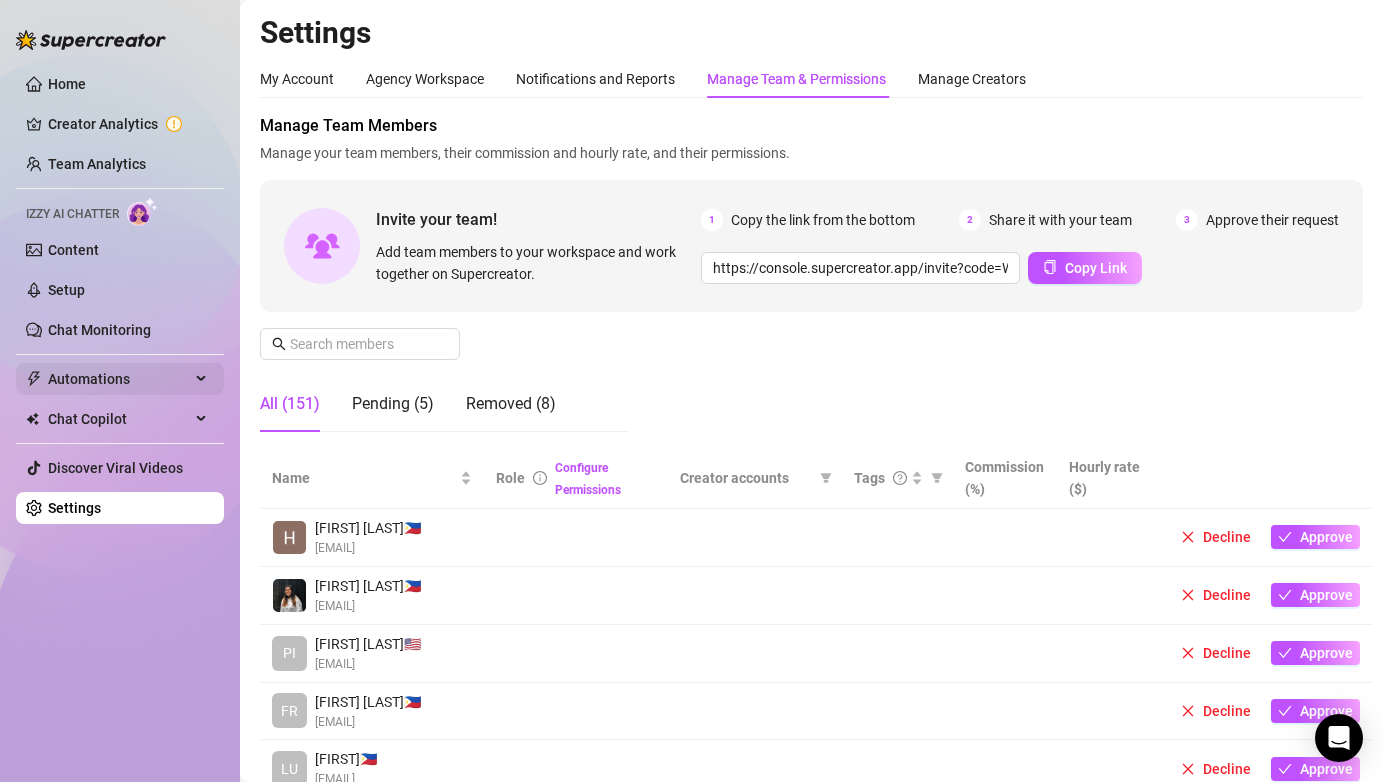 click on "Automations" at bounding box center (119, 379) 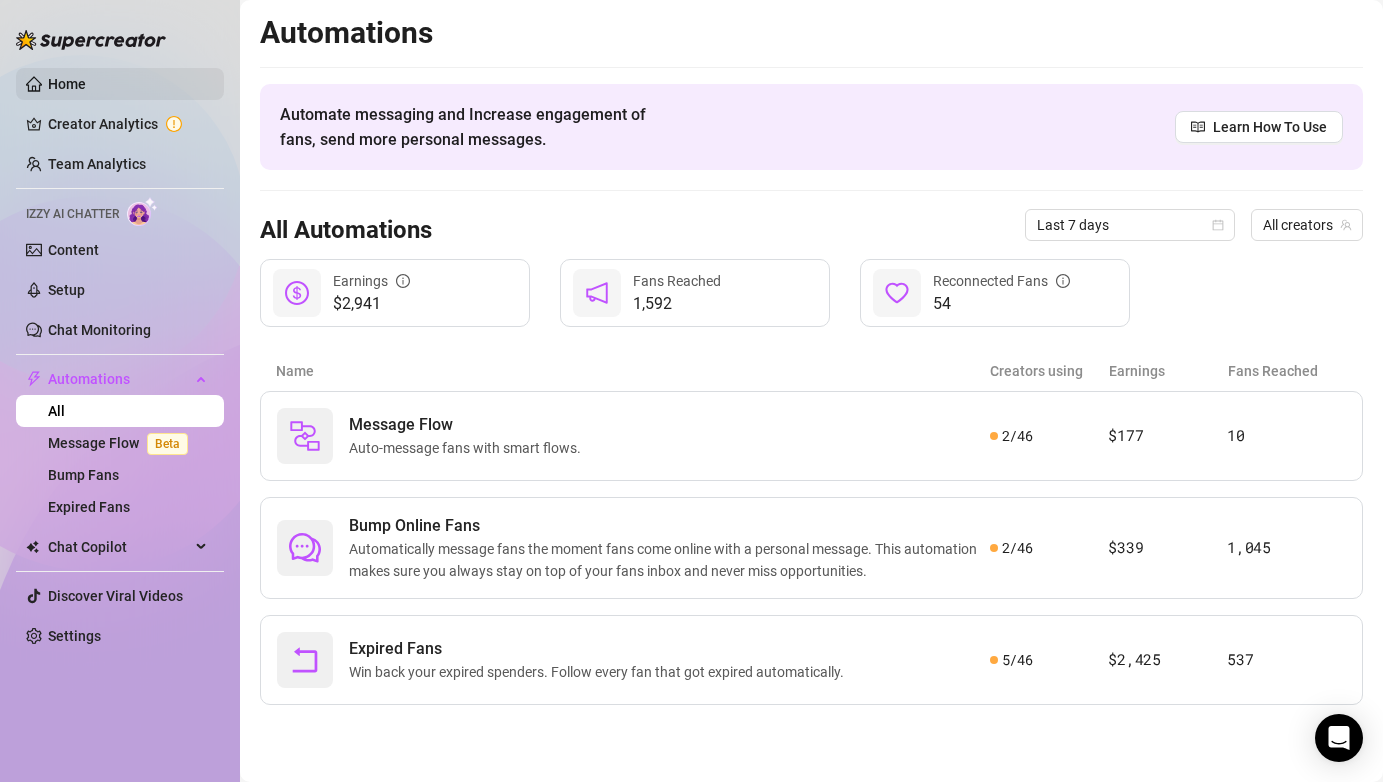 click on "Home" at bounding box center (67, 84) 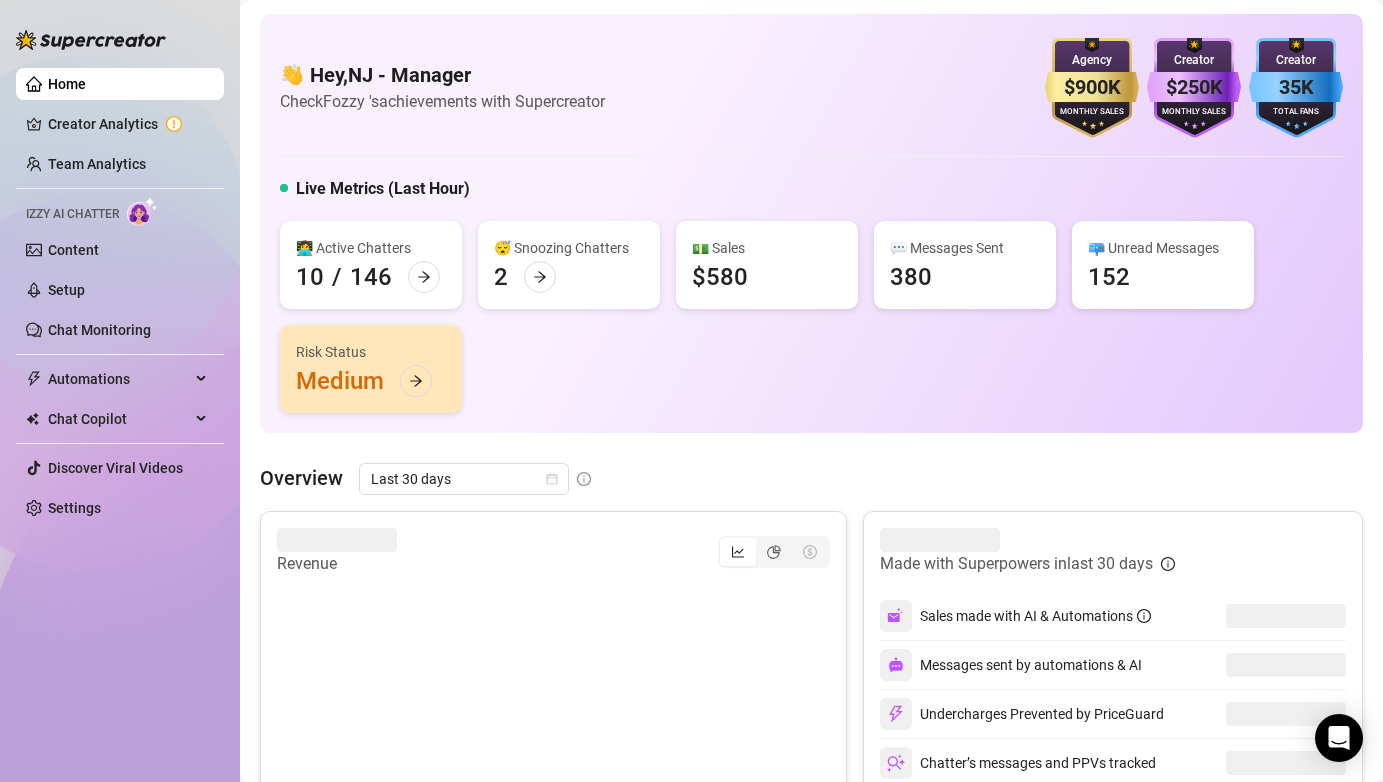 click on "Live Metrics (Last Hour)" at bounding box center (811, 193) 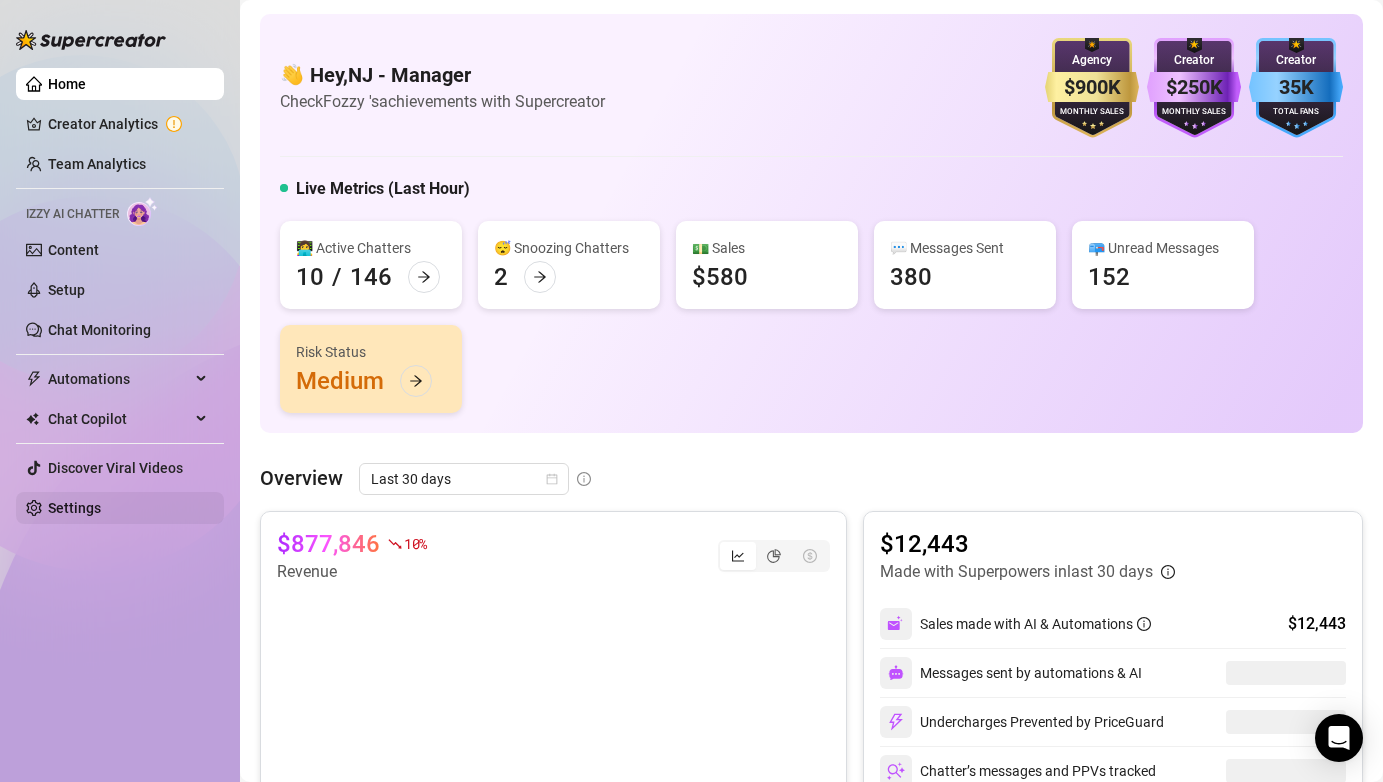 click on "Settings" at bounding box center [74, 508] 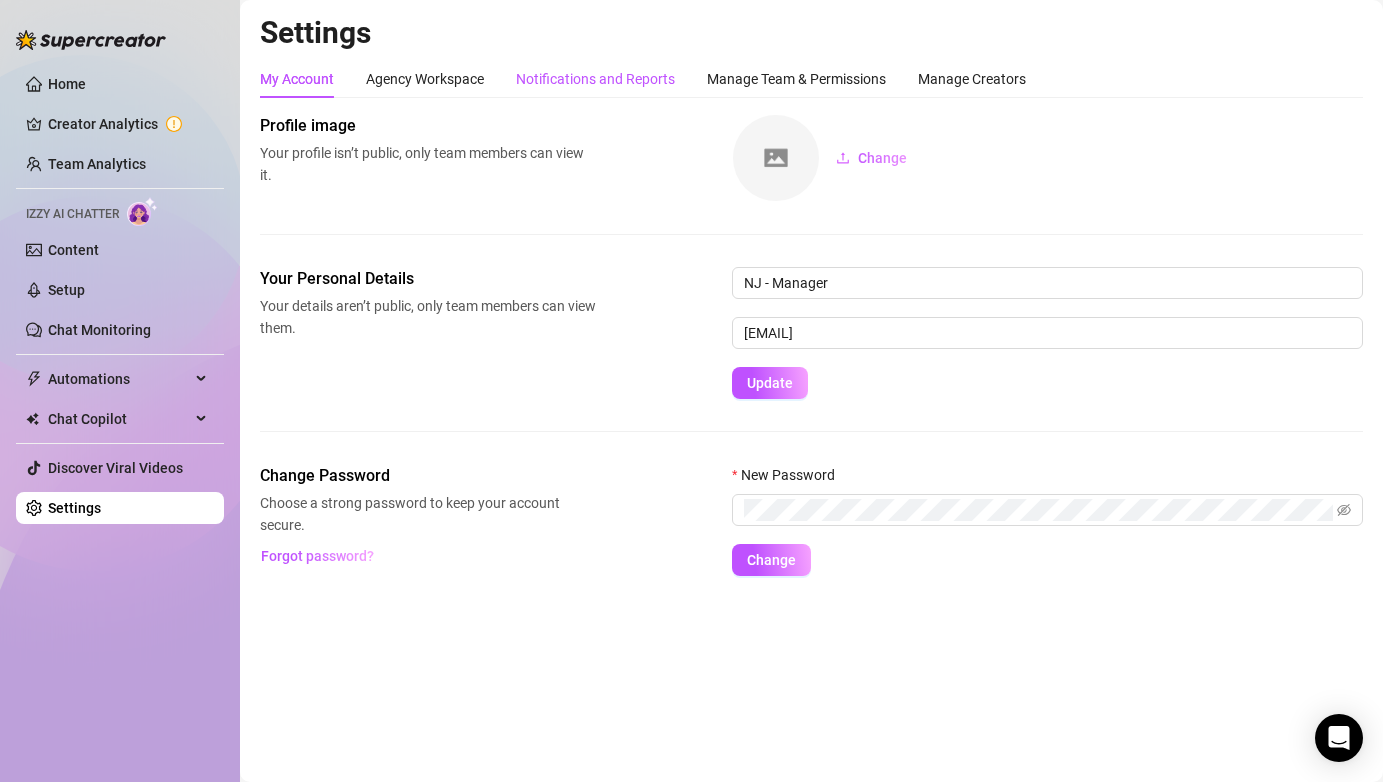 click on "Notifications and Reports" at bounding box center [595, 79] 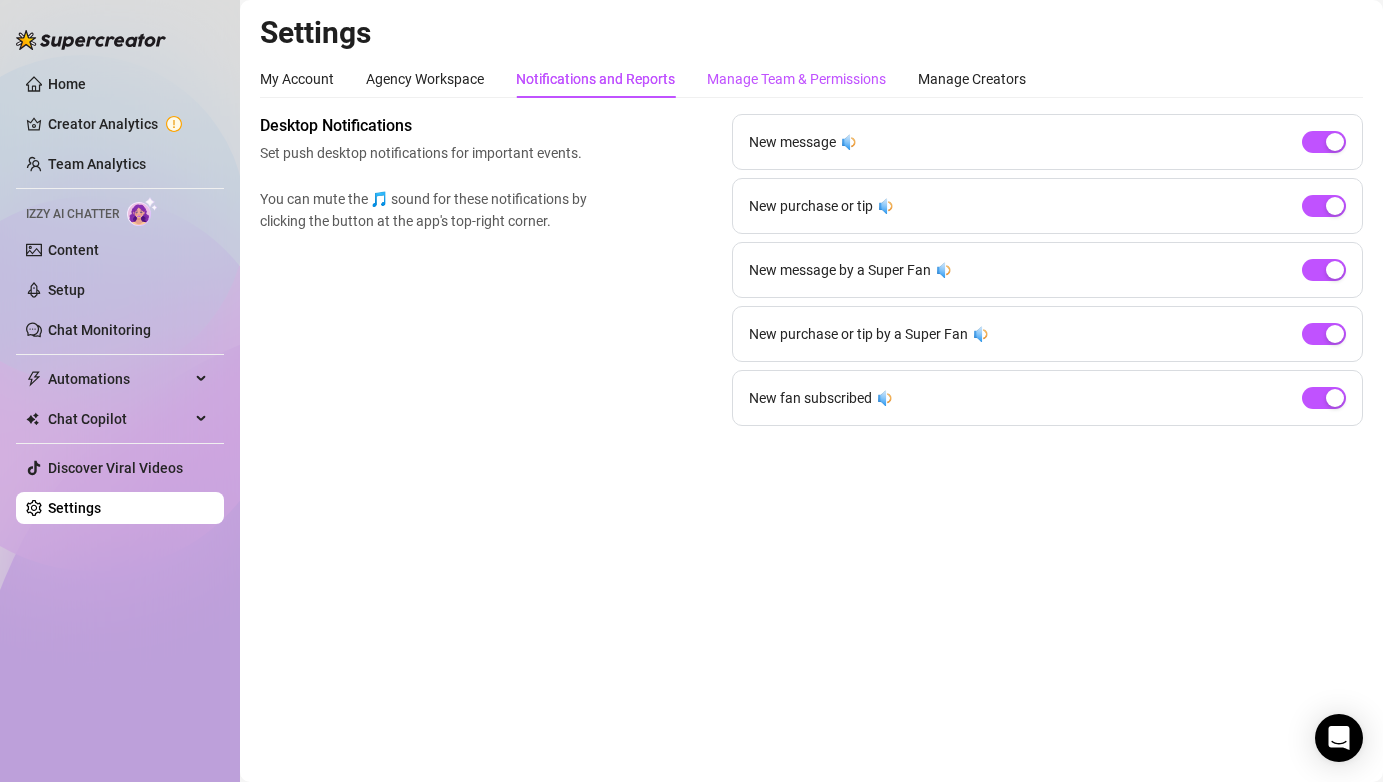 click on "Manage Team & Permissions" at bounding box center (796, 79) 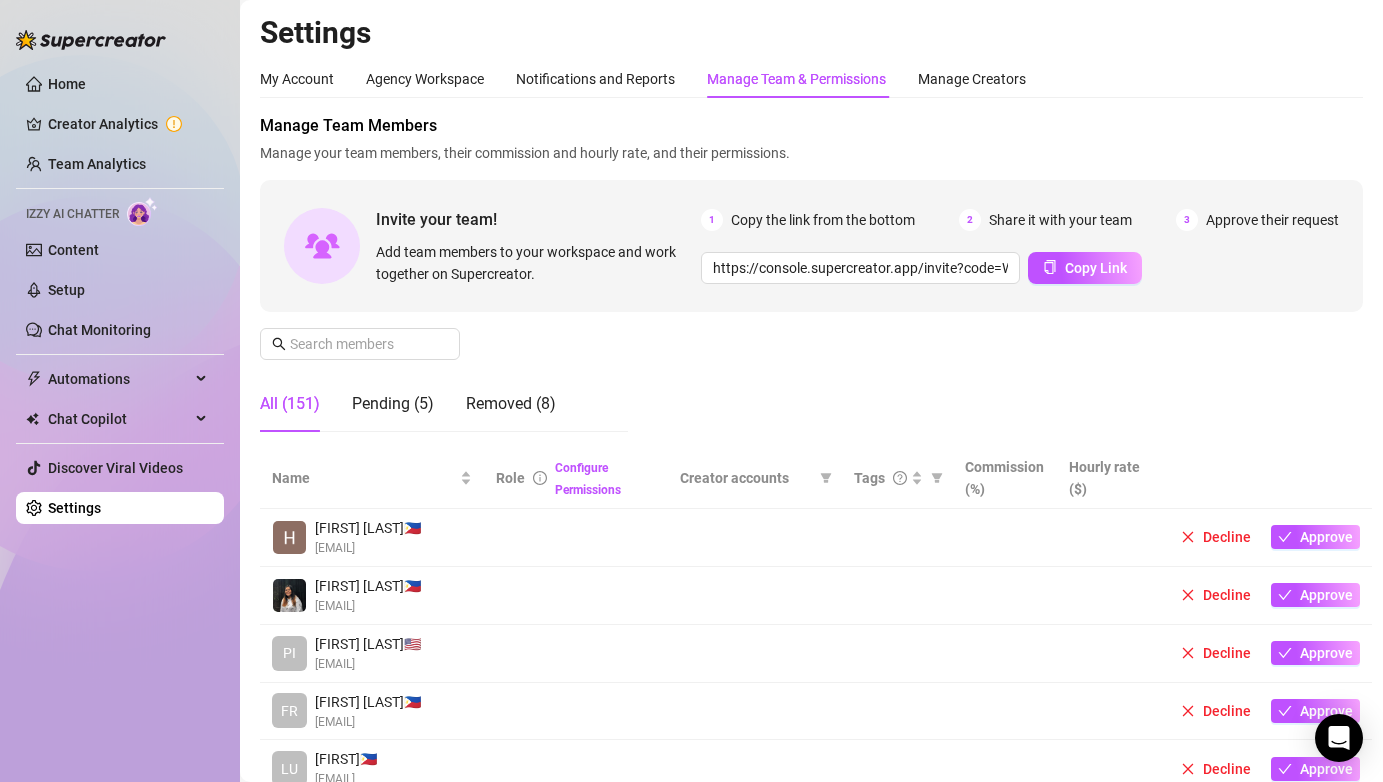 click on "1 Copy the link from the bottom 2 Share it with your team 3 Approve their request https://console.supercreator.app/invite?code=WqMwg6v3n1cOq0ZCwUzmmFVv36R2&workspace=Fozzy%20 Copy Link" at bounding box center [1020, 246] 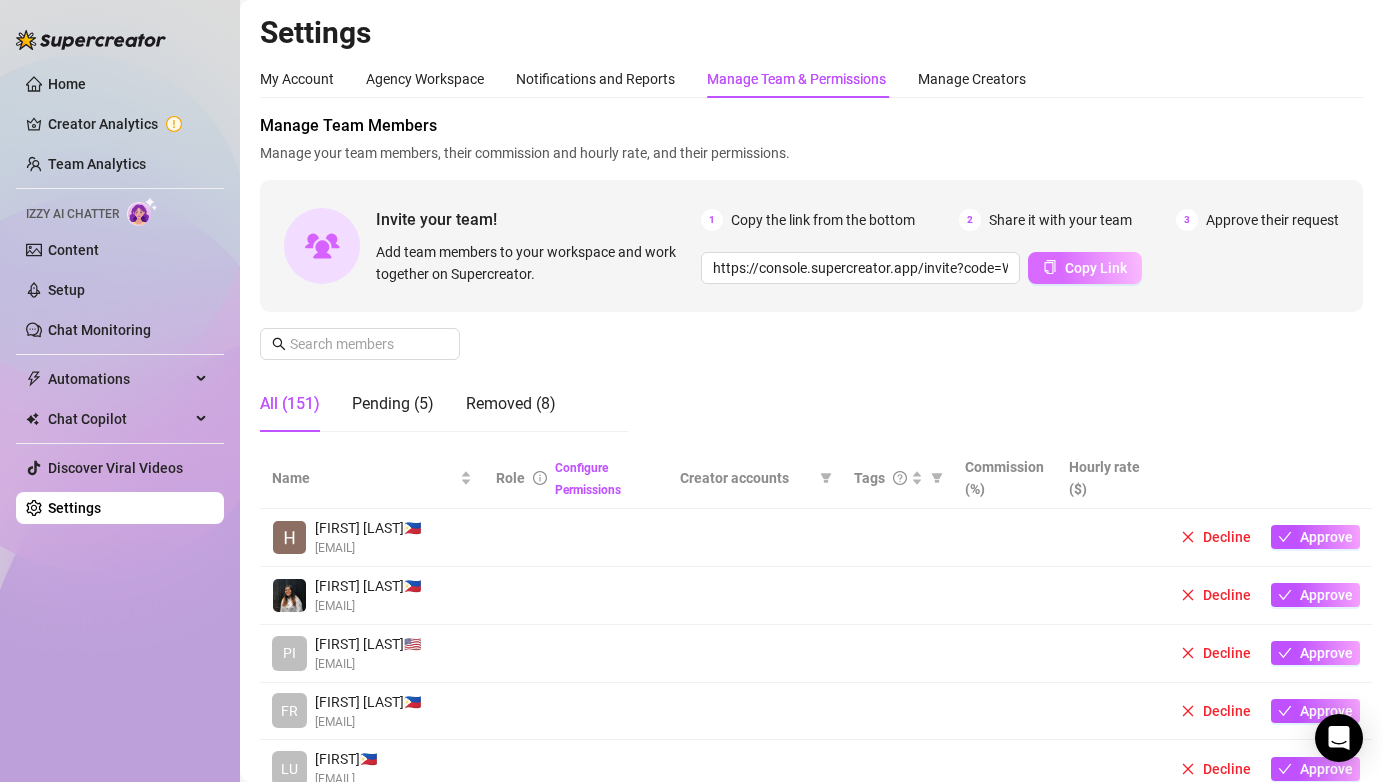 click on "Copy Link" at bounding box center (1085, 268) 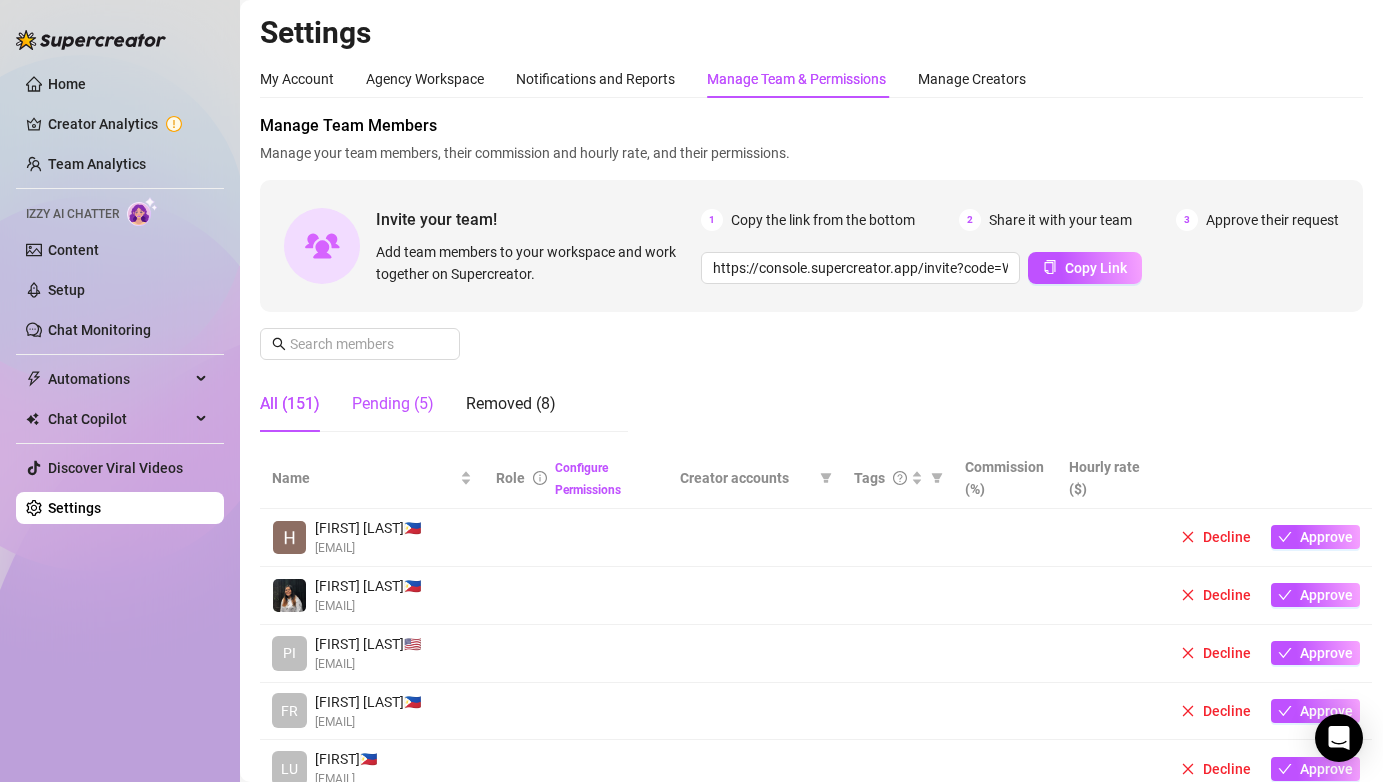 click on "Pending (5)" at bounding box center (393, 404) 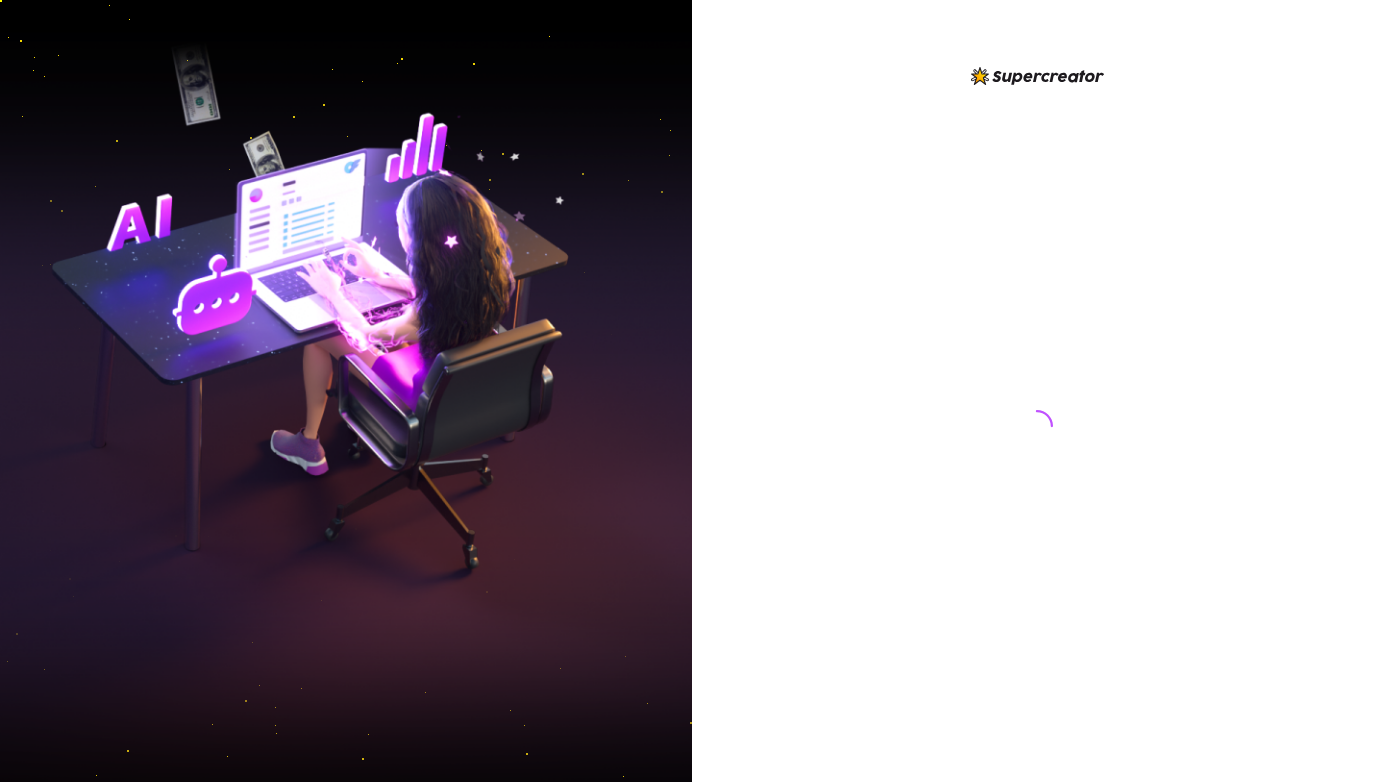 scroll, scrollTop: 0, scrollLeft: 0, axis: both 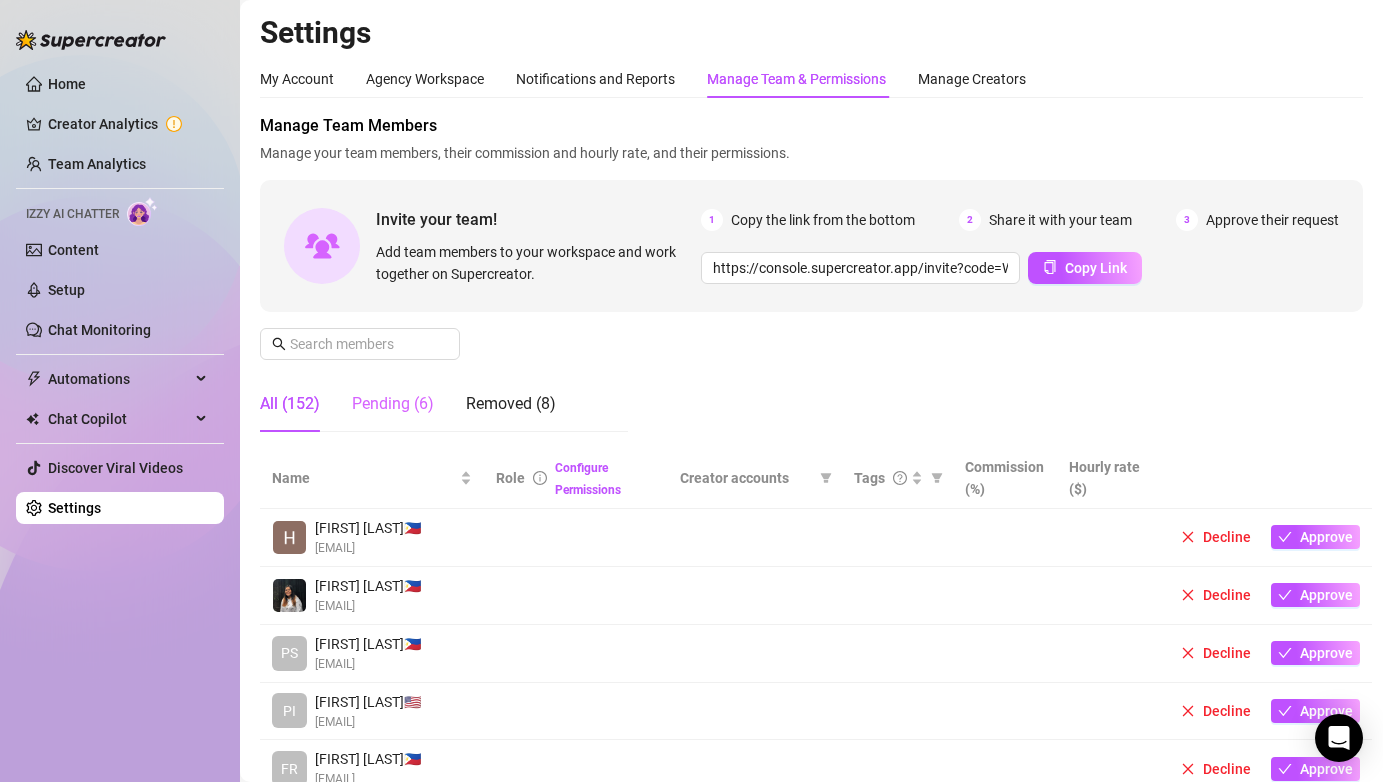 click on "Pending (6)" at bounding box center (393, 404) 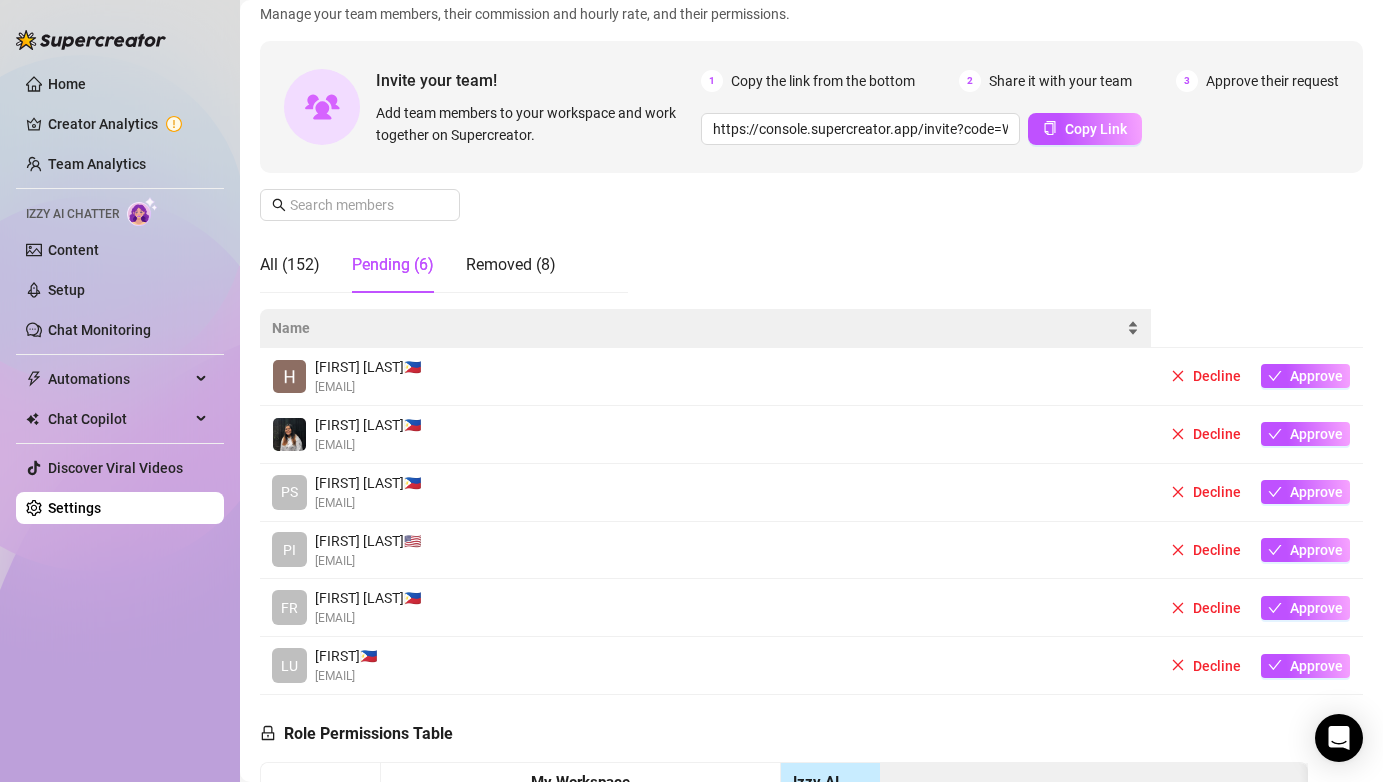 scroll, scrollTop: 142, scrollLeft: 0, axis: vertical 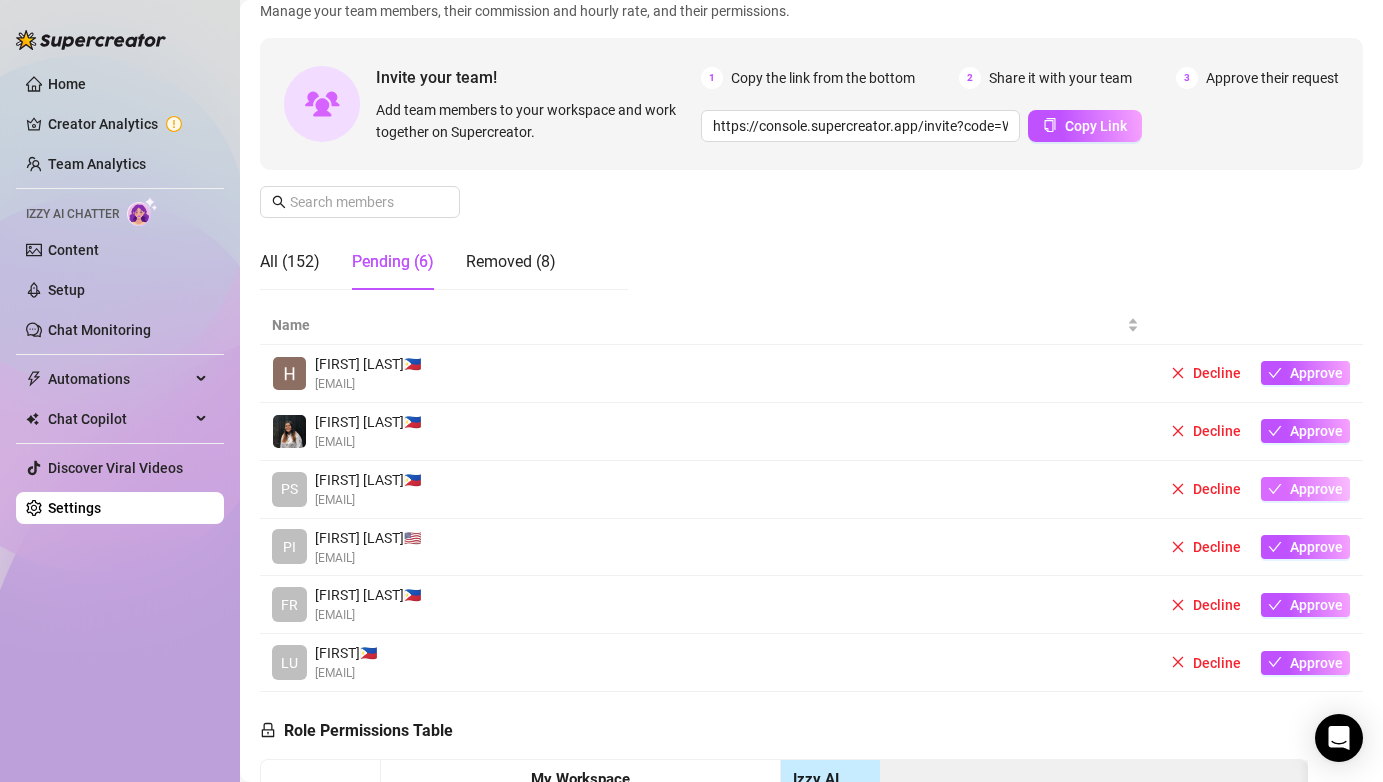 click on "Approve" at bounding box center [1316, 489] 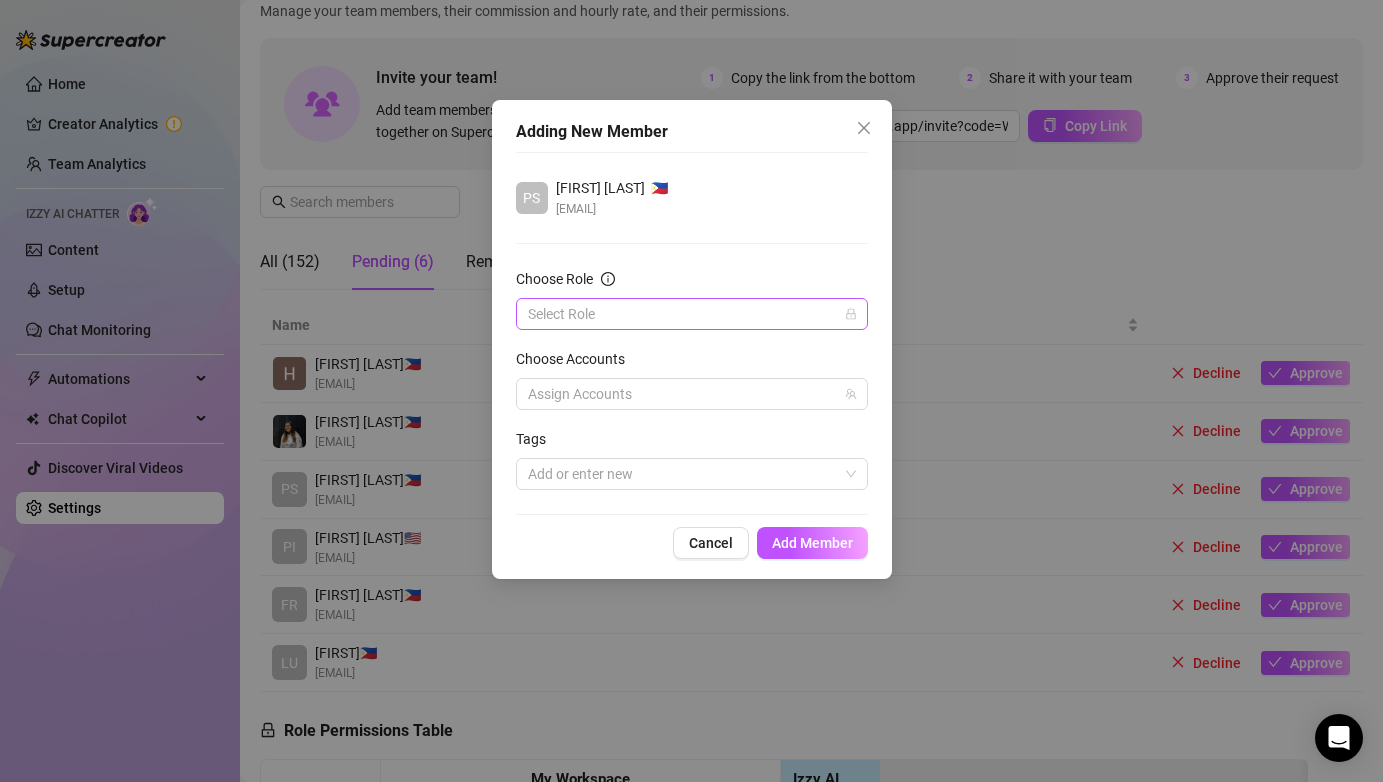 click on "Choose Role" at bounding box center [683, 314] 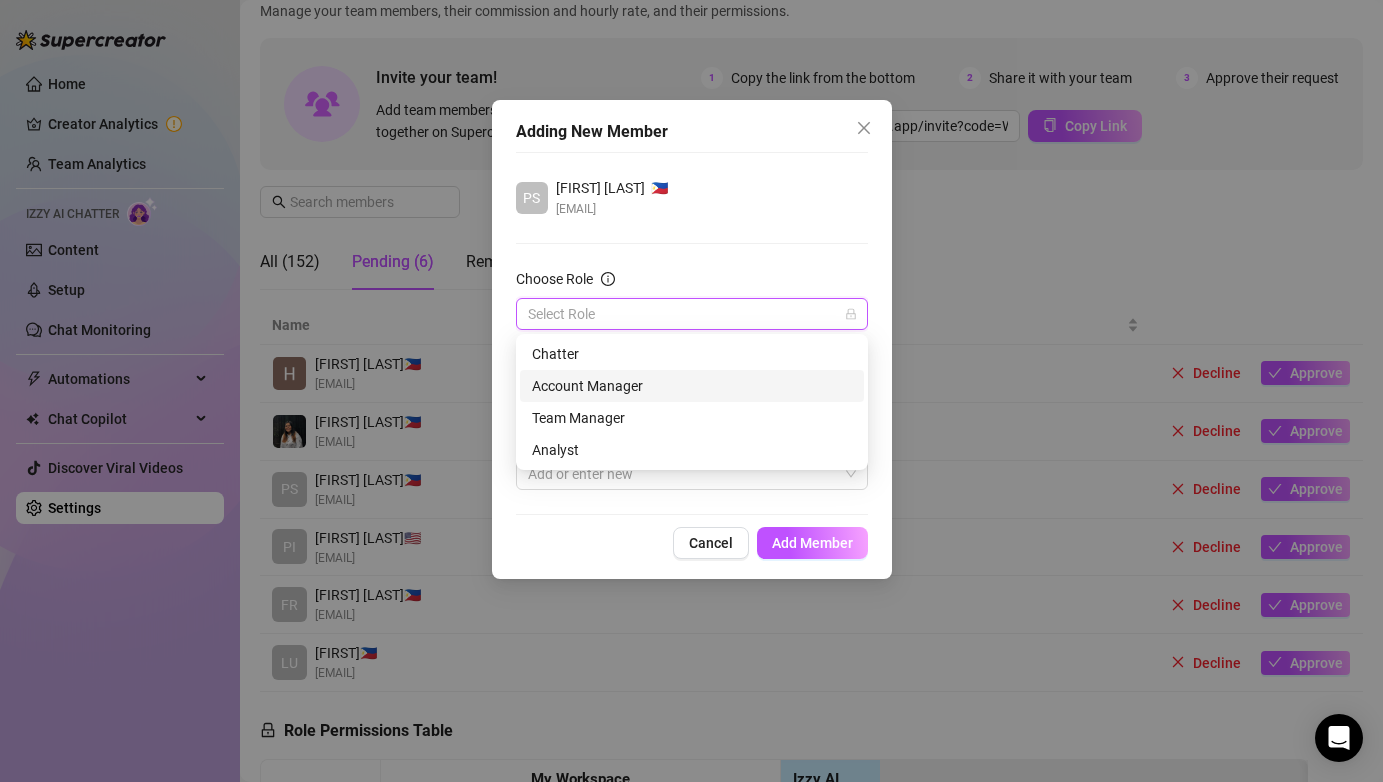 click on "Chatter" at bounding box center [692, 354] 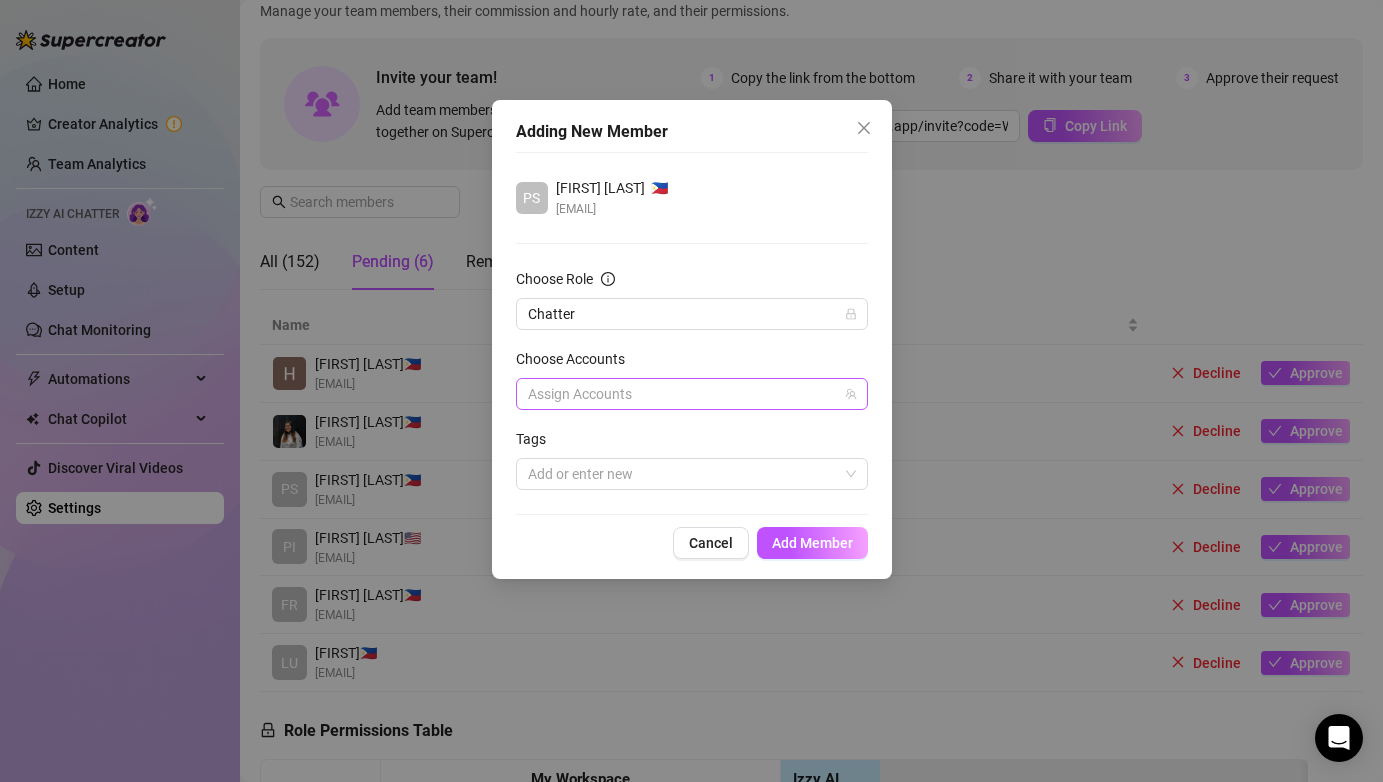 click on "Assign Accounts" at bounding box center (692, 394) 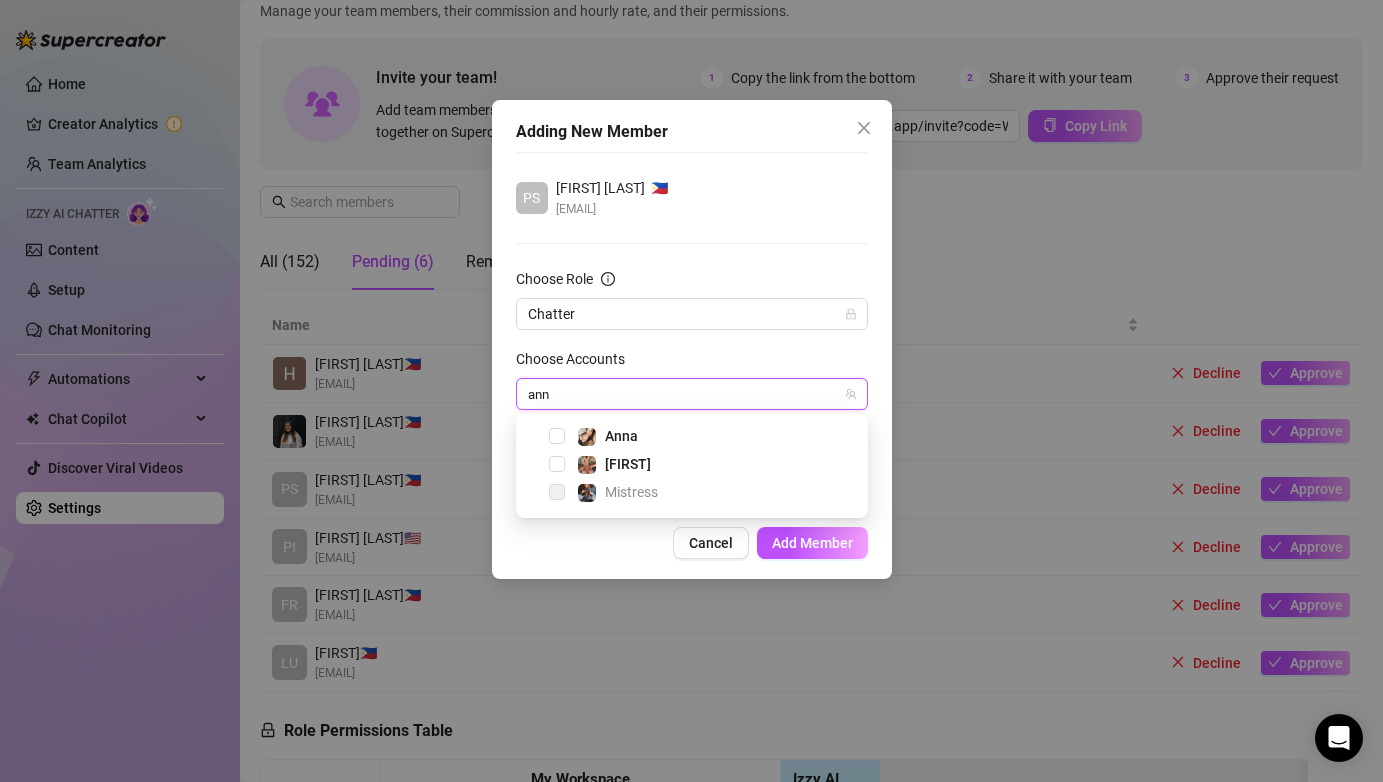 type on "ann" 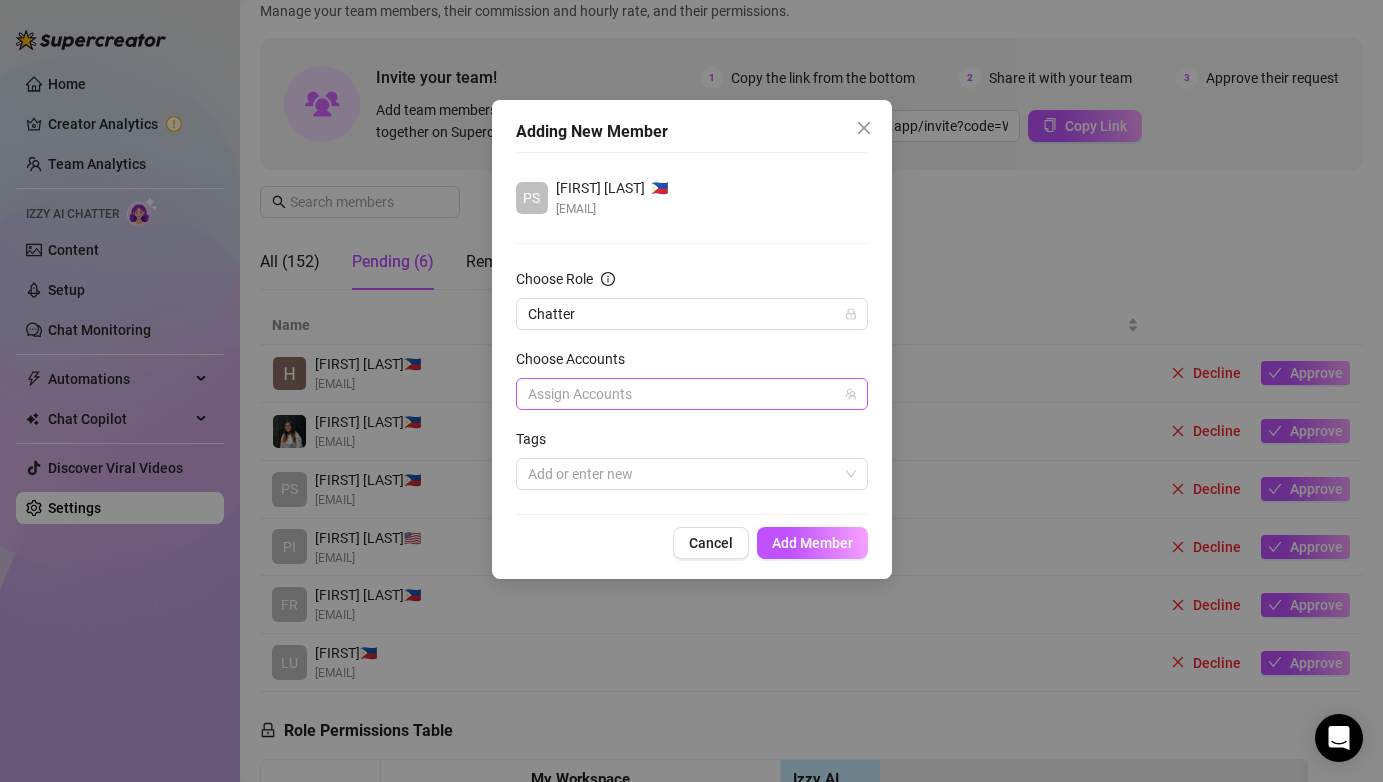 click at bounding box center (681, 394) 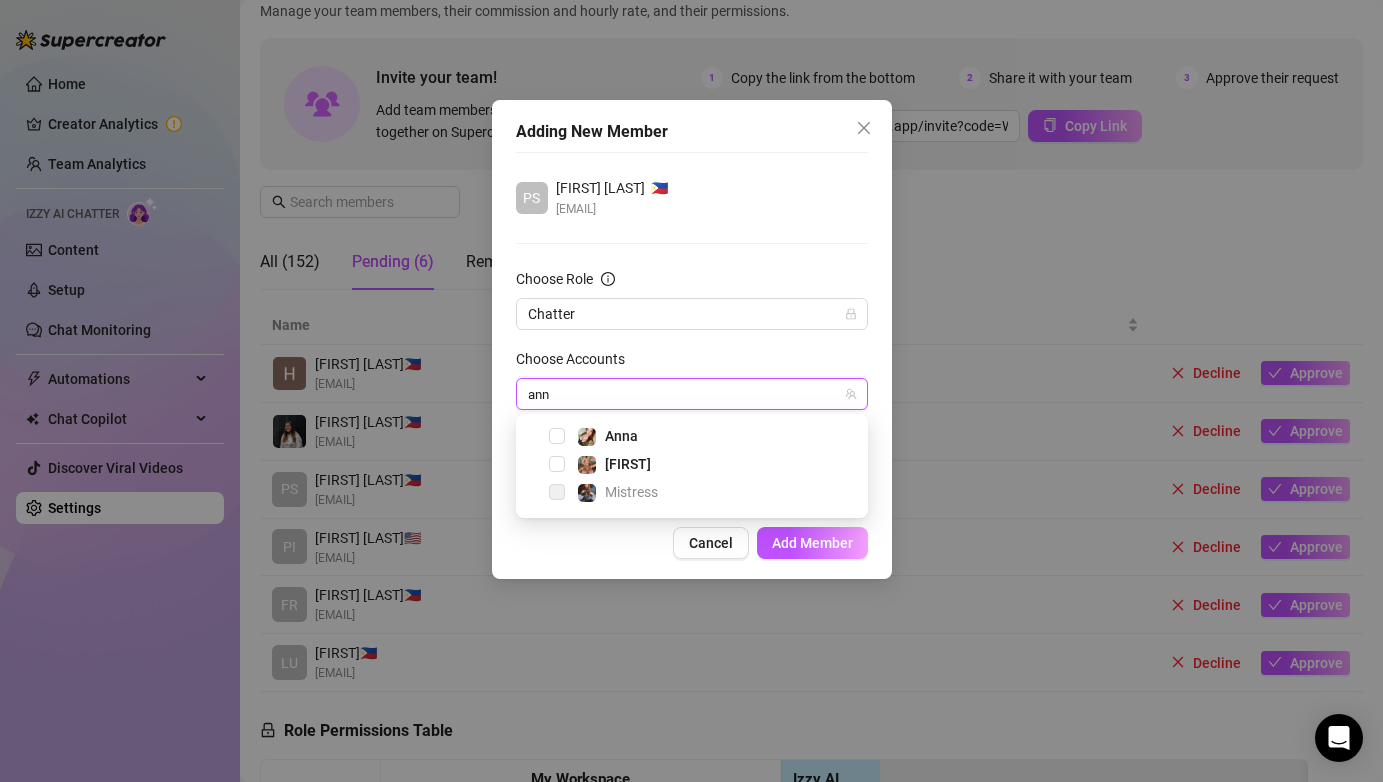 type on "ann" 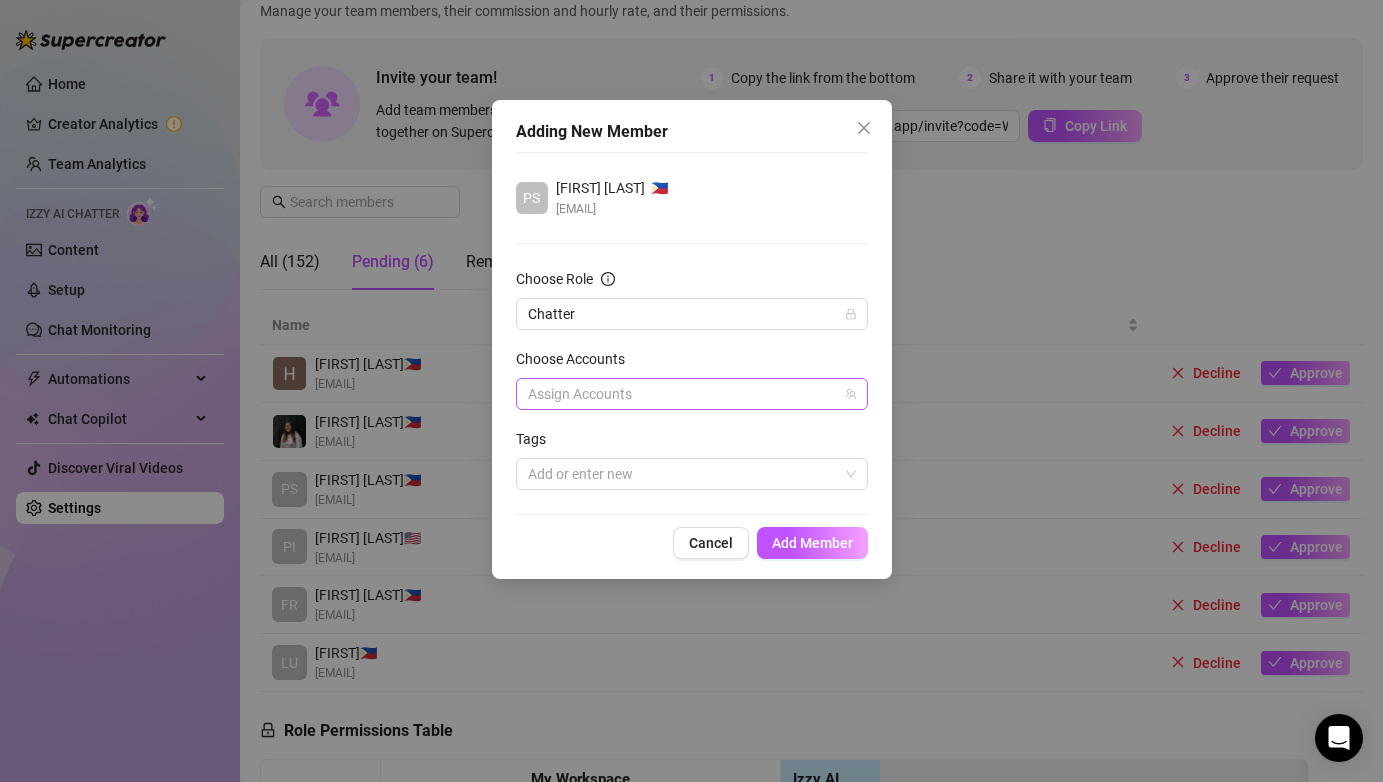 click at bounding box center [681, 394] 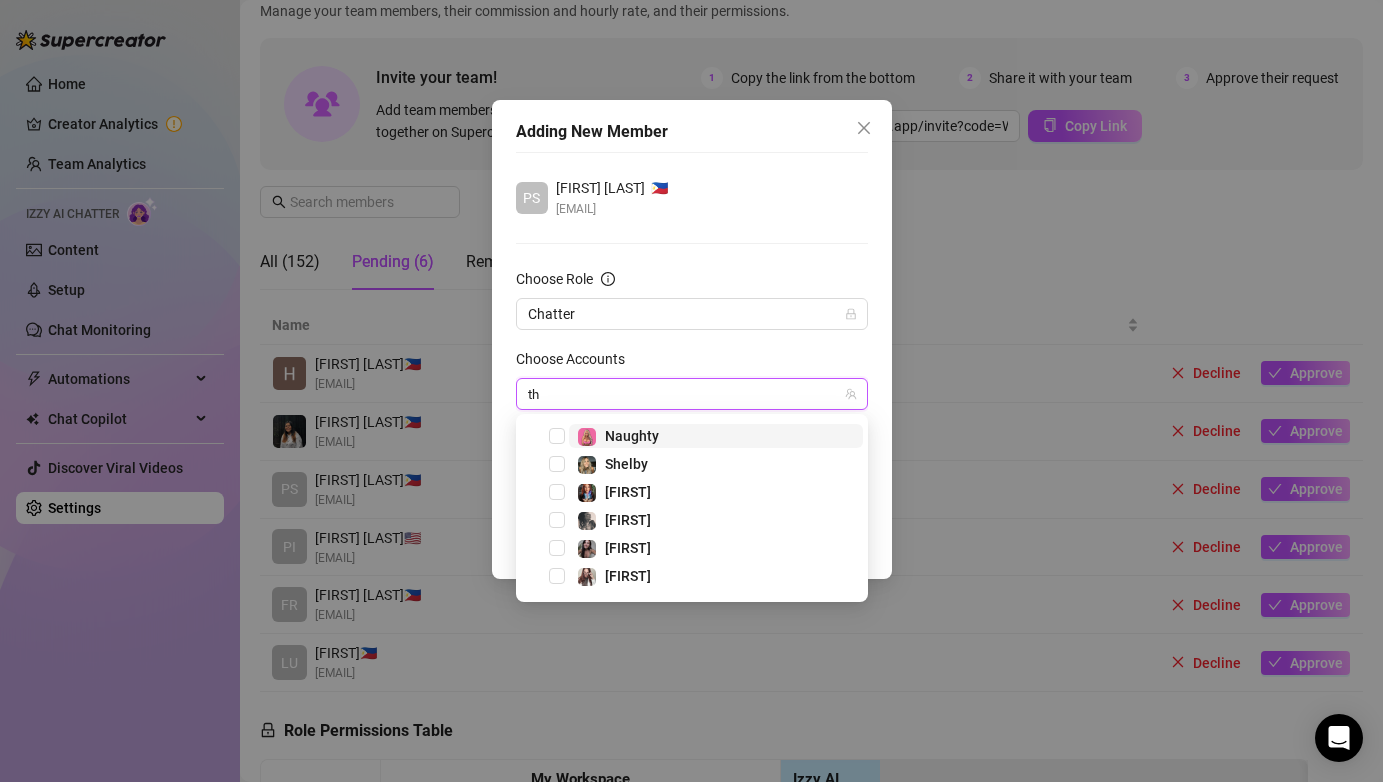 type on "t" 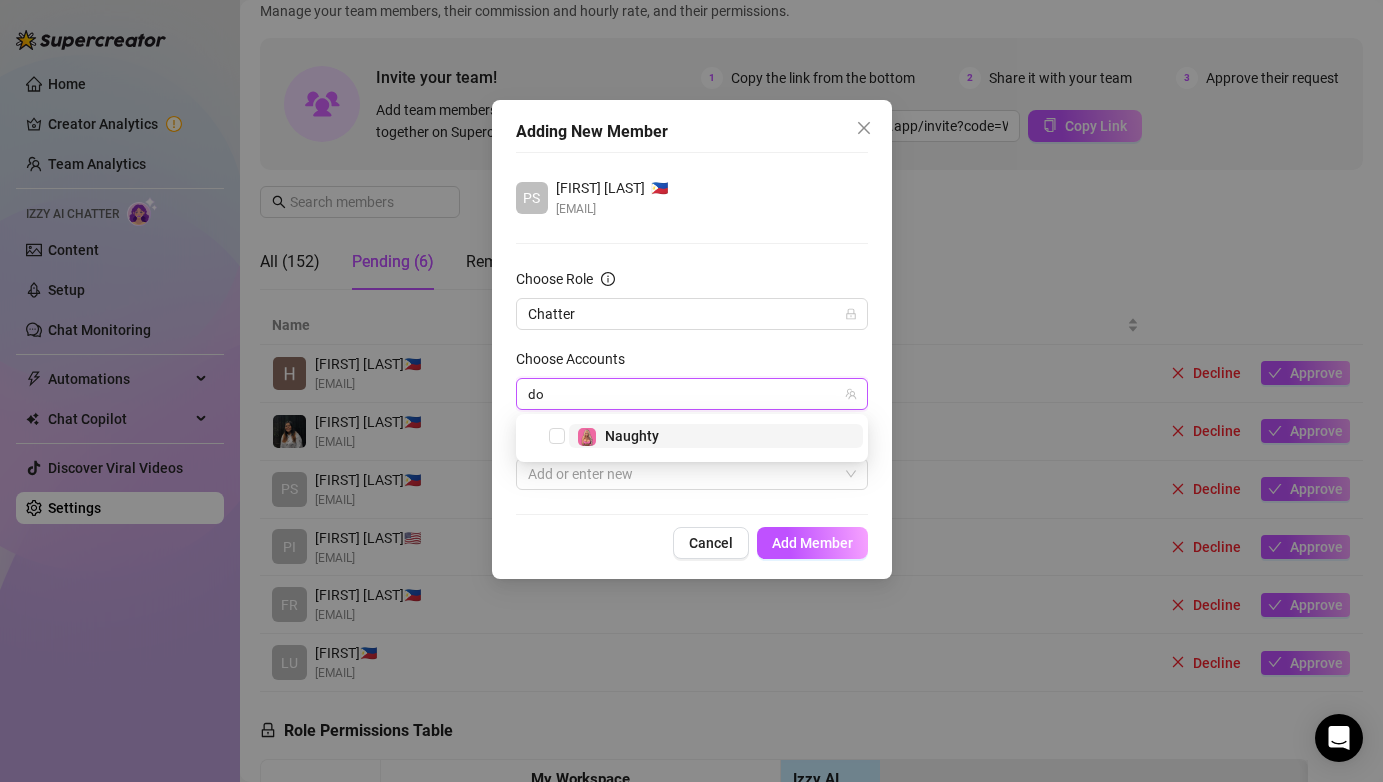 type on "d" 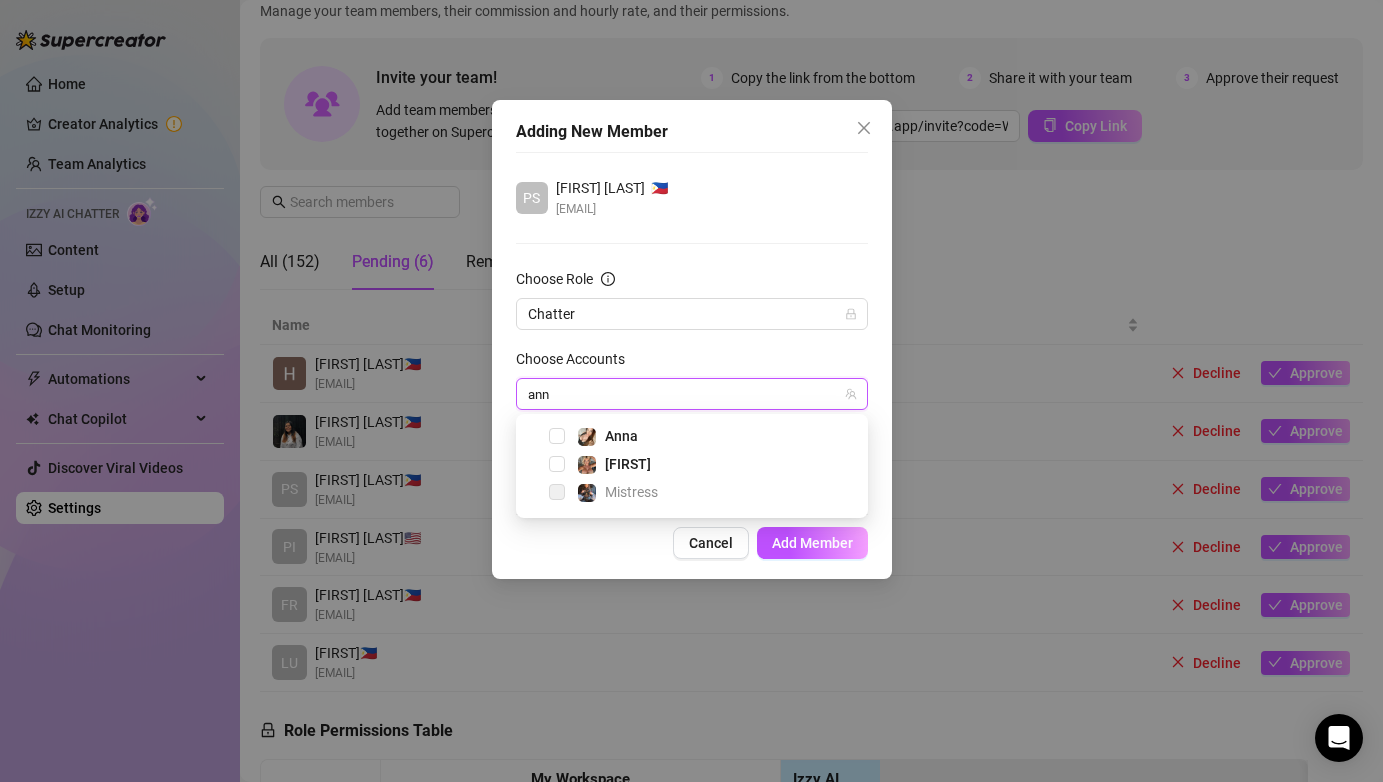 type on "ann" 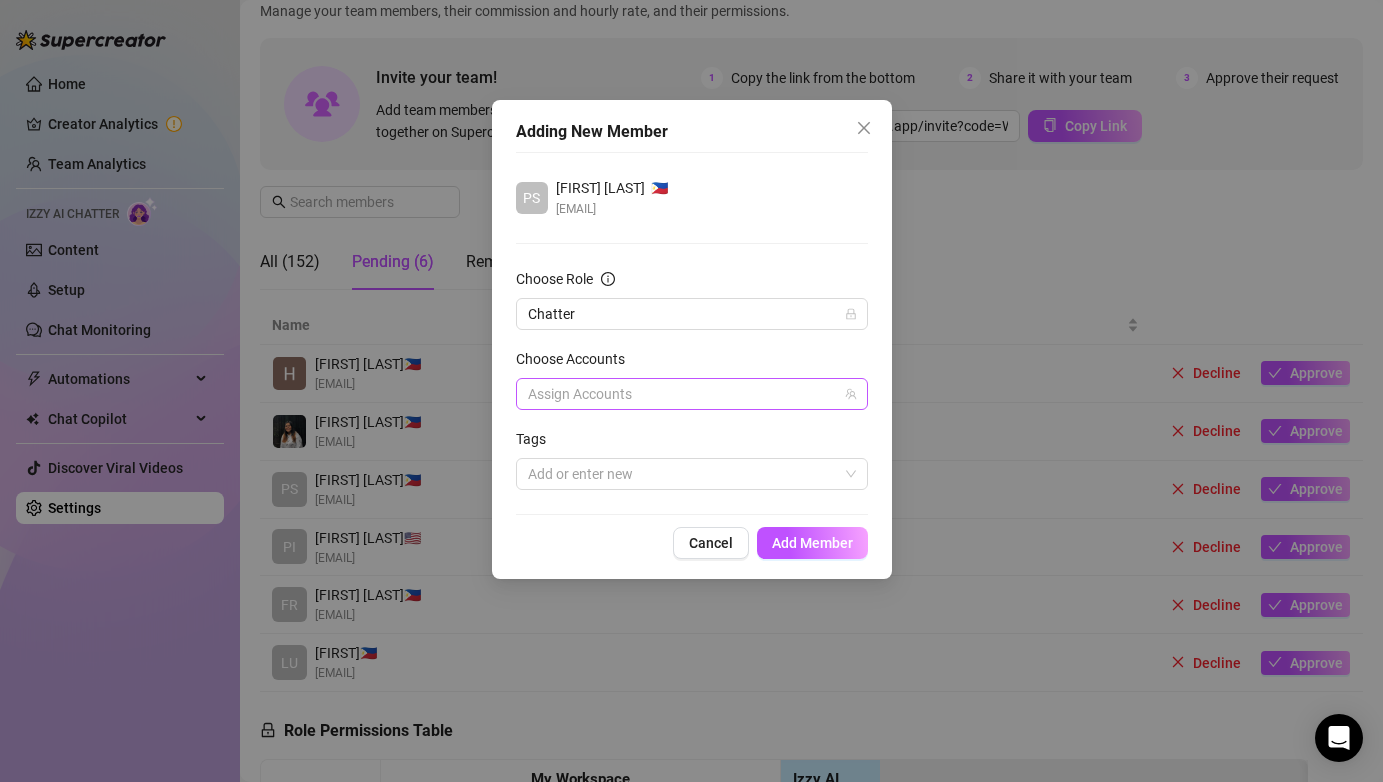 click at bounding box center [681, 394] 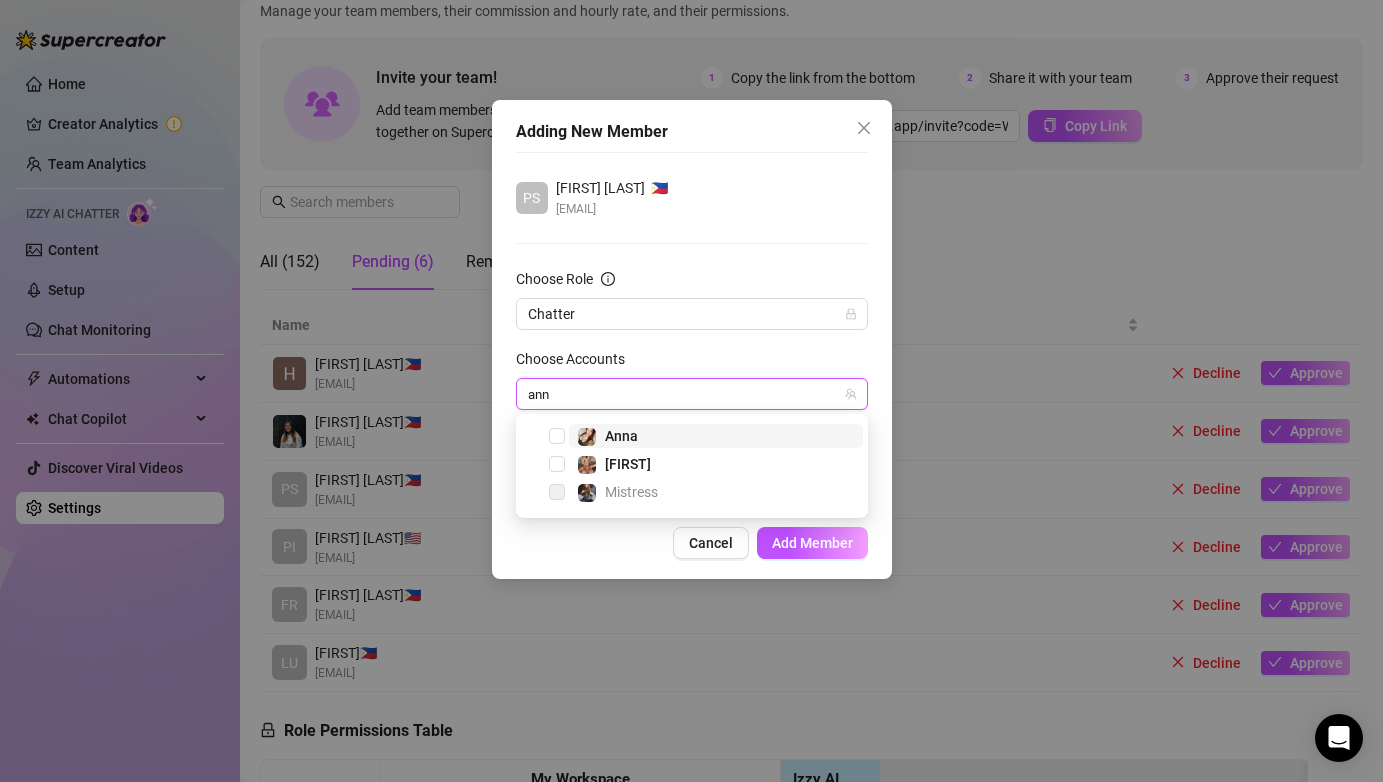 type on "anna" 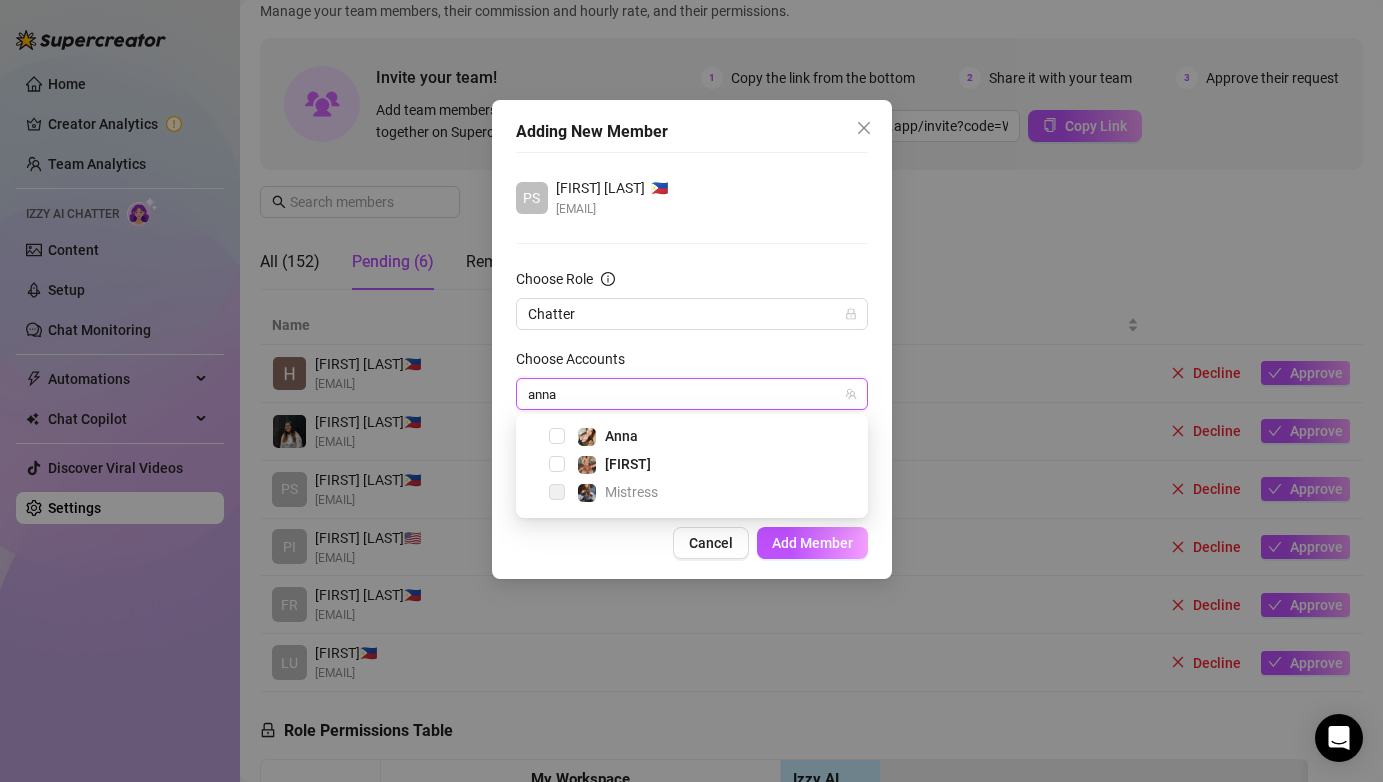 drag, startPoint x: 555, startPoint y: 435, endPoint x: 625, endPoint y: 374, distance: 92.84934 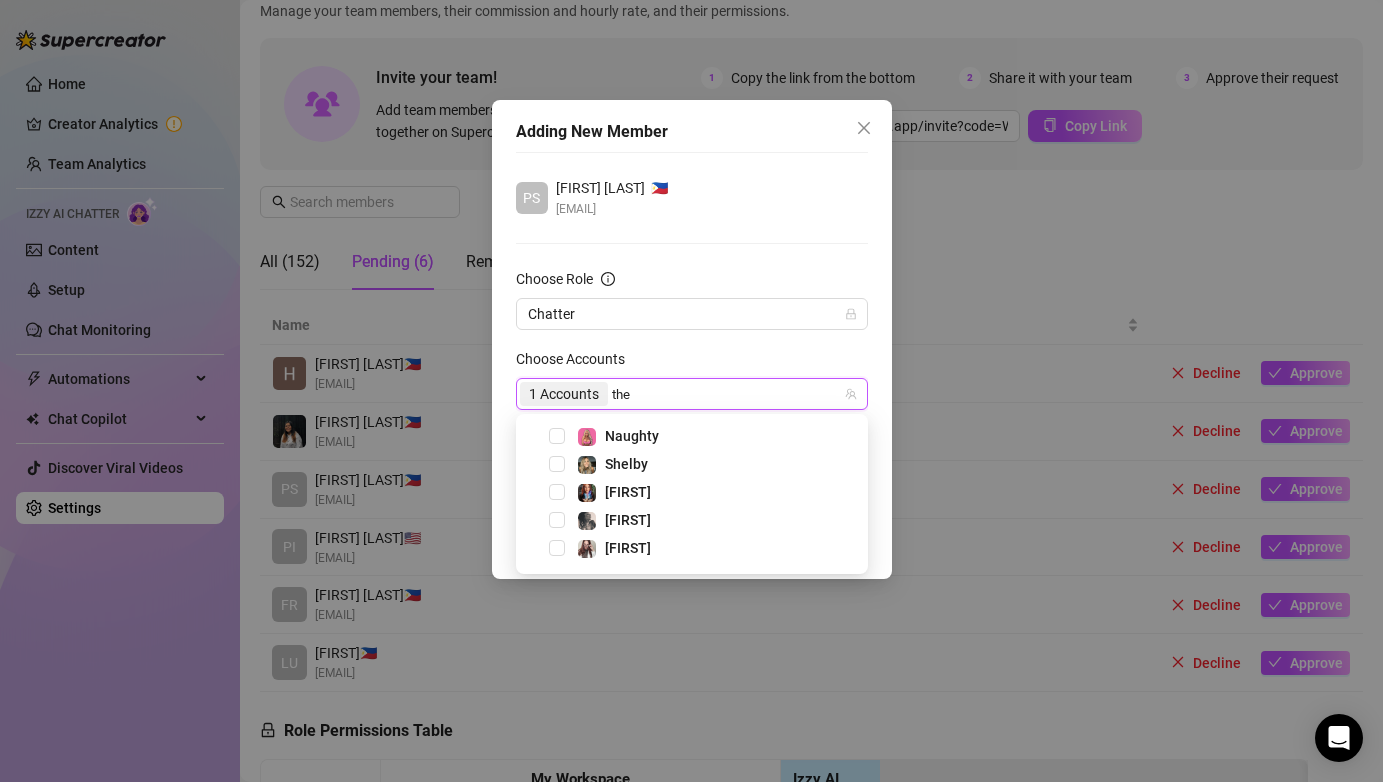 type on "the" 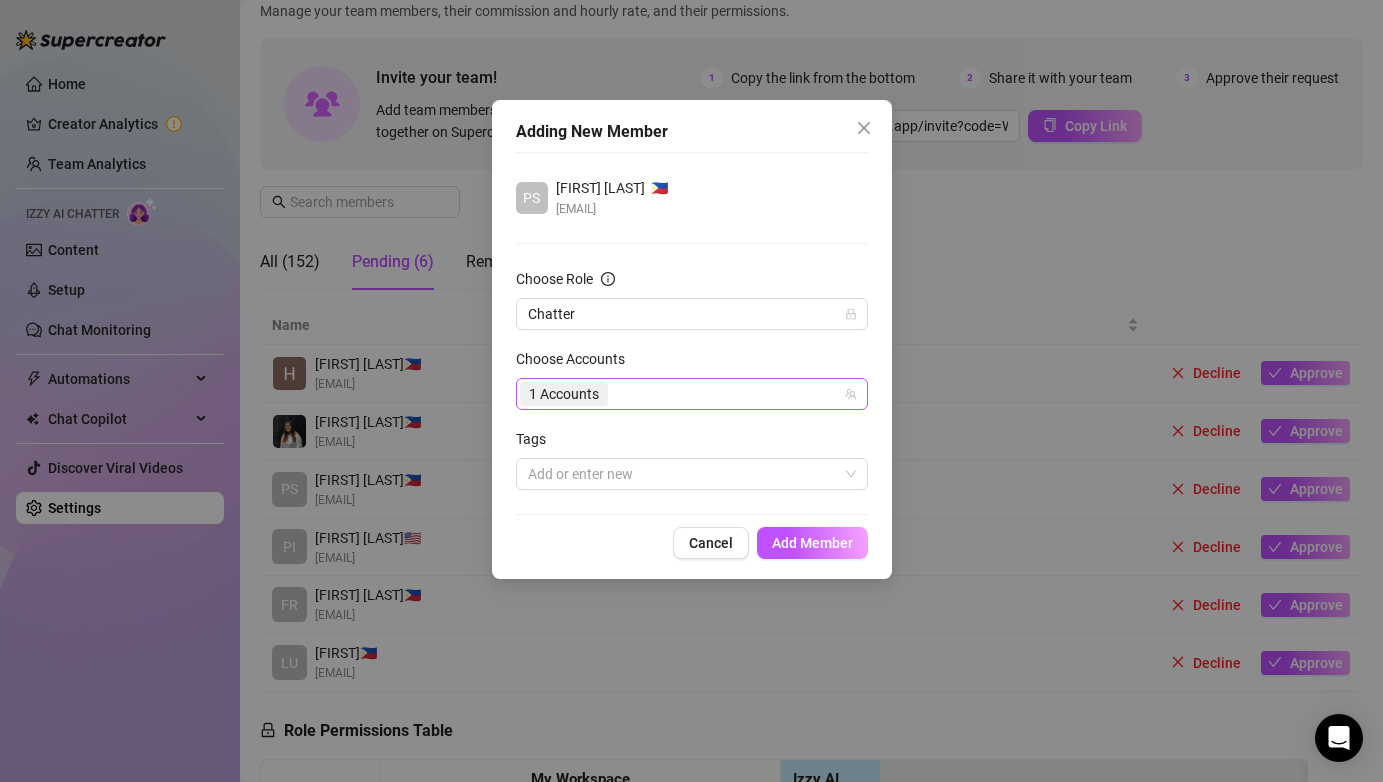 click on "1 Accounts" at bounding box center (681, 394) 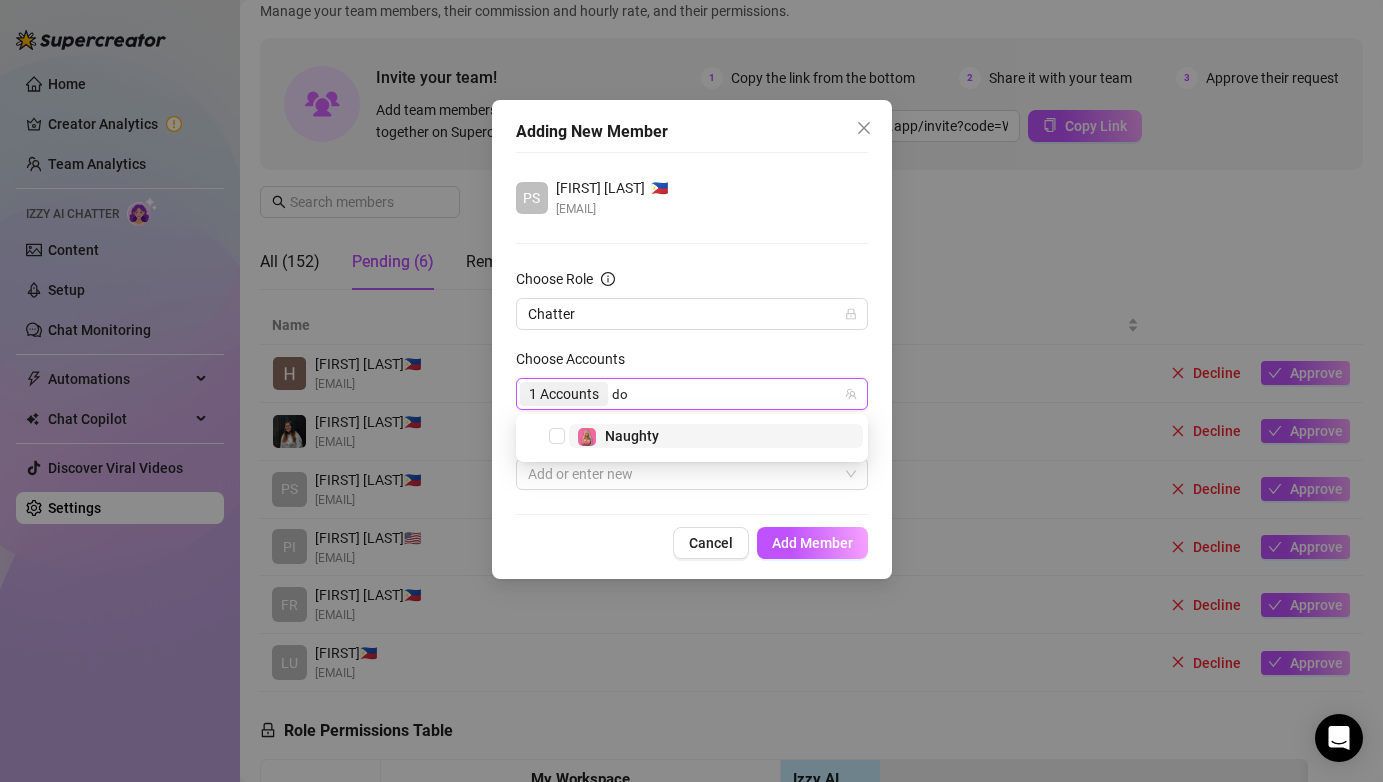 type on "d" 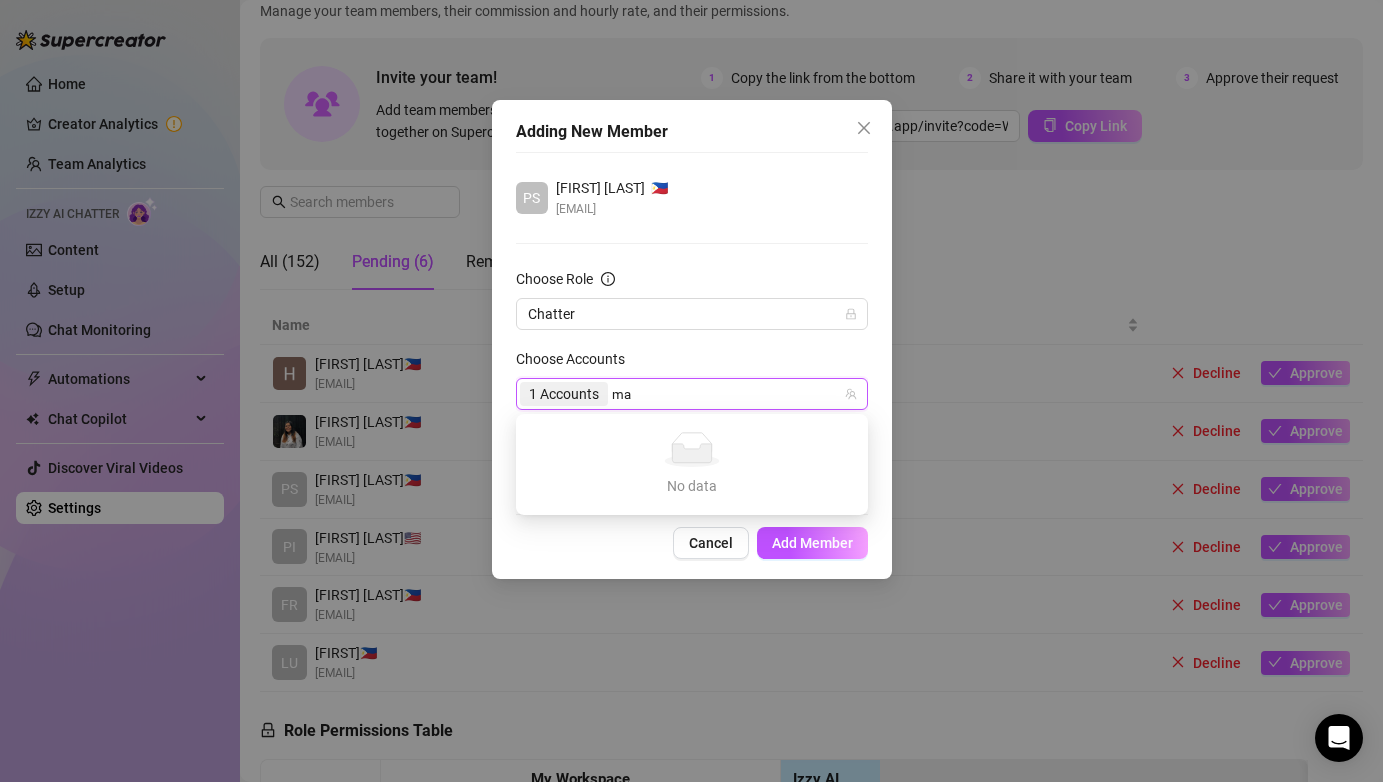 type on "m" 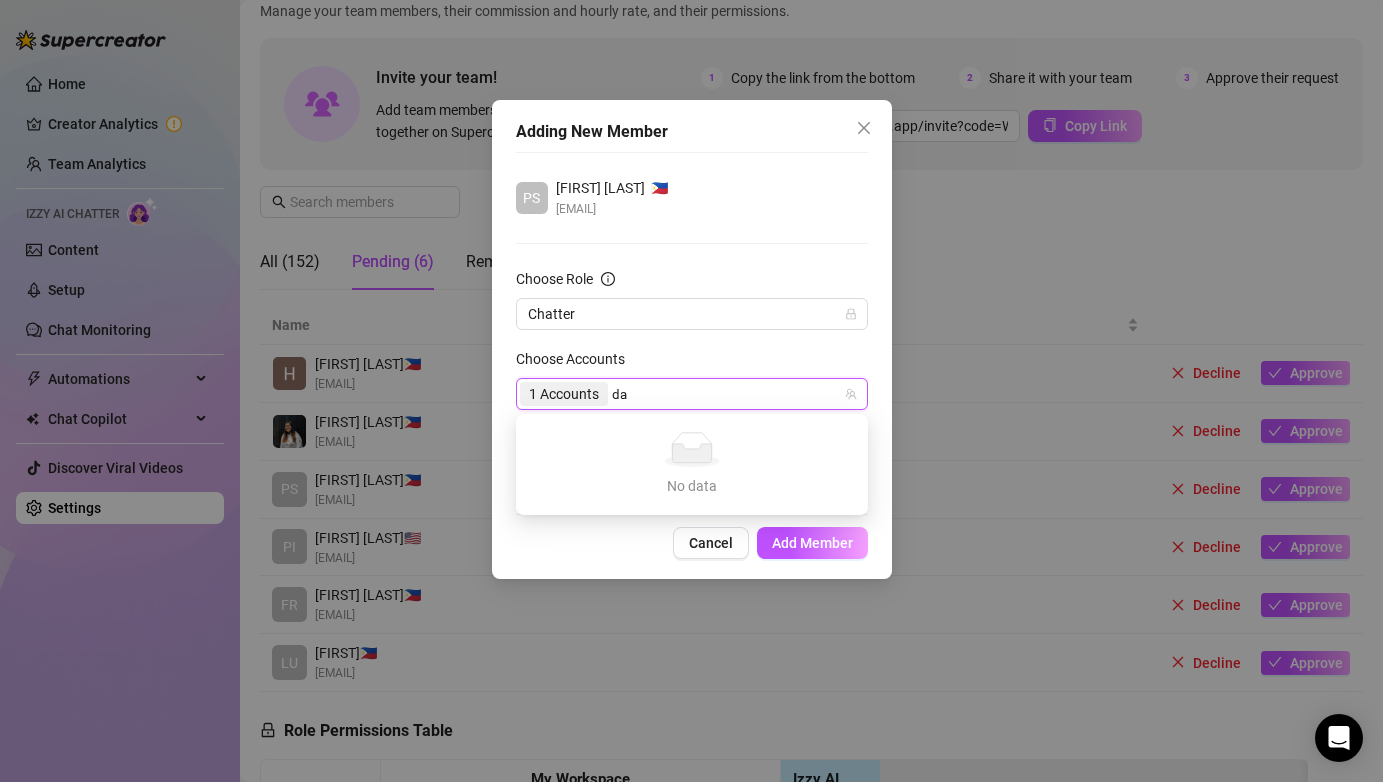 type on "d" 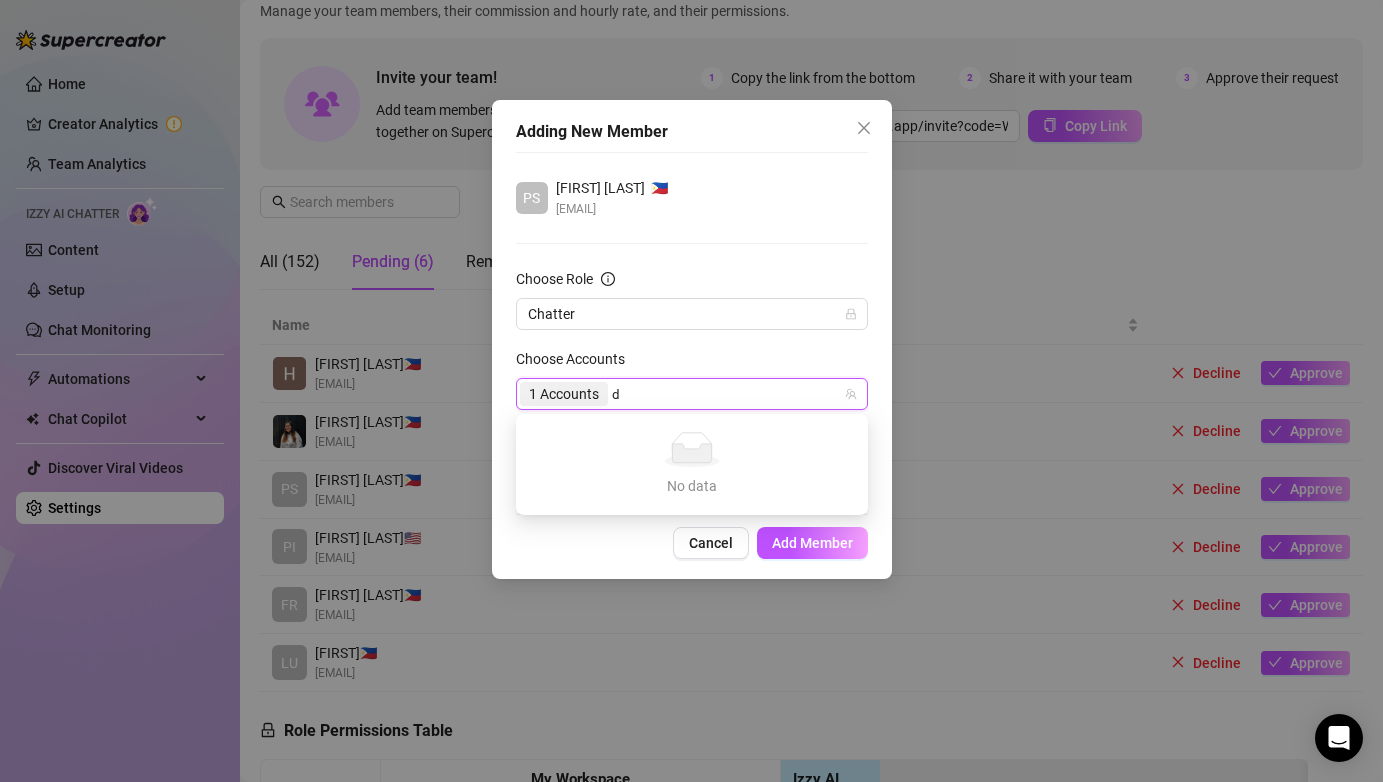 type 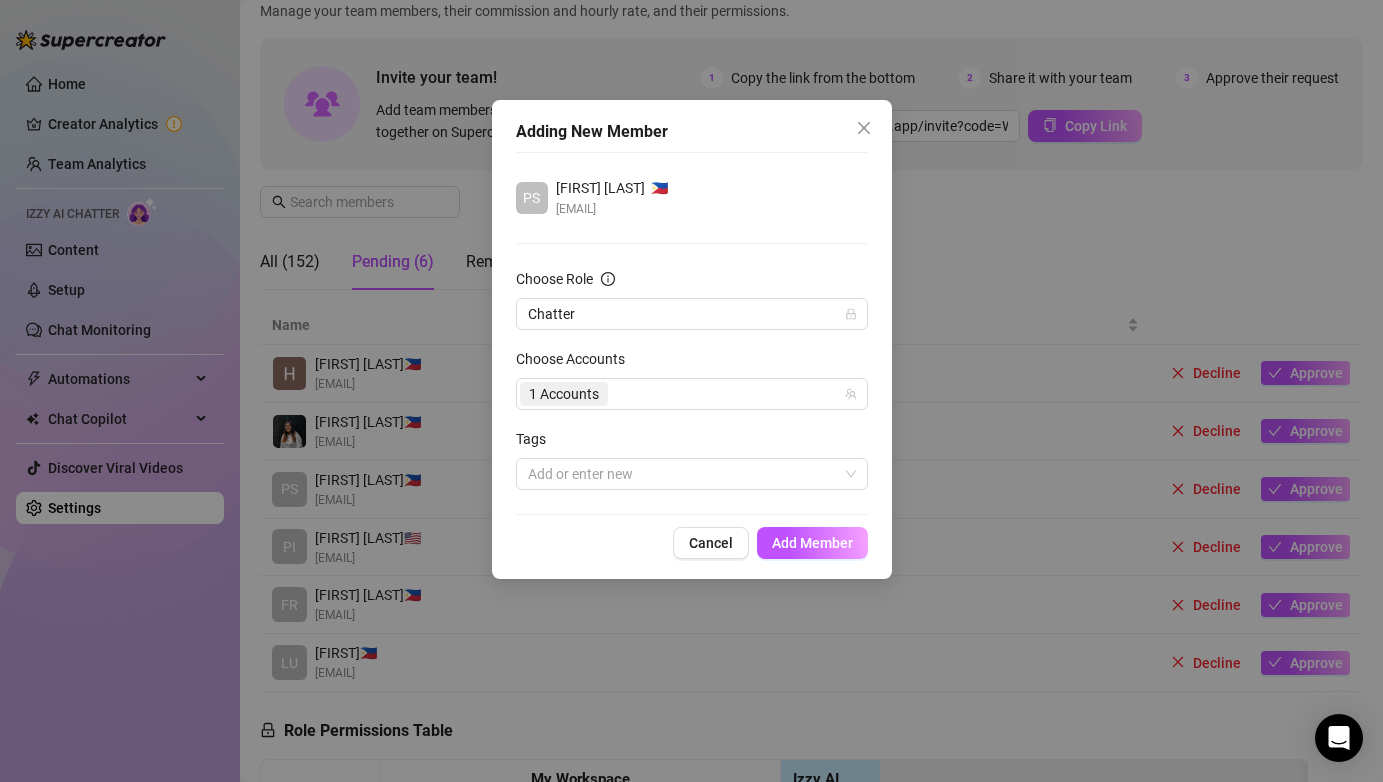 click on "Choose Role  Chatter Choose Accounts 1 Accounts   Tags   Add or enter new" at bounding box center [692, 379] 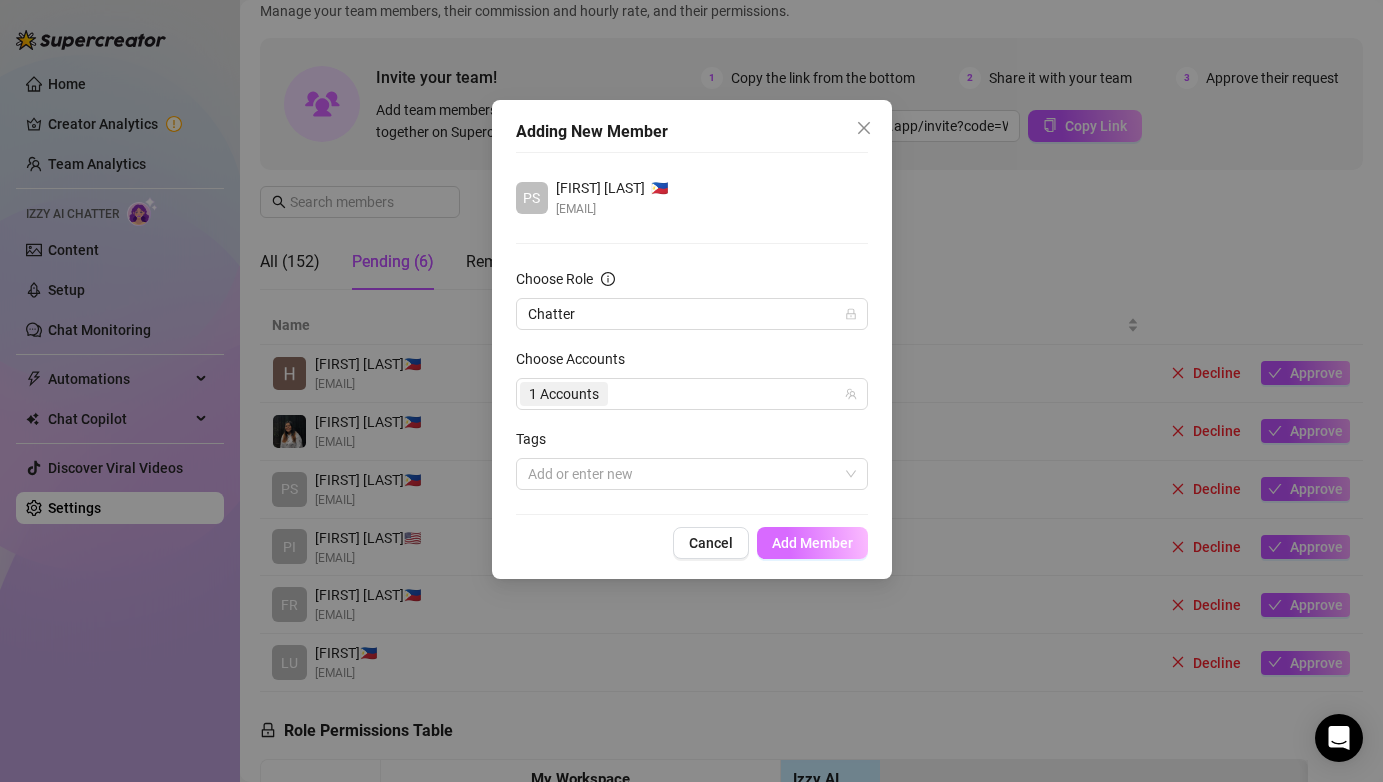 click on "Add Member" at bounding box center [812, 543] 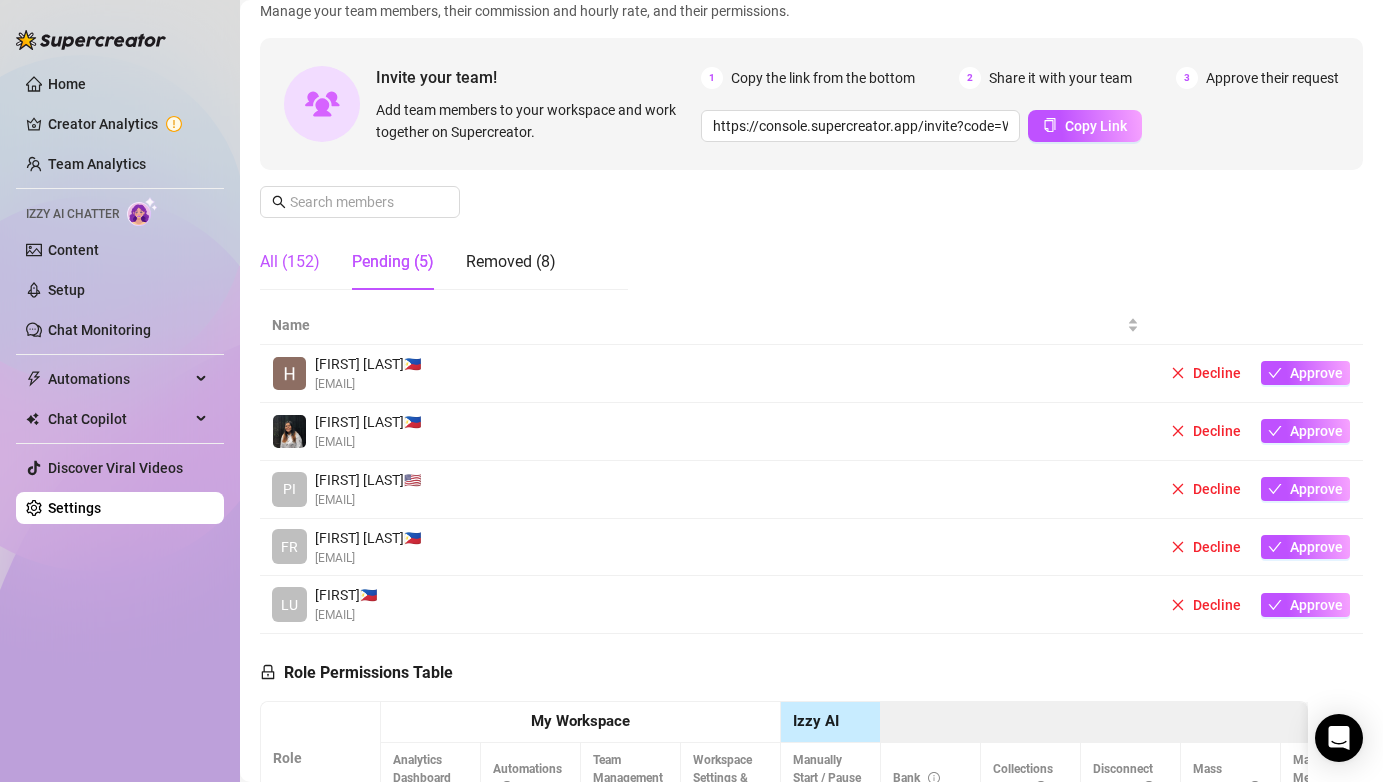 click on "All (152)" at bounding box center (290, 262) 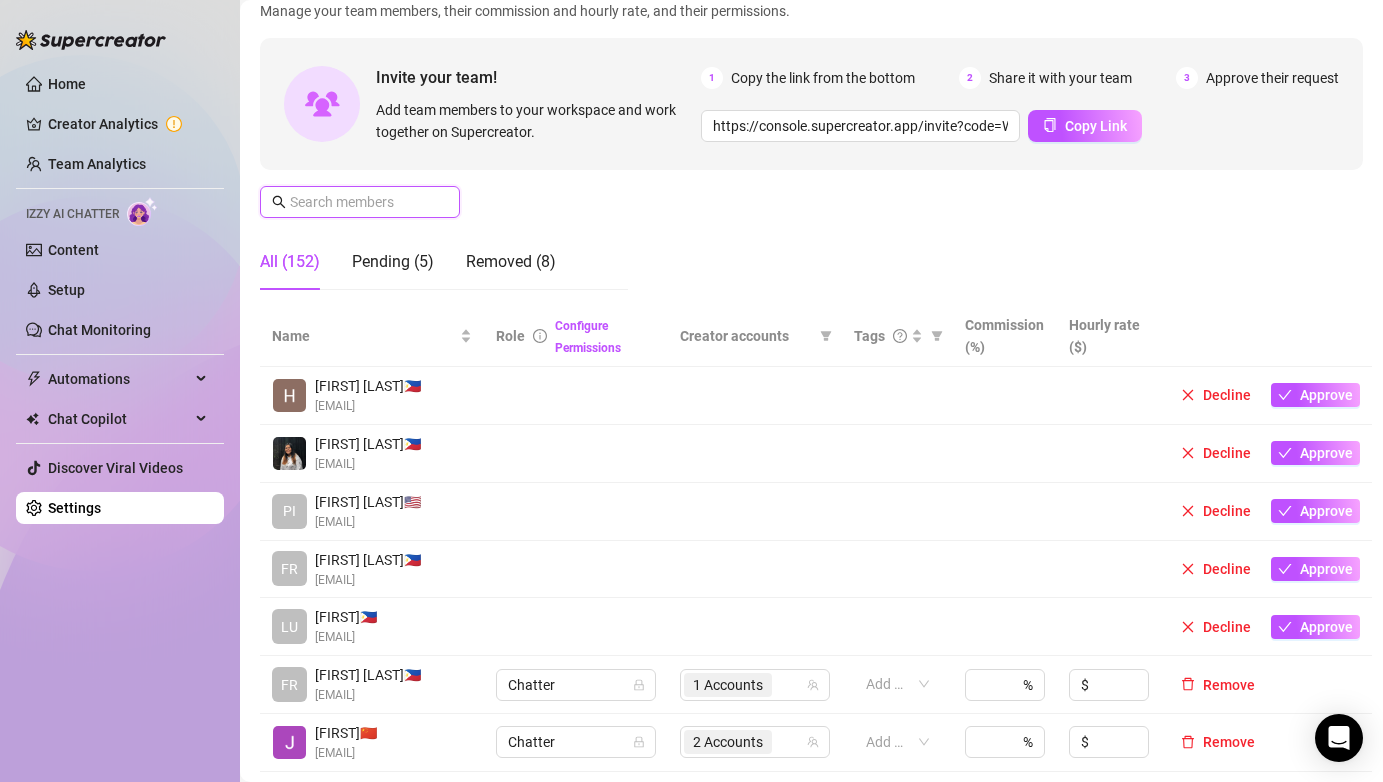 click at bounding box center [361, 202] 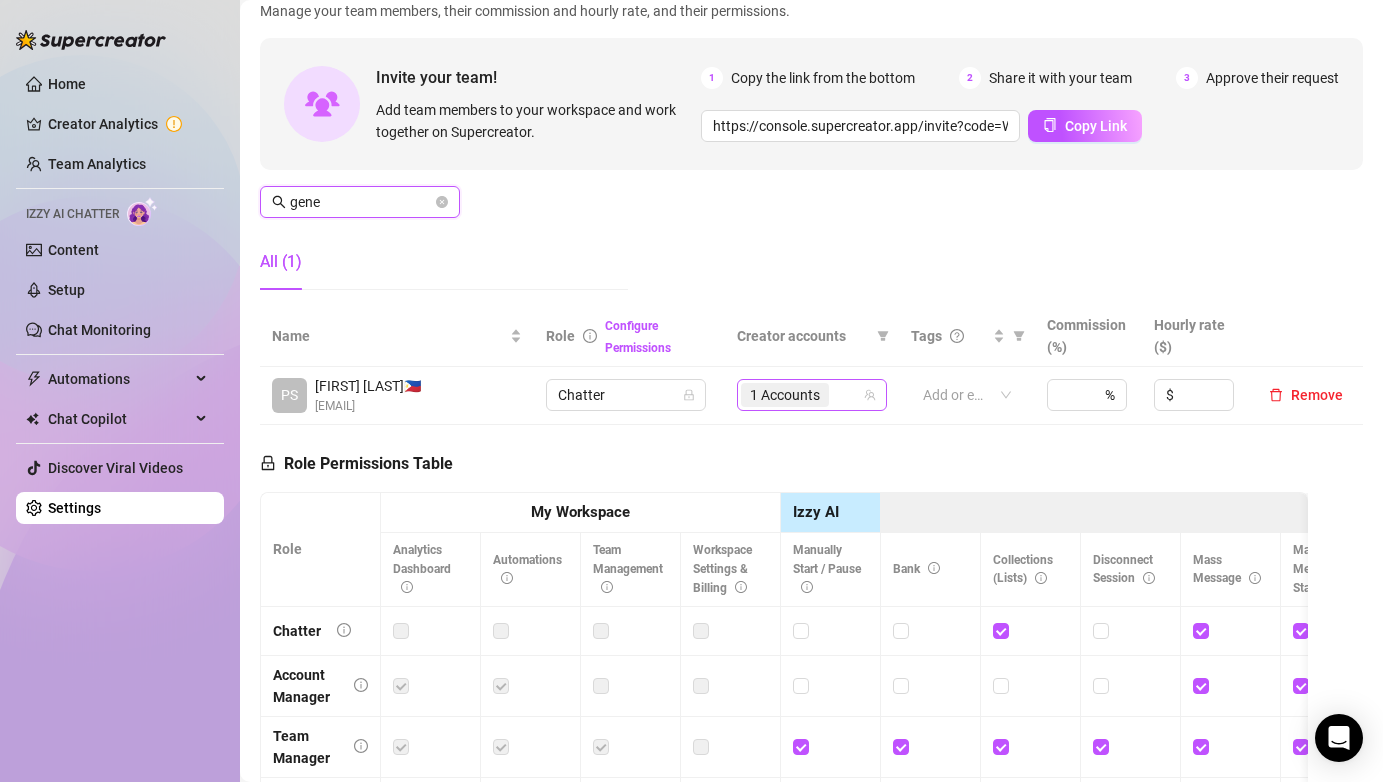 click on "1 Accounts" at bounding box center (801, 395) 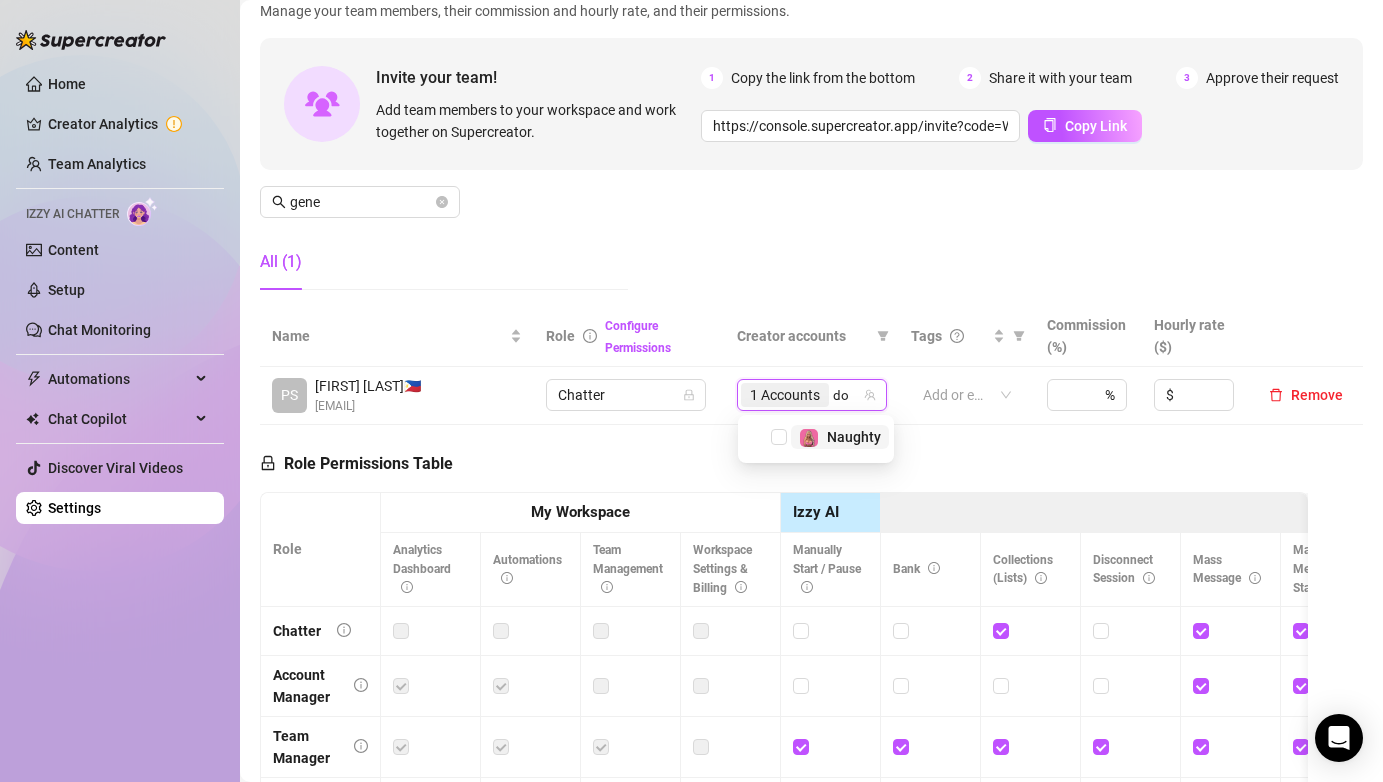 type on "do" 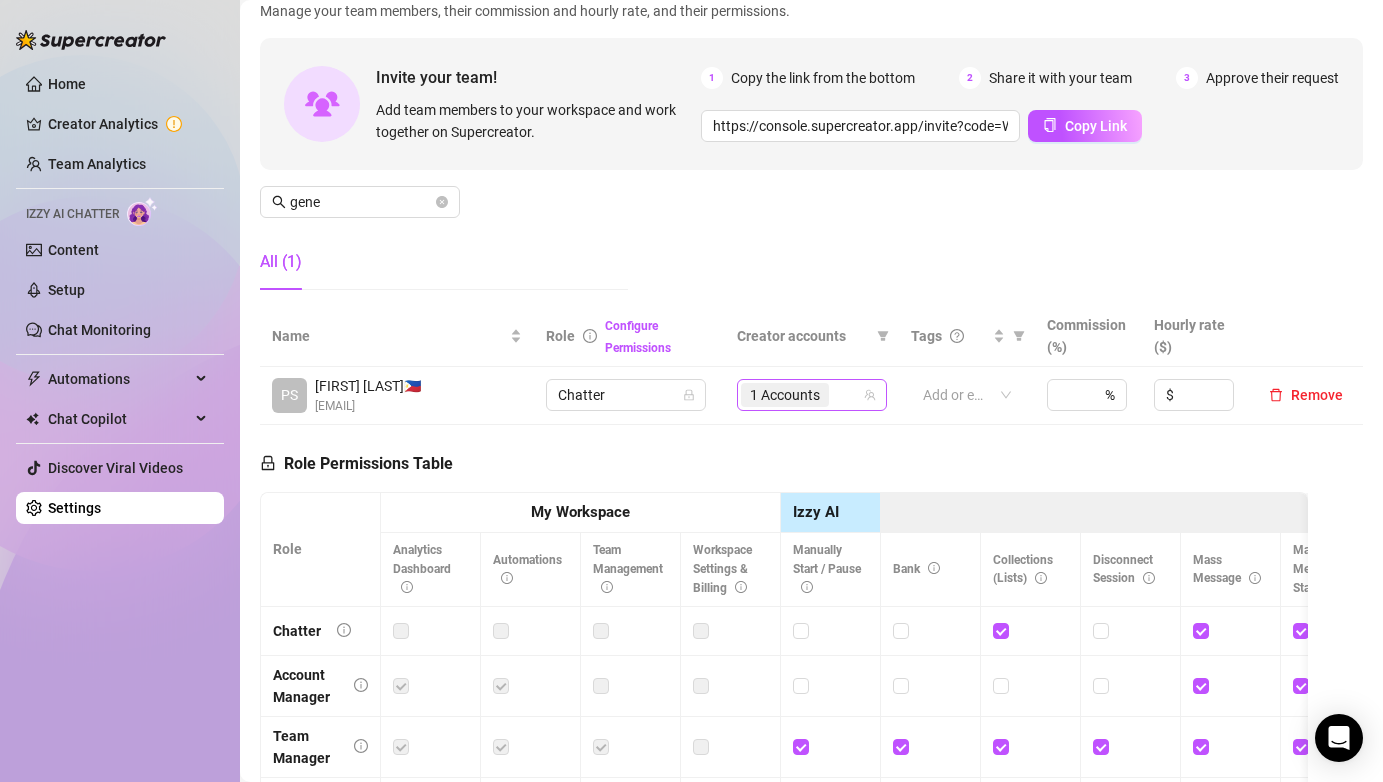 click on "1 Accounts" at bounding box center (801, 395) 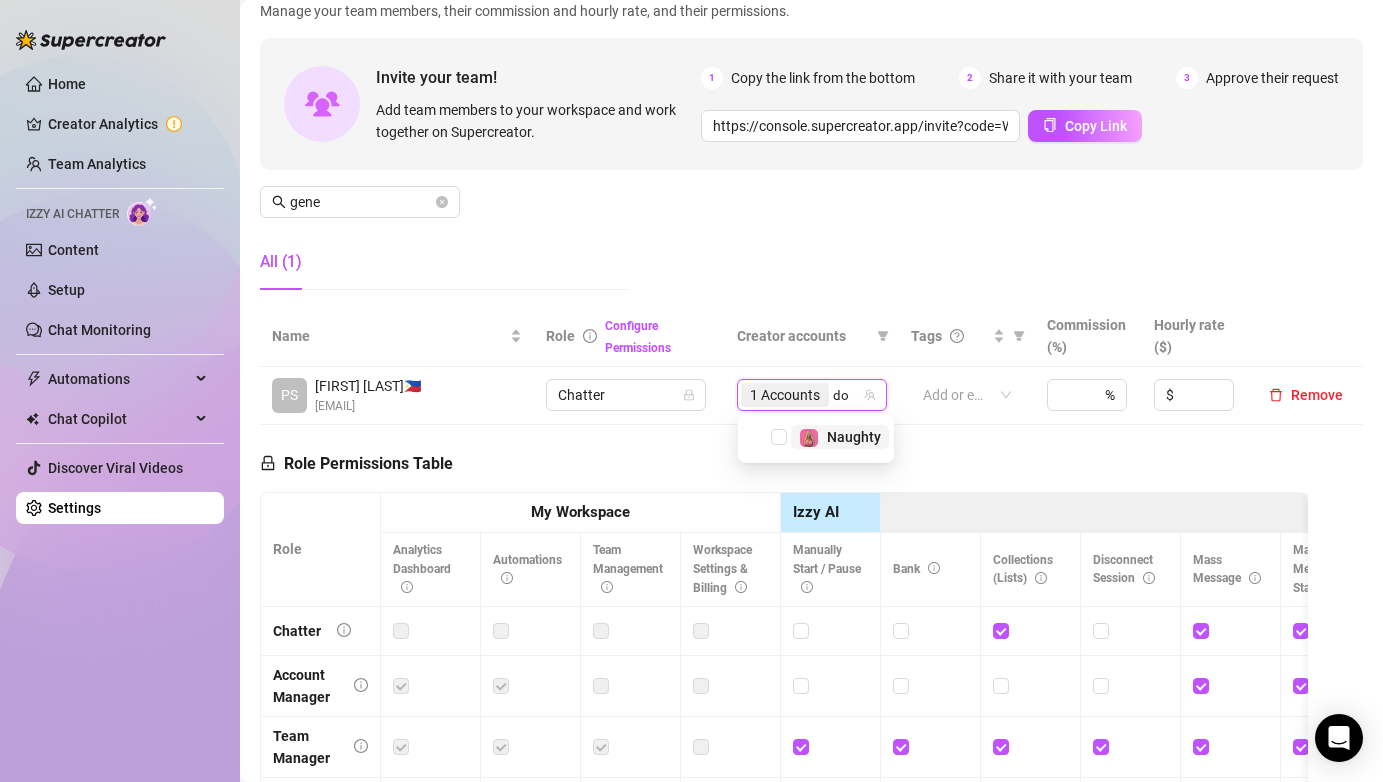 type on "d" 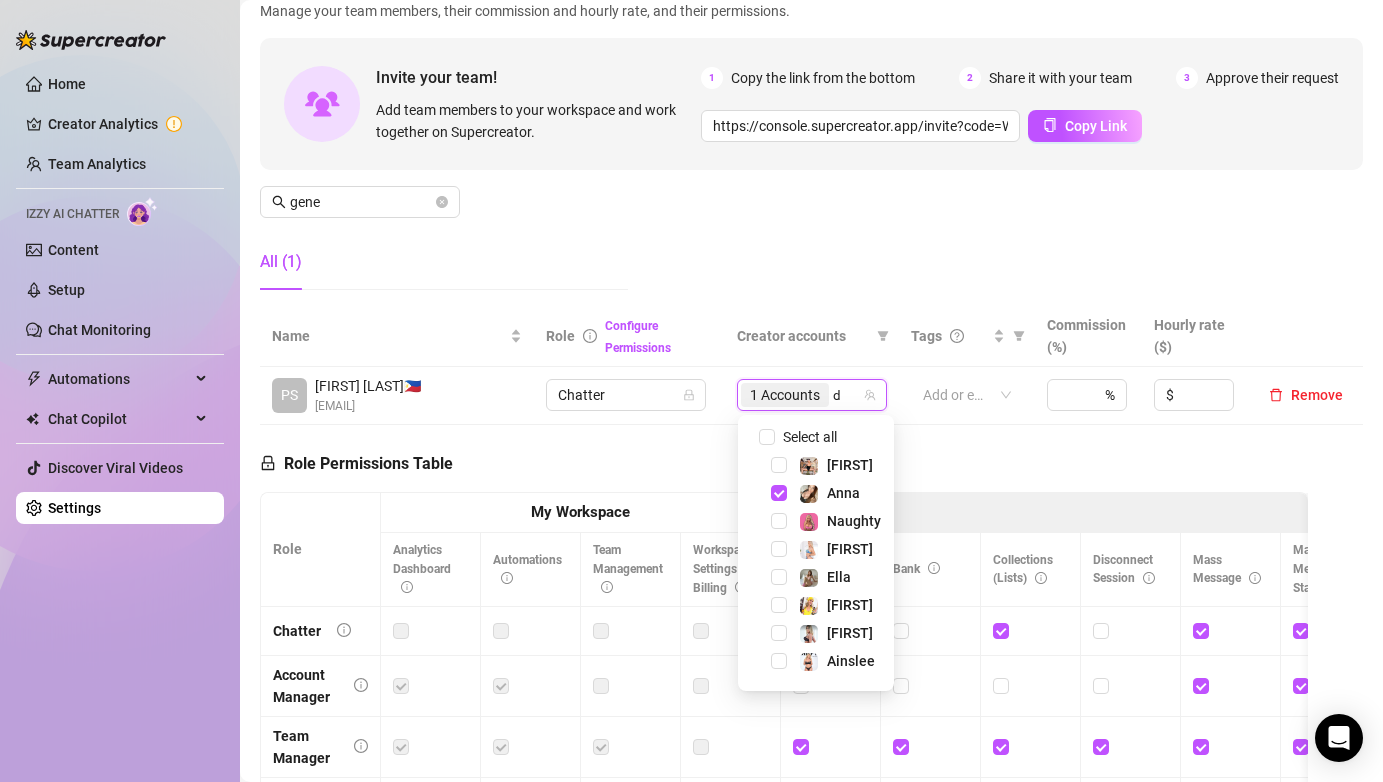 click on "[NAME]" at bounding box center [816, 465] 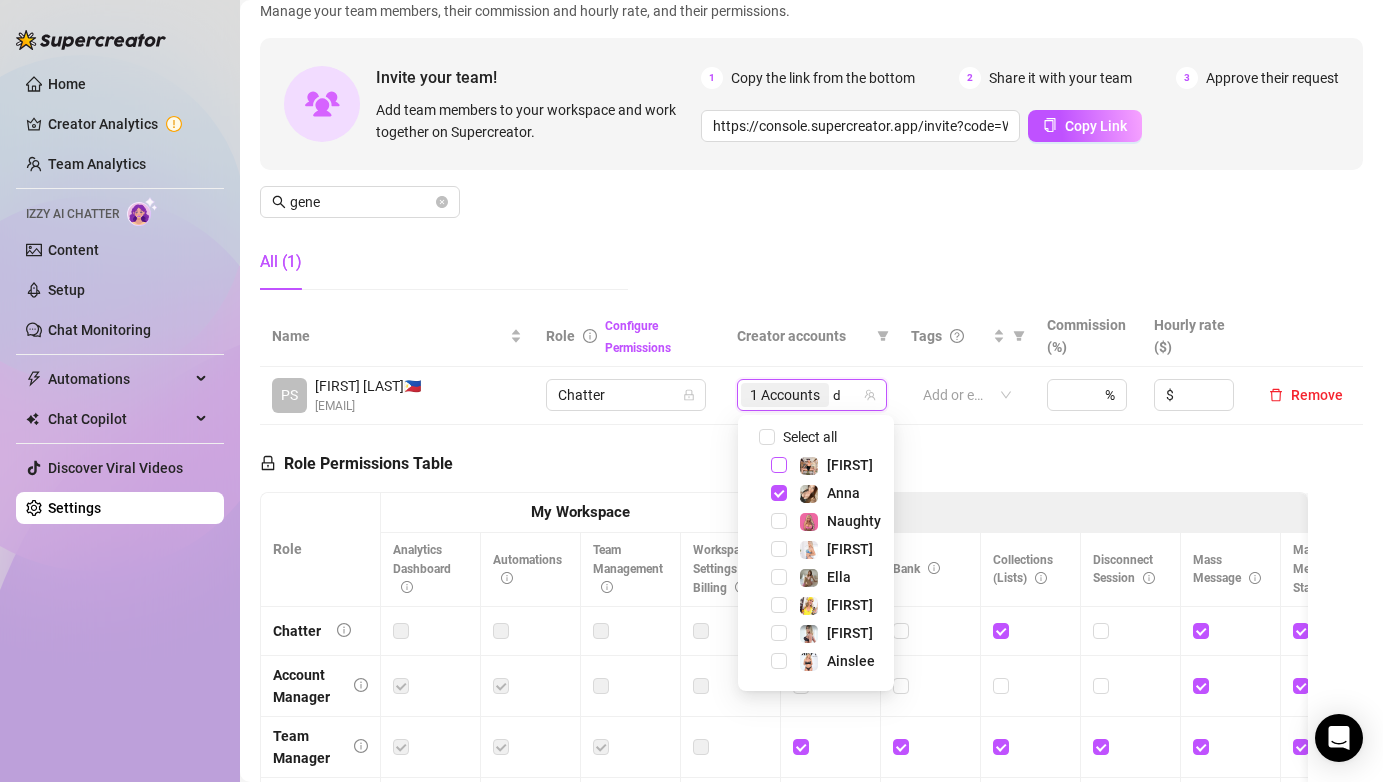 click at bounding box center (779, 465) 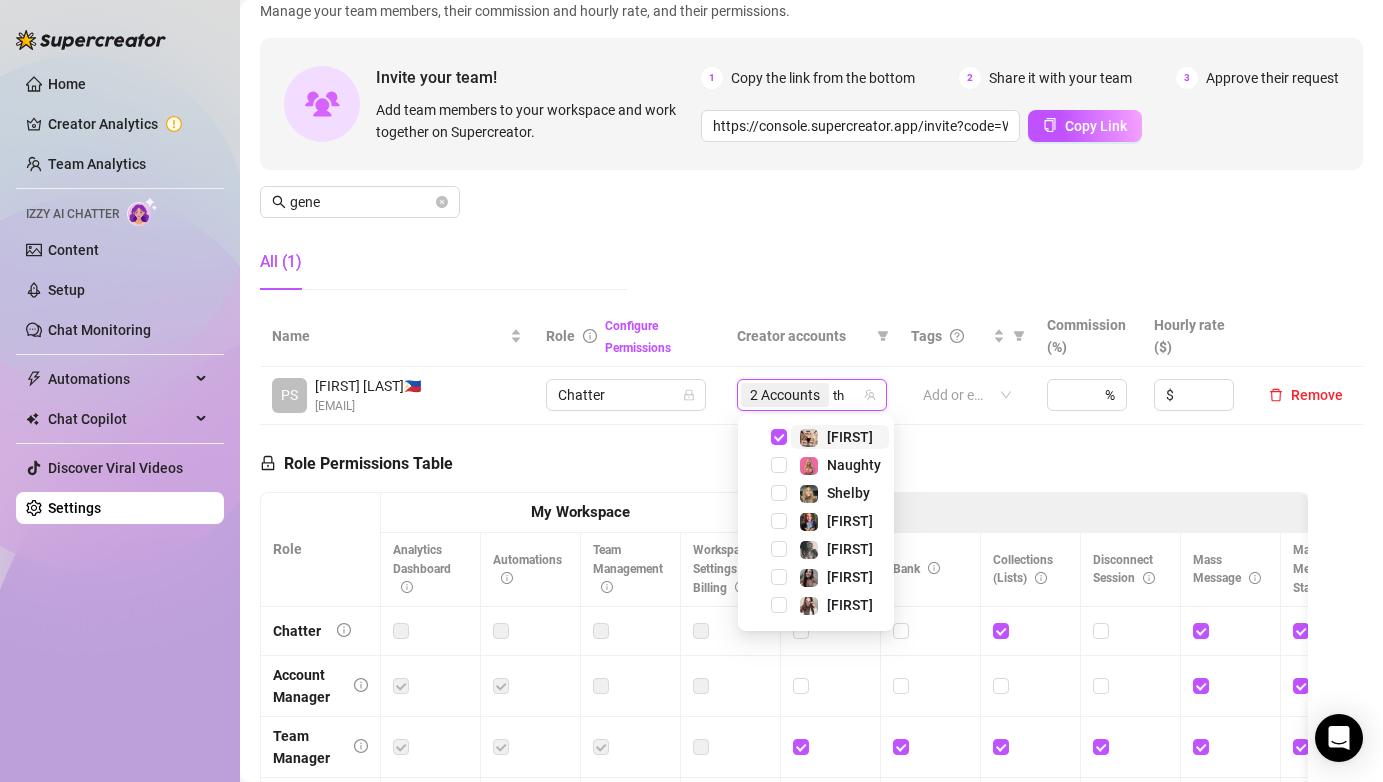 type on "t" 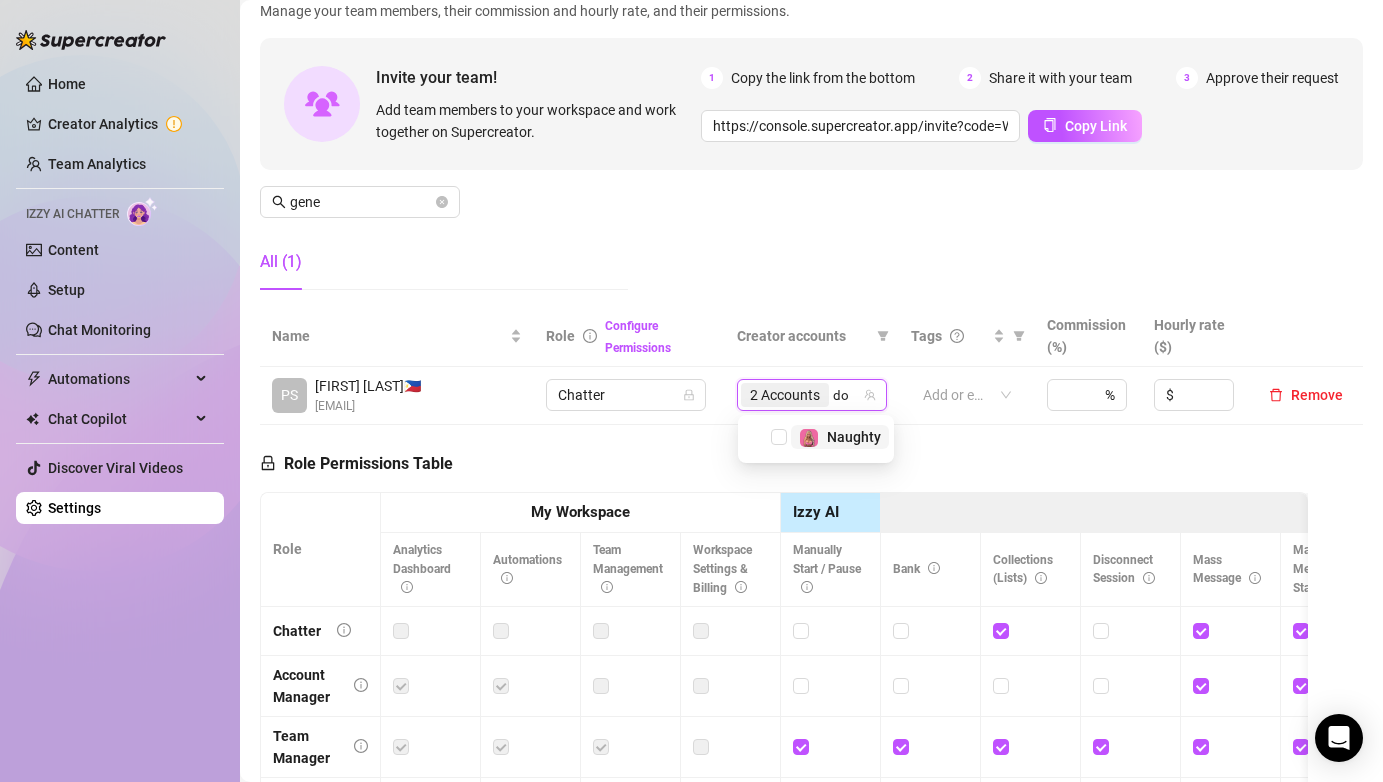 type on "d" 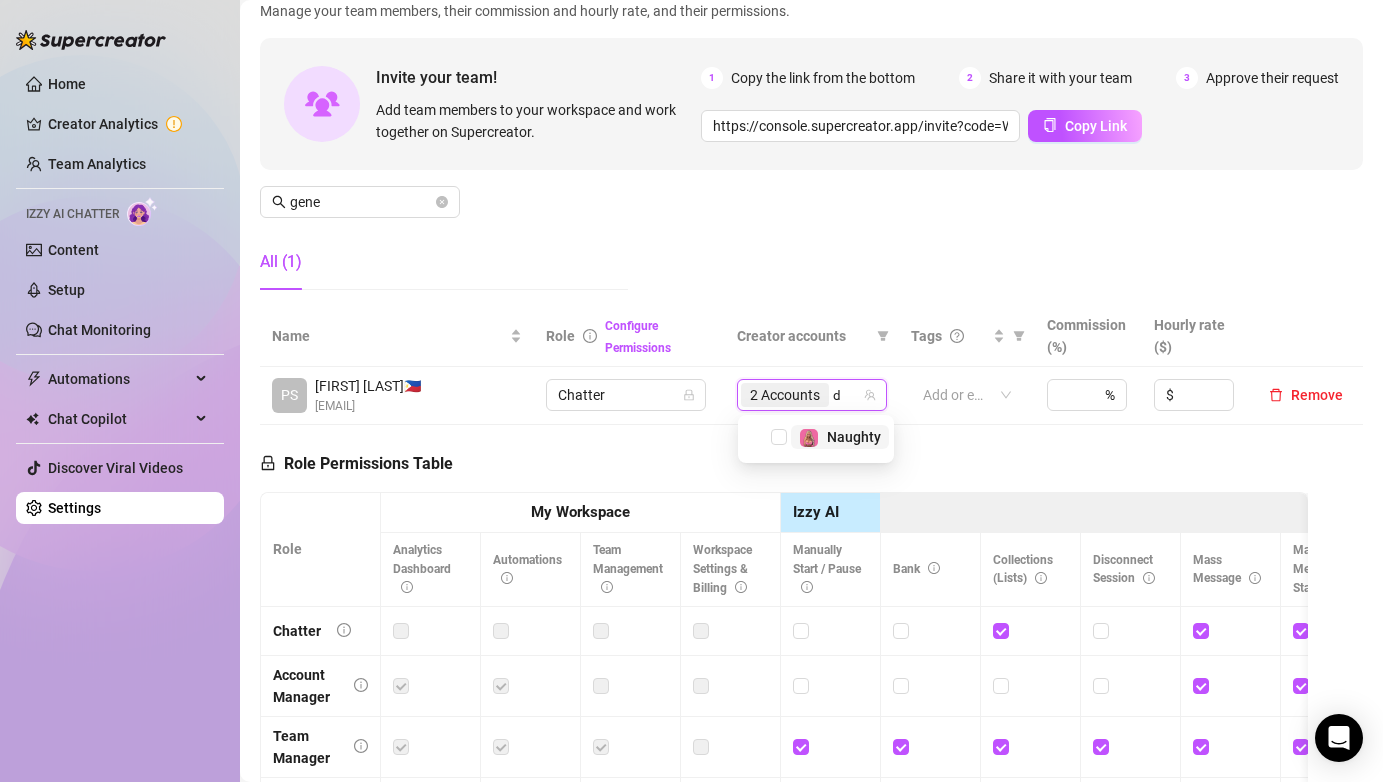 type 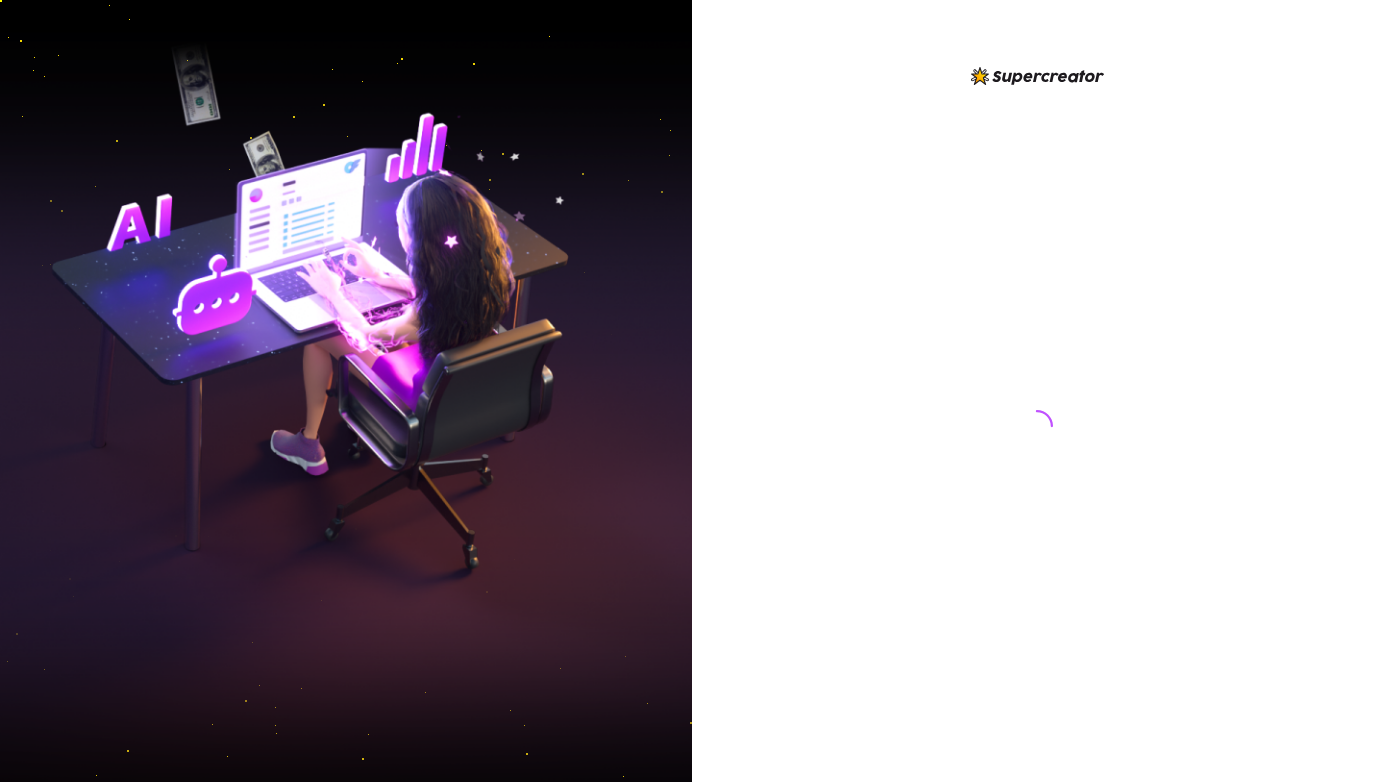 scroll, scrollTop: 0, scrollLeft: 0, axis: both 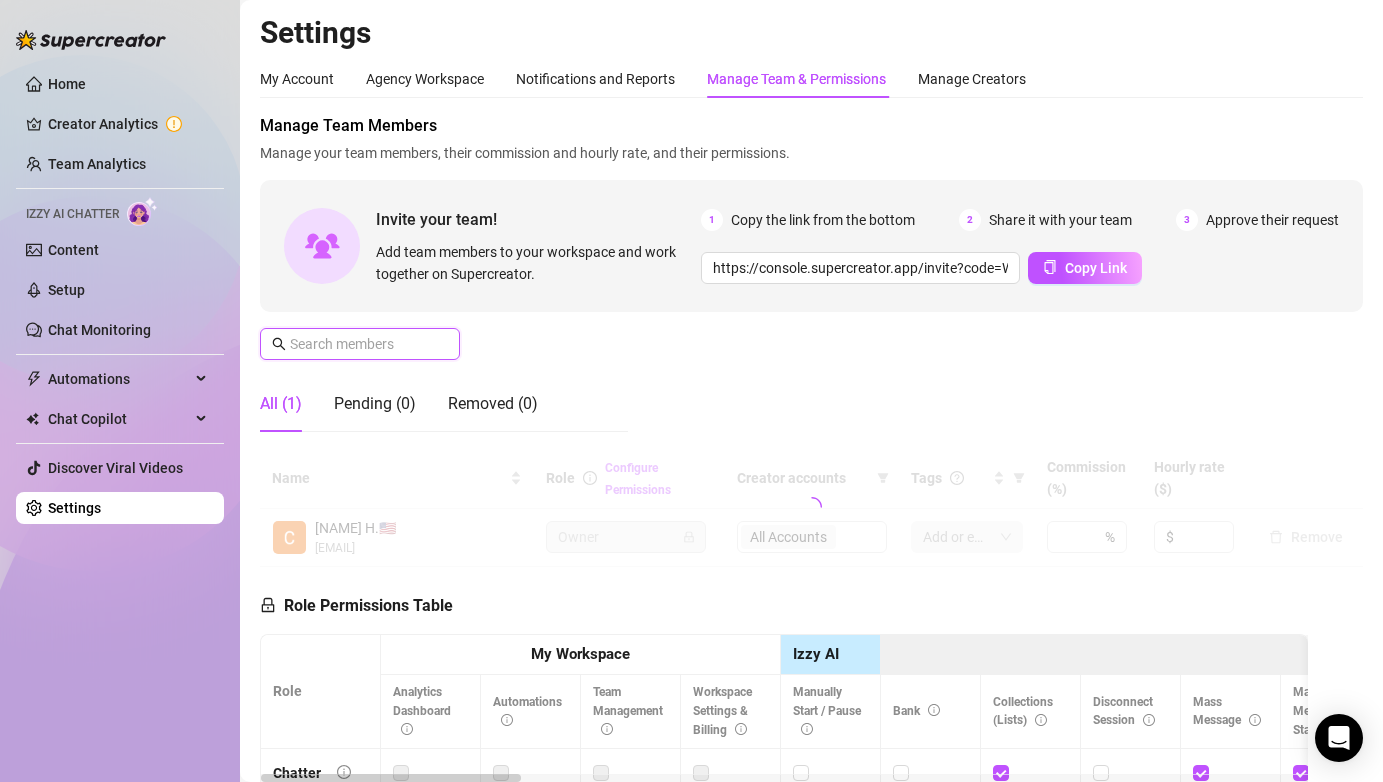 click at bounding box center [361, 344] 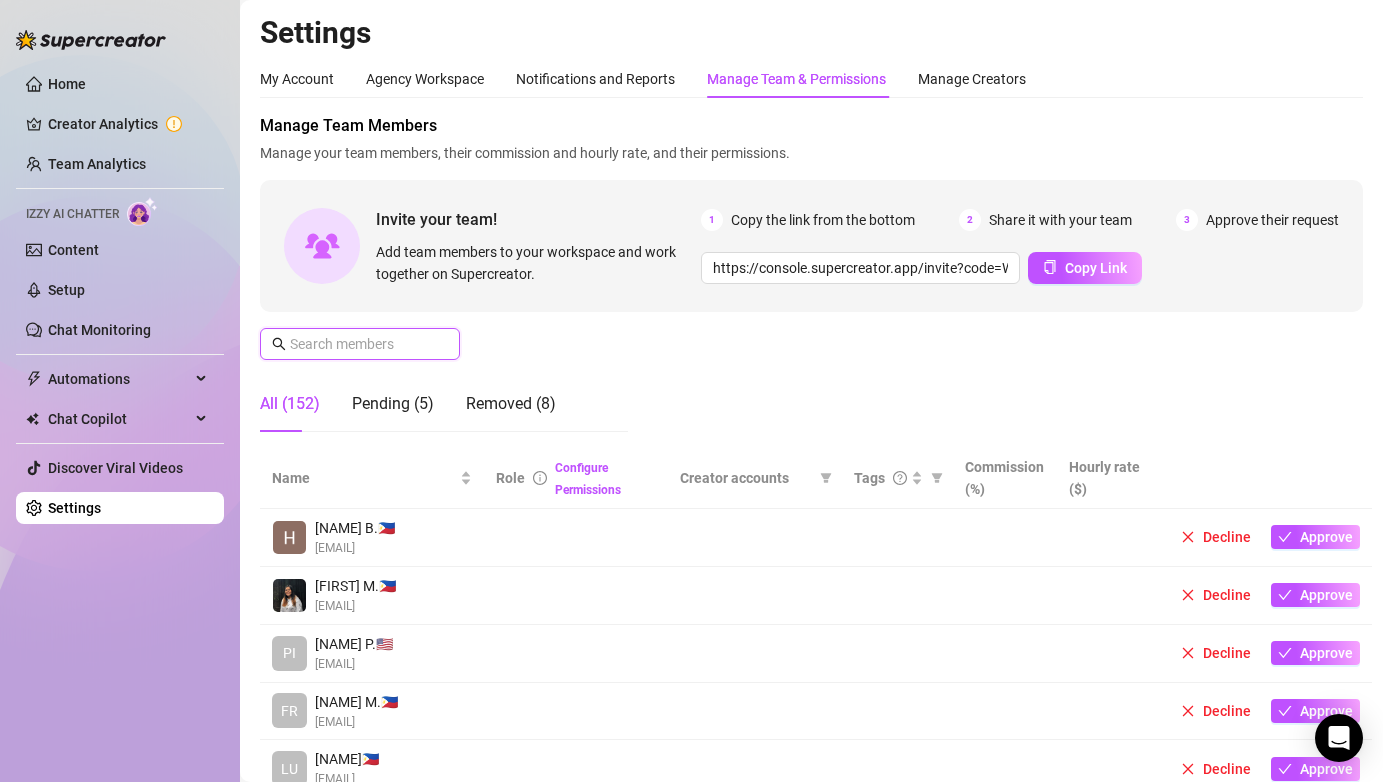 type on "t" 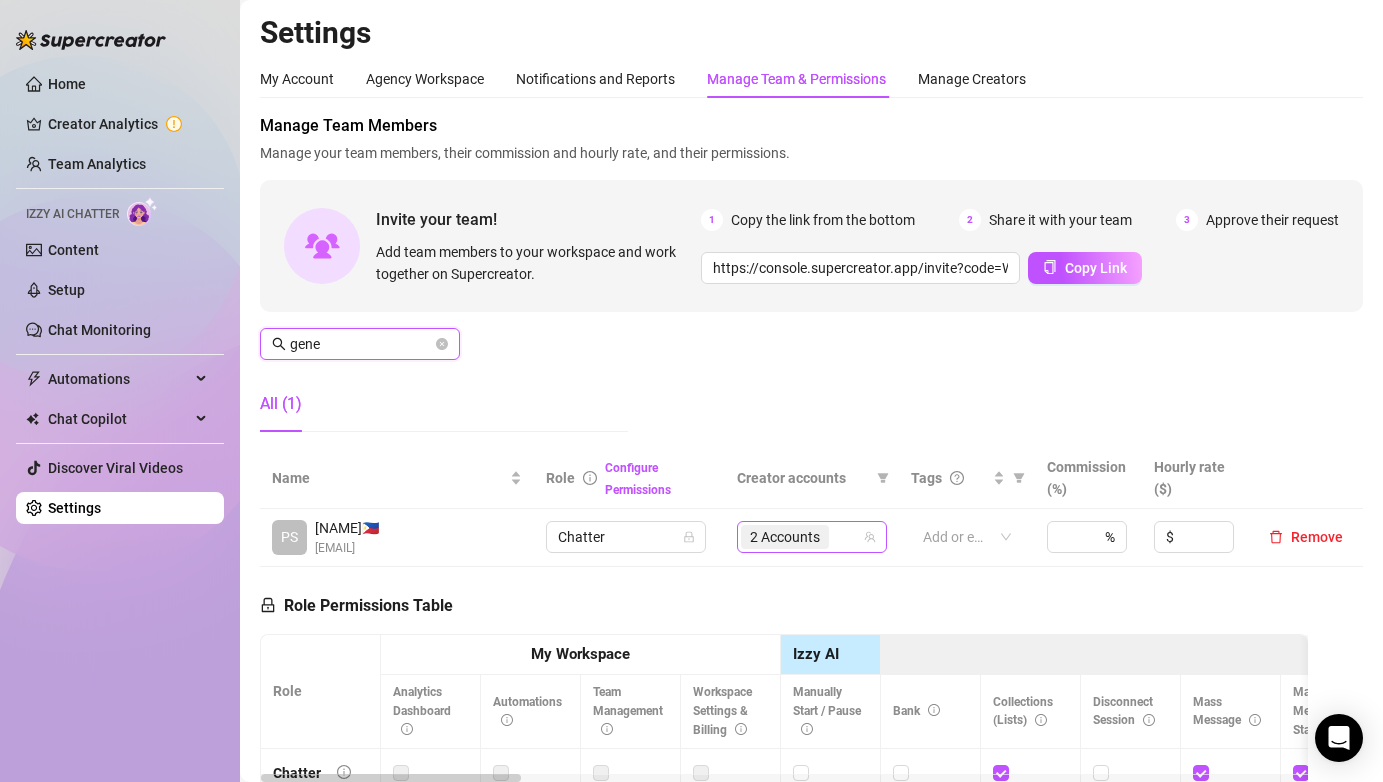 click on "2 Accounts" at bounding box center [801, 537] 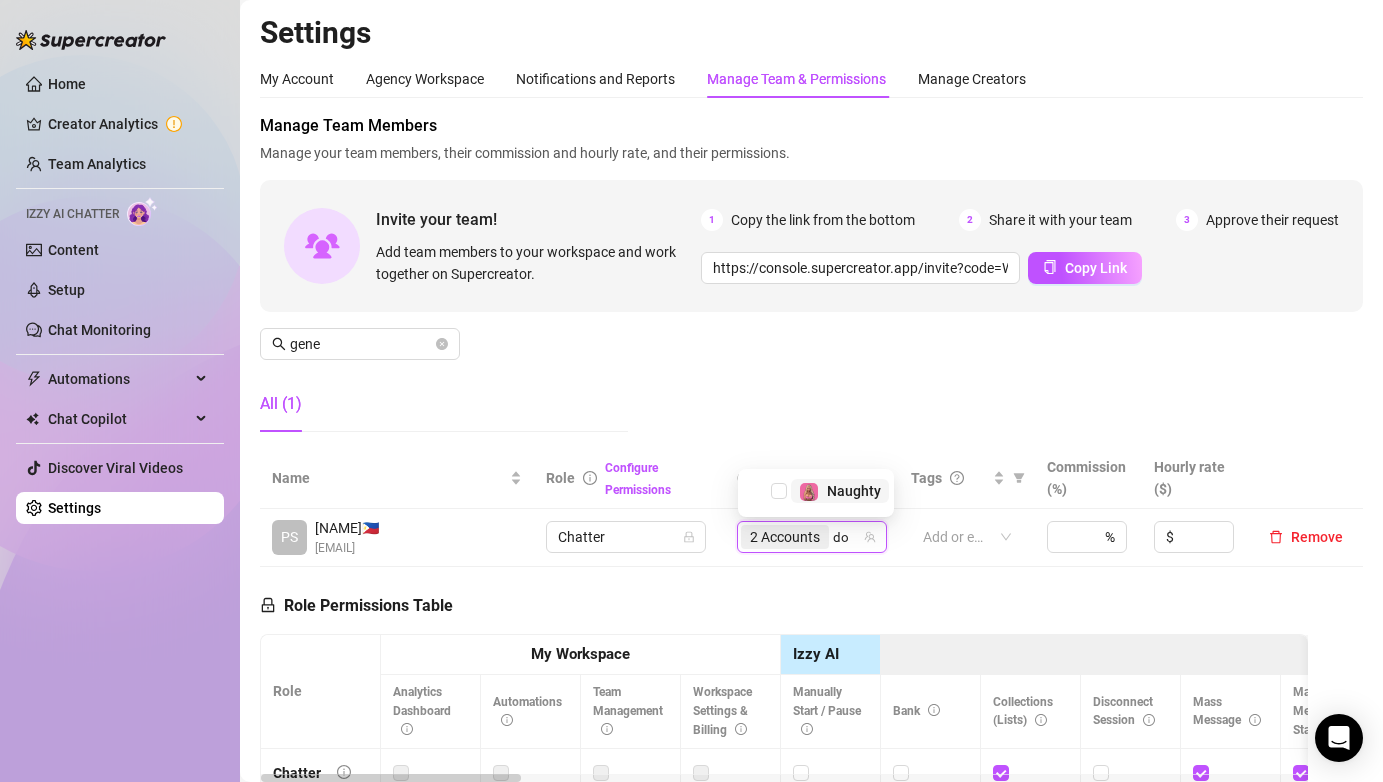 type on "d" 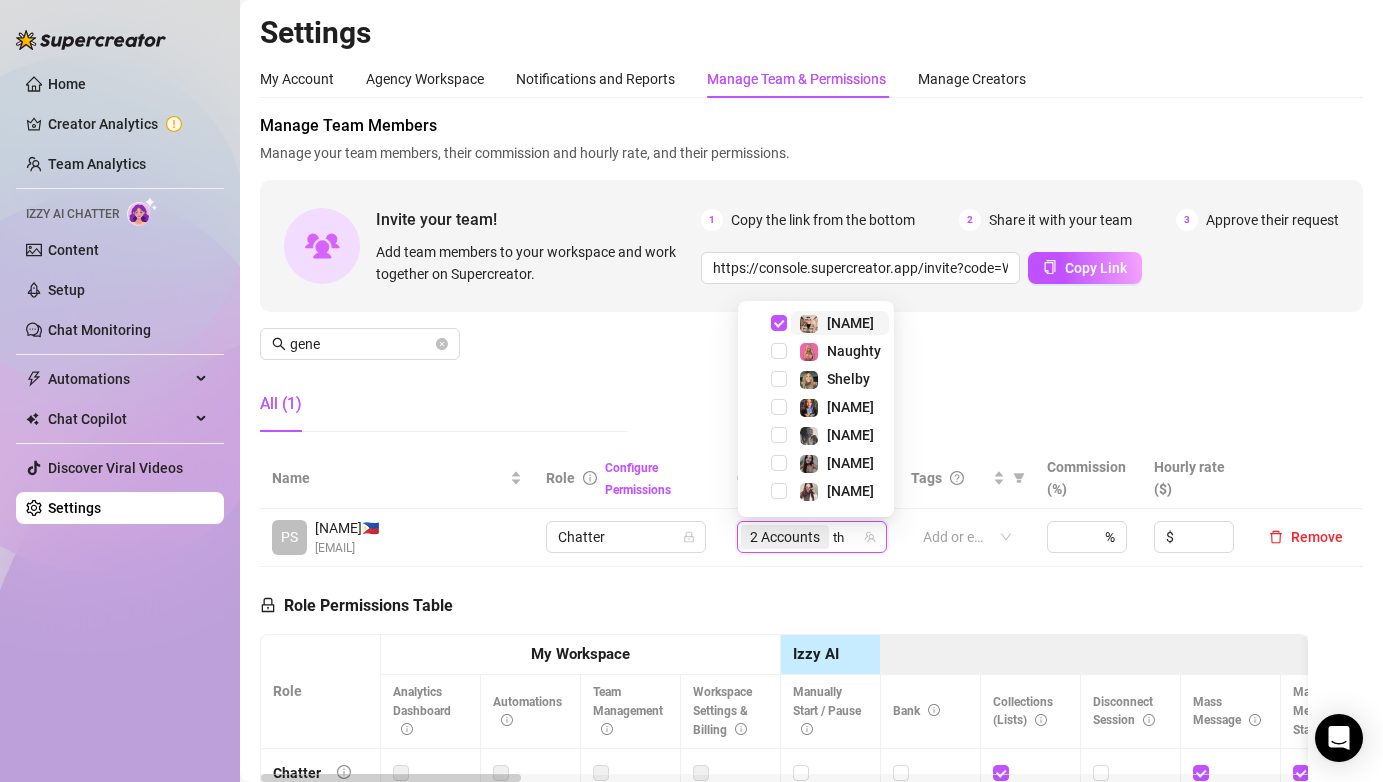 type on "the" 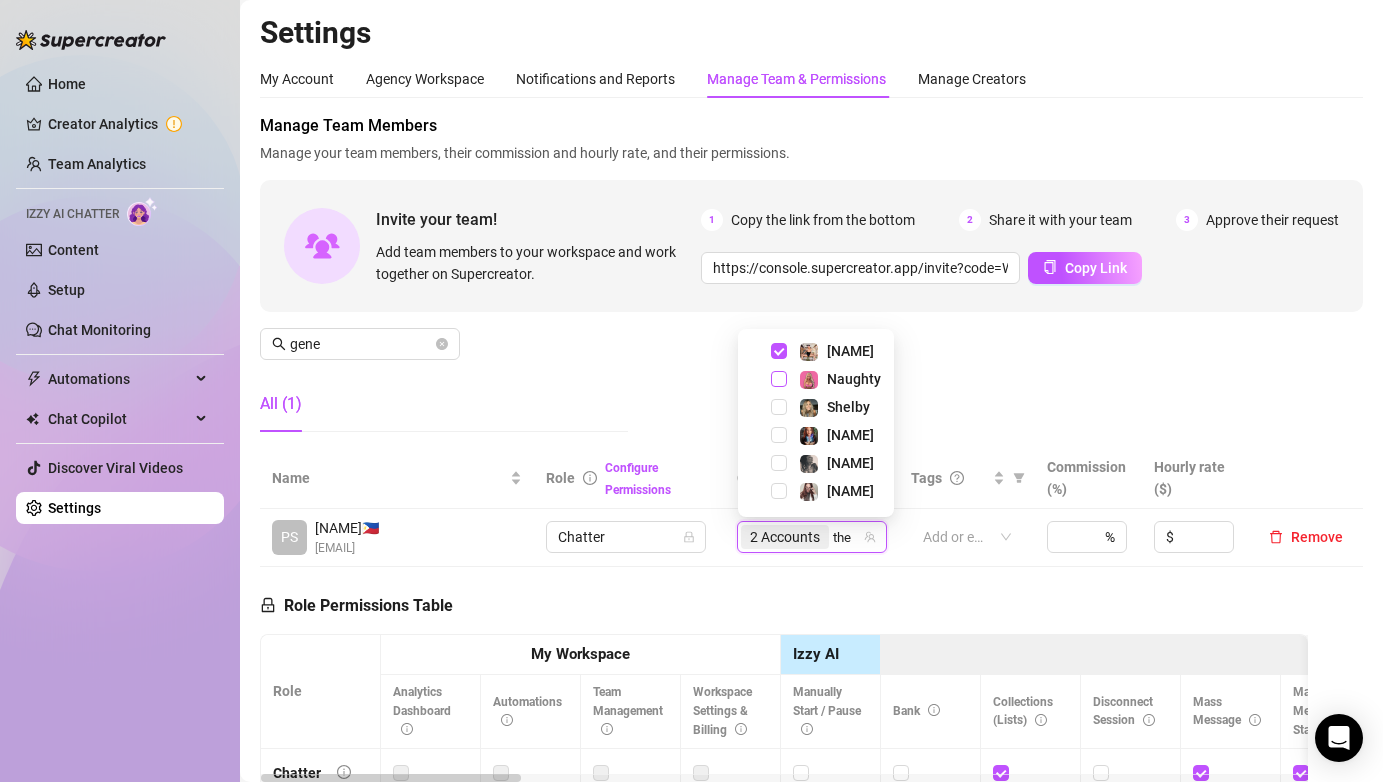 click at bounding box center [779, 379] 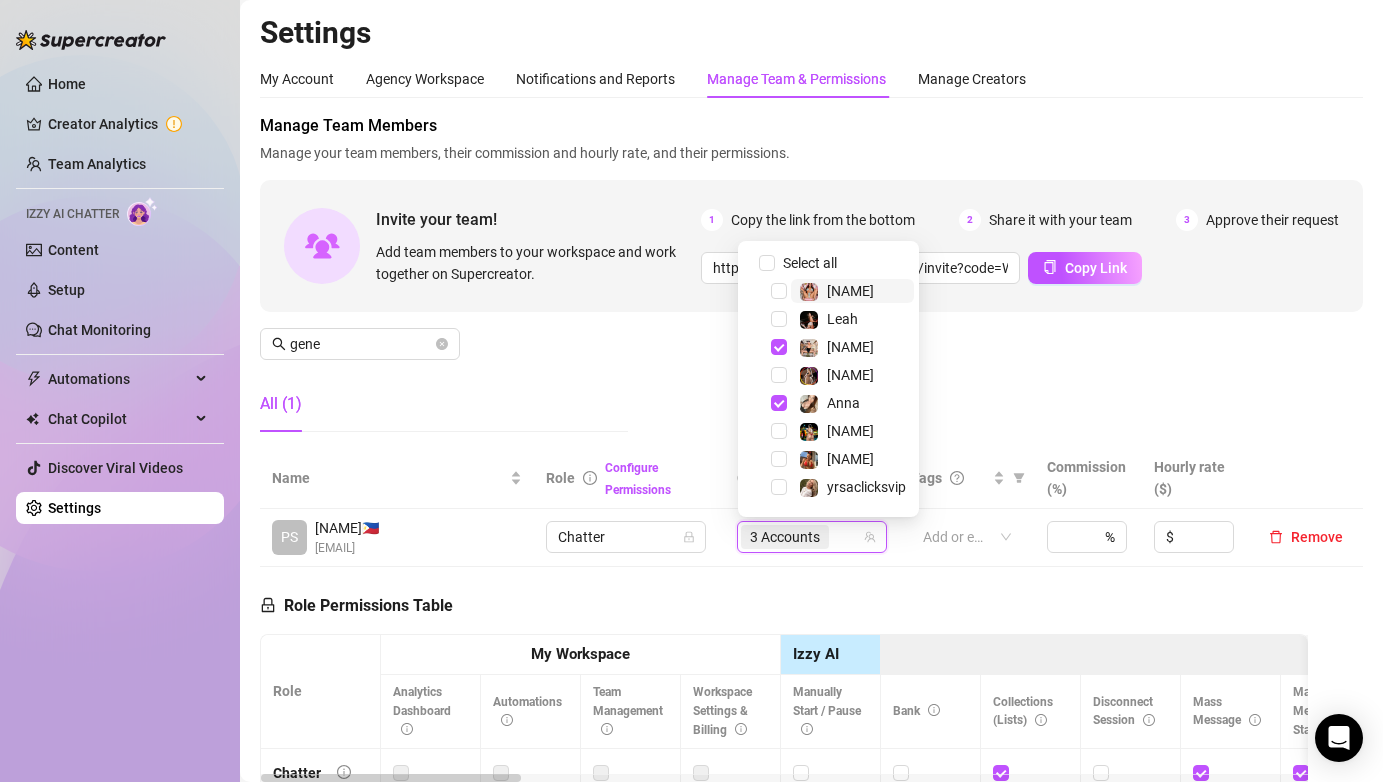 click on "Role Permissions Table Role My Workspace Izzy AI OnlyFans Side Menu OnlyFans Chat Page OnlyFans Account Settings OnlyFans Statements Page Analytics Dashboard Automations Team Management Workspace Settings & Billing Manually Start / Pause Bank Collections (Lists) Disconnect Session Mass Message Mass Message Stats My Profile Notifications Your Cards Posts Promotions Queue Referrals Release Forms Statistics Story & Highlights Streaming Vault Chats Chat - Add New Media Account Fans and following General (Display) Messaging Notifications Privacy and safety Profile Social Media Story Streaming Subscription price and bundles Tracking Links Statements (Earnings) Chargebacks Earnings Statistics Payout Requests Referrals                                                                                     Chatter Account Manager Team Manager Supervisor Owner Analyst" at bounding box center [784, 845] 